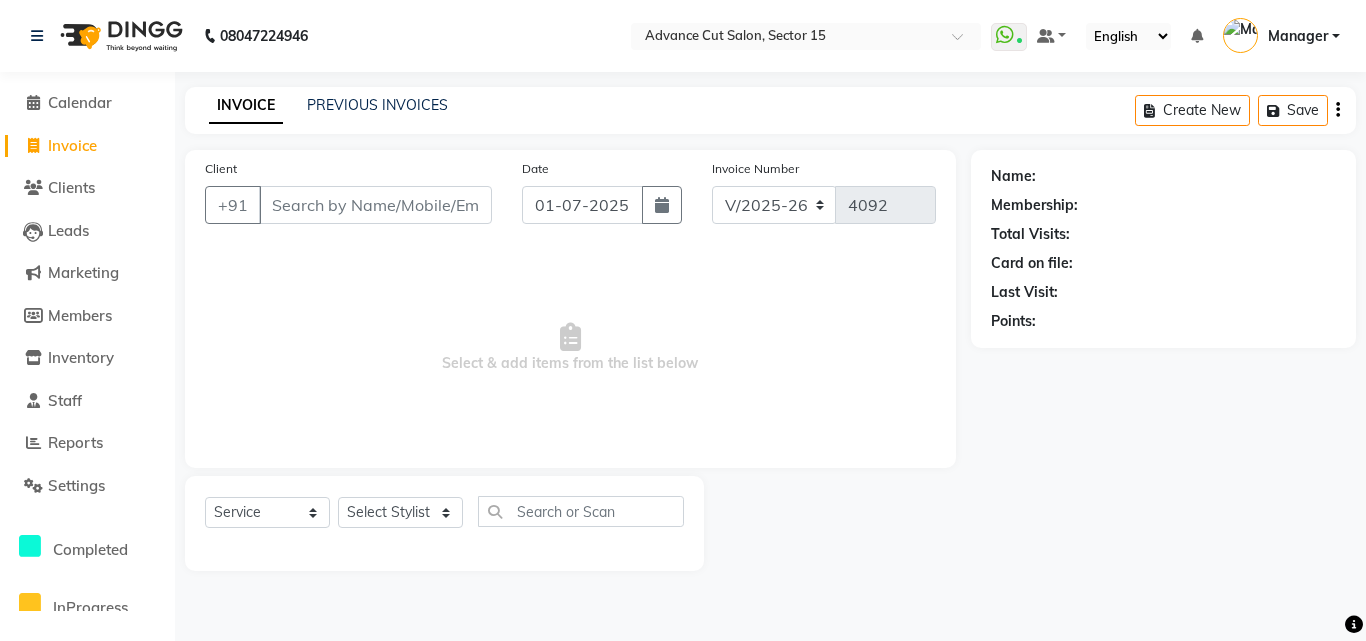 select on "6255" 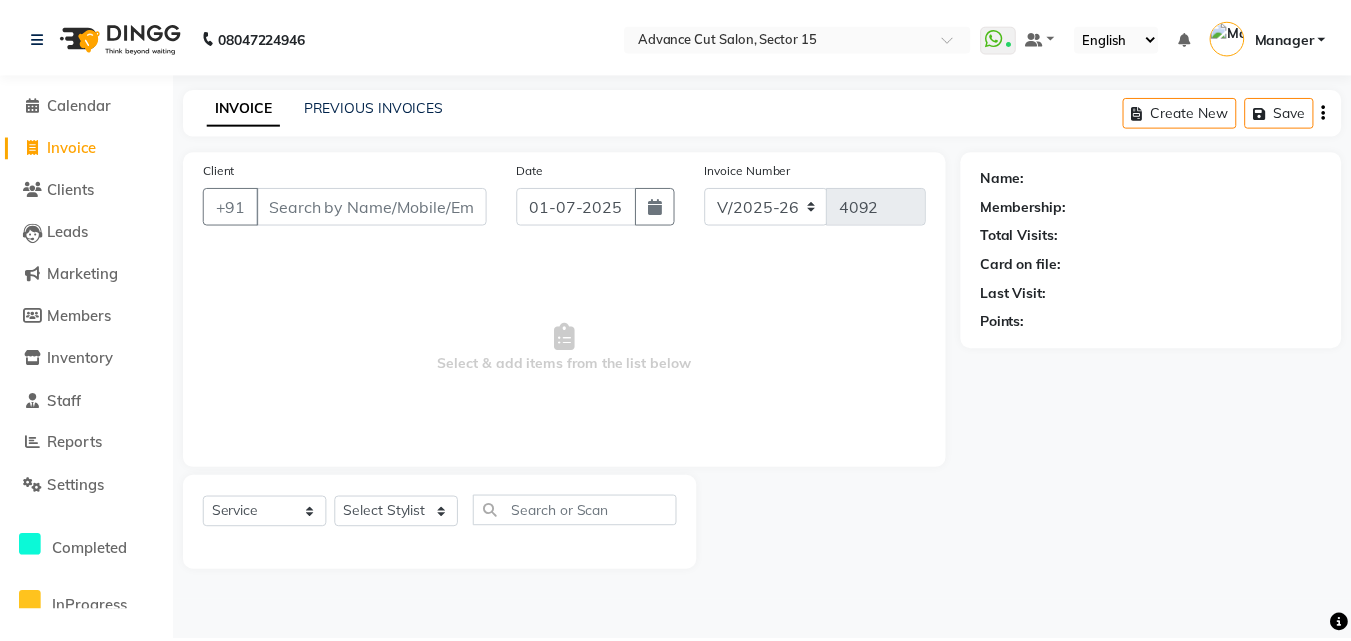 scroll, scrollTop: 0, scrollLeft: 0, axis: both 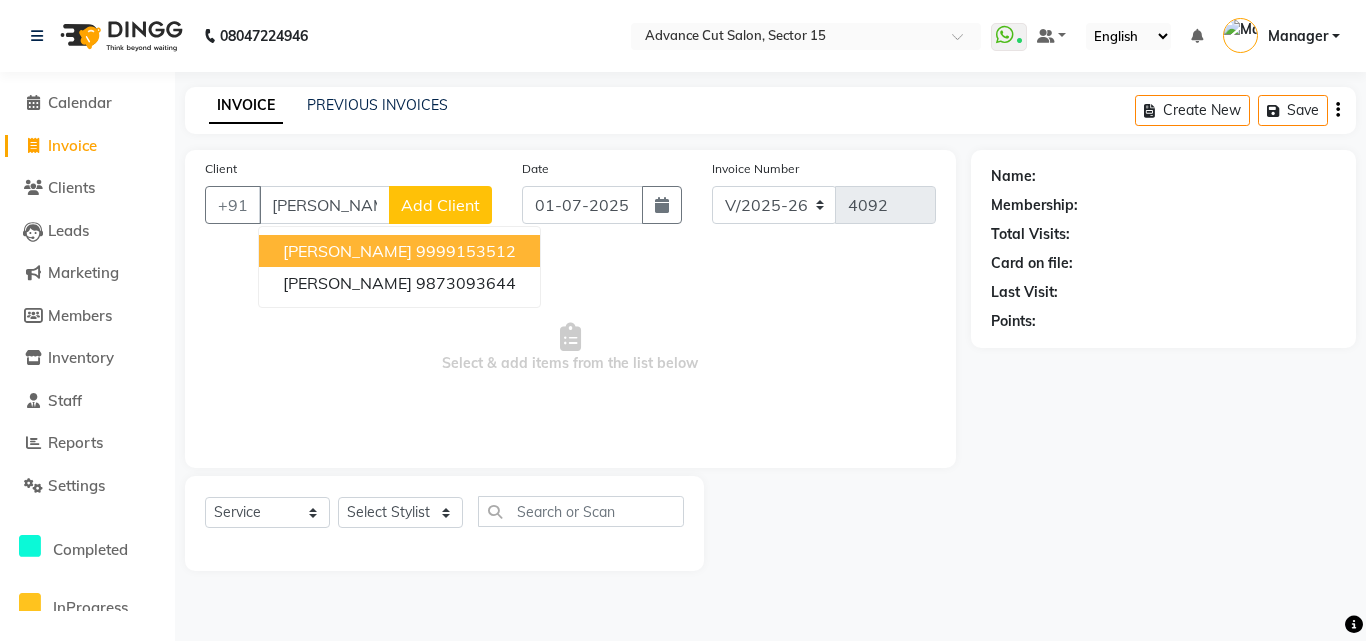 click on "9999153512" at bounding box center [466, 251] 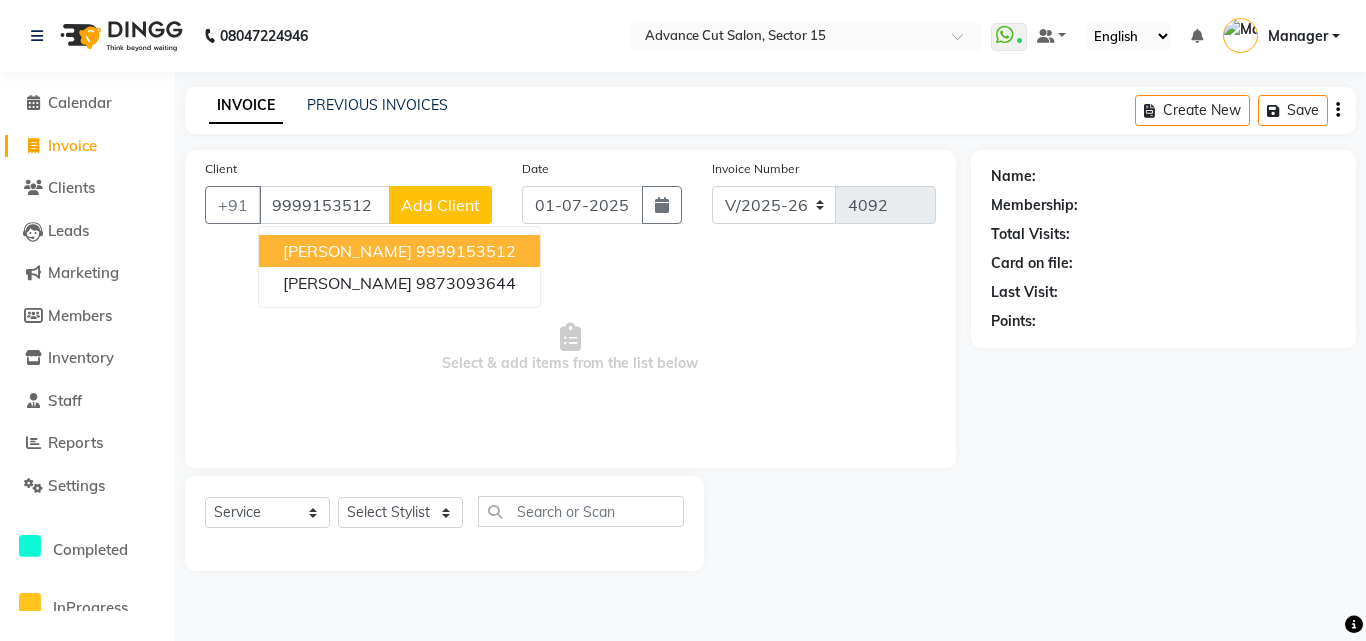 type on "9999153512" 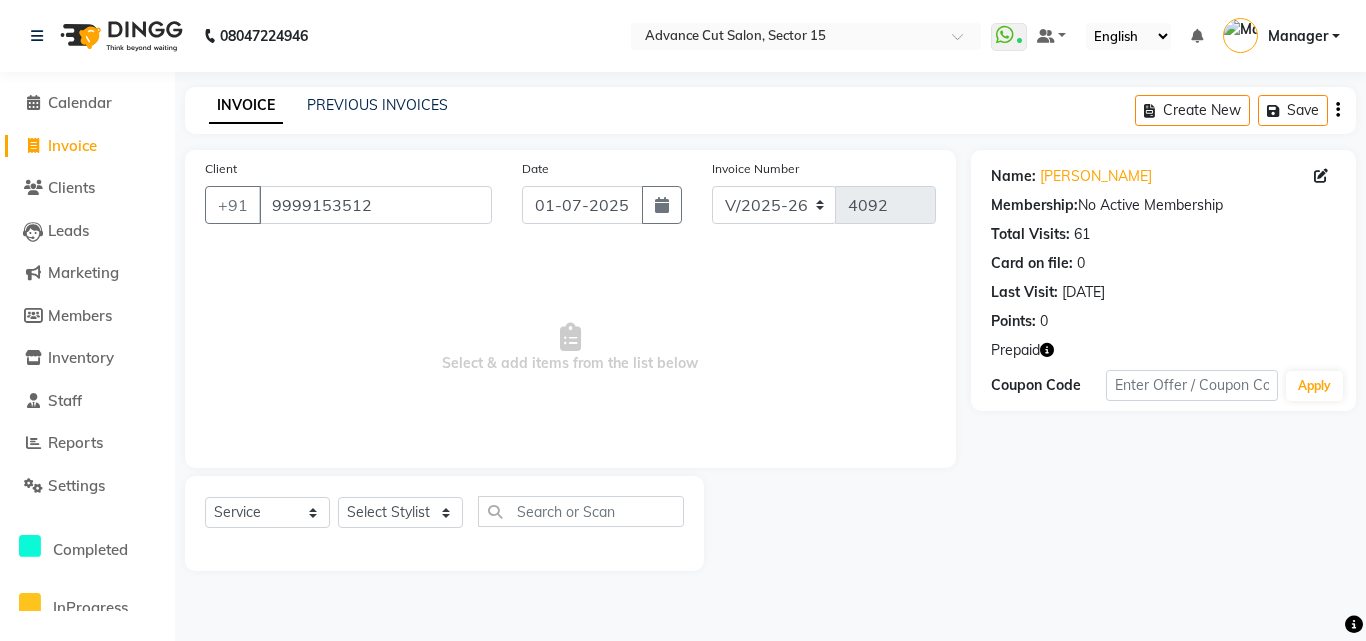 click 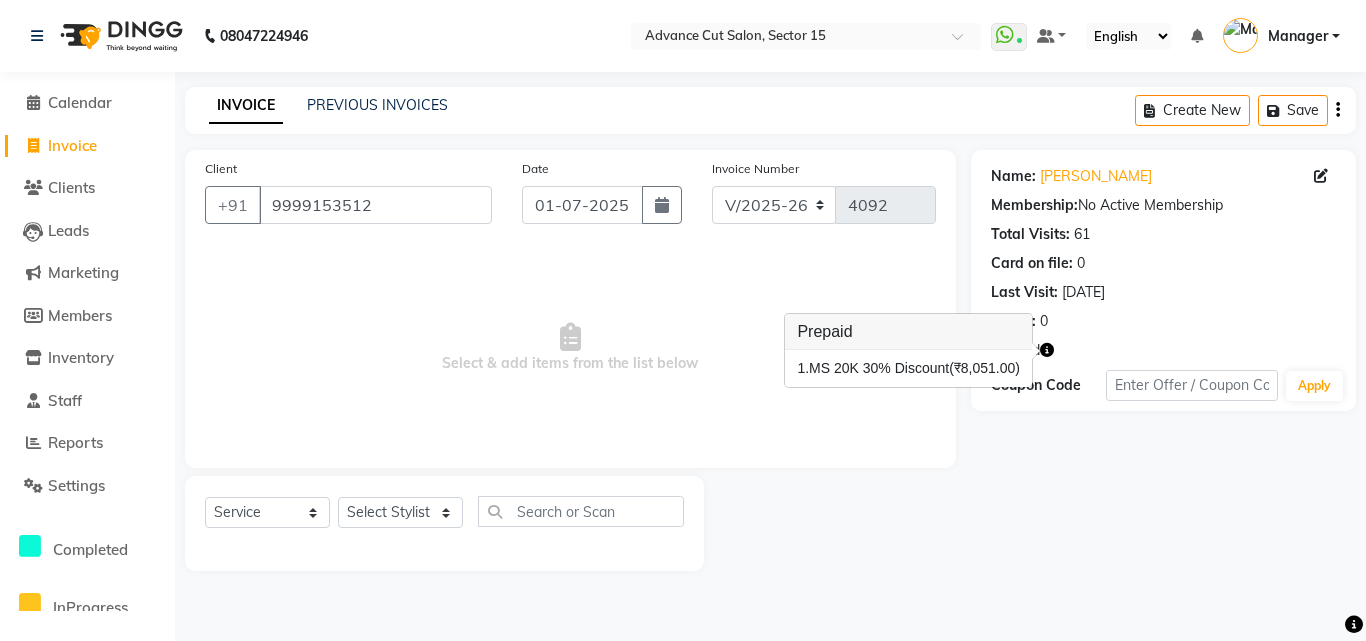 type 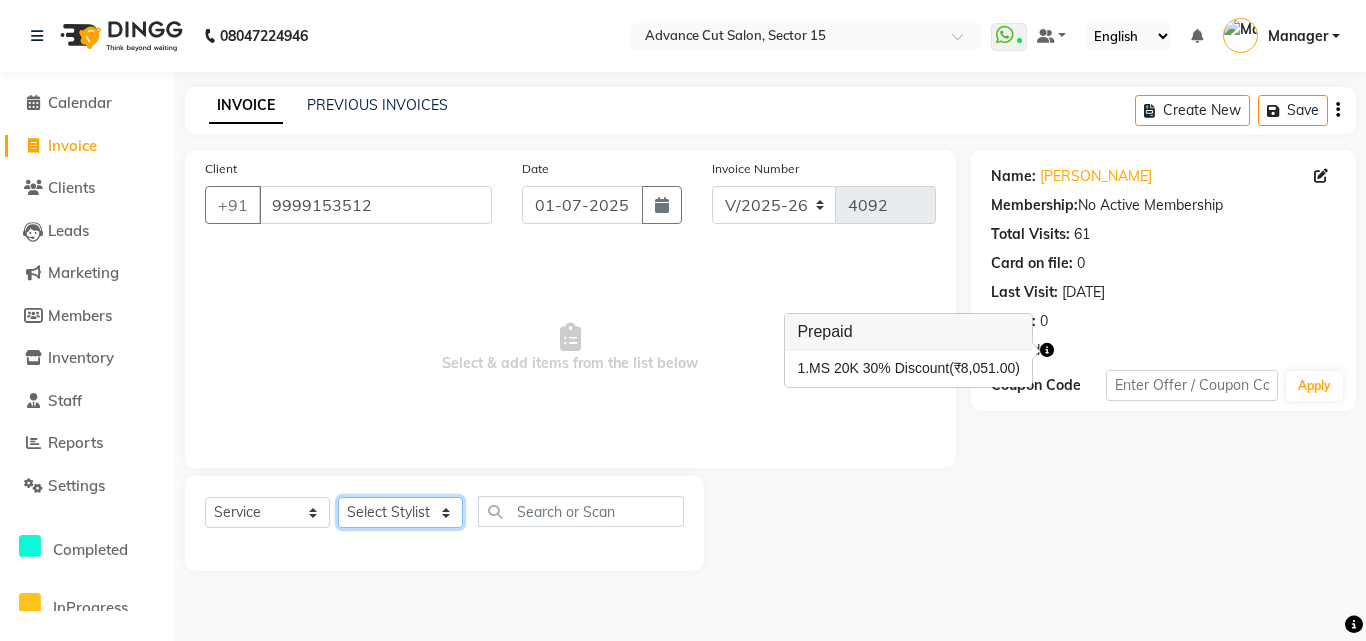 click on "Select Stylist Advance Cut  [PERSON_NAME] [PERSON_NAME] [PERSON_NAME] LUCKY Manager [PERSON_NAME] [PERSON_NAME] Pooja  [PERSON_NAME] RANI [PERSON_NAME] [PERSON_NAME] [PERSON_NAME] [PERSON_NAME]" 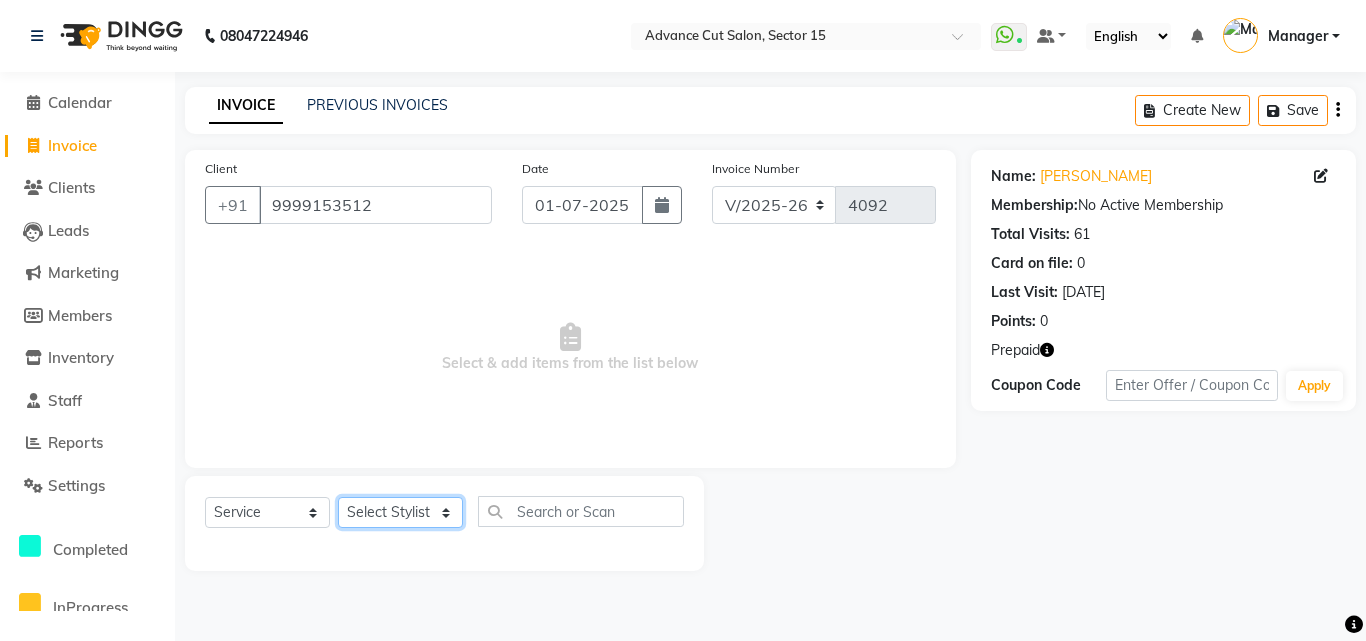 select on "46514" 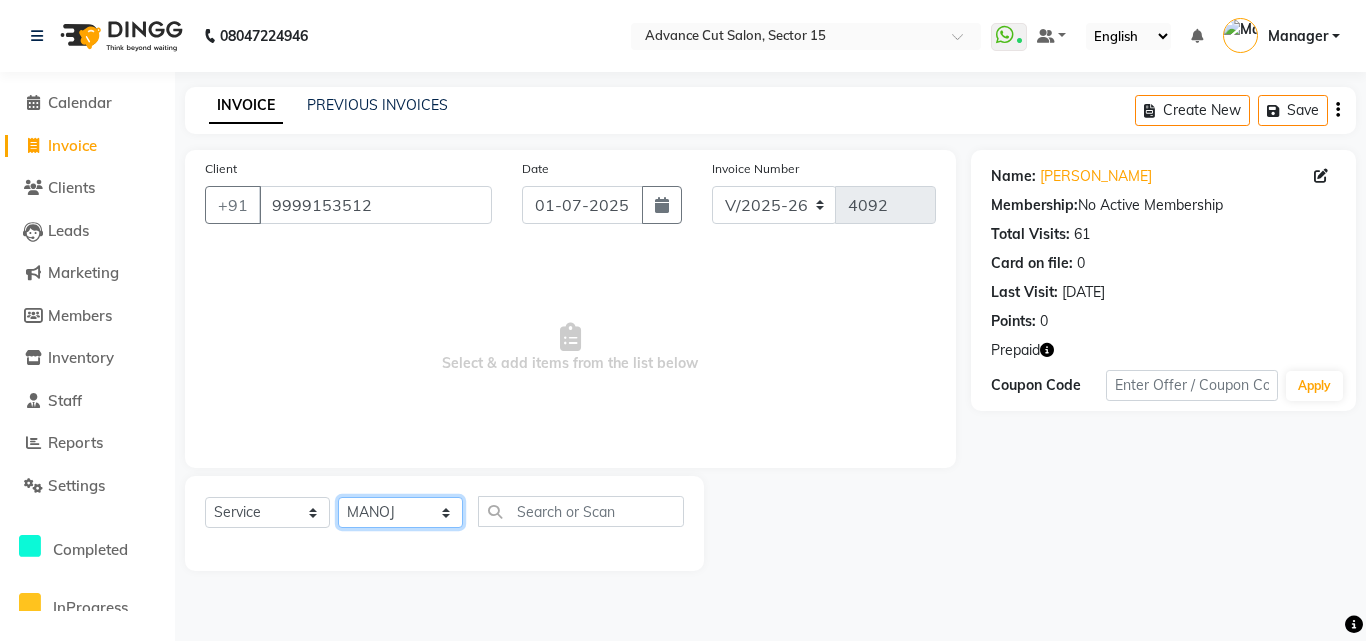 click on "Select Stylist Advance Cut  [PERSON_NAME] [PERSON_NAME] [PERSON_NAME] LUCKY Manager [PERSON_NAME] [PERSON_NAME] Pooja  [PERSON_NAME] RANI [PERSON_NAME] [PERSON_NAME] [PERSON_NAME] [PERSON_NAME]" 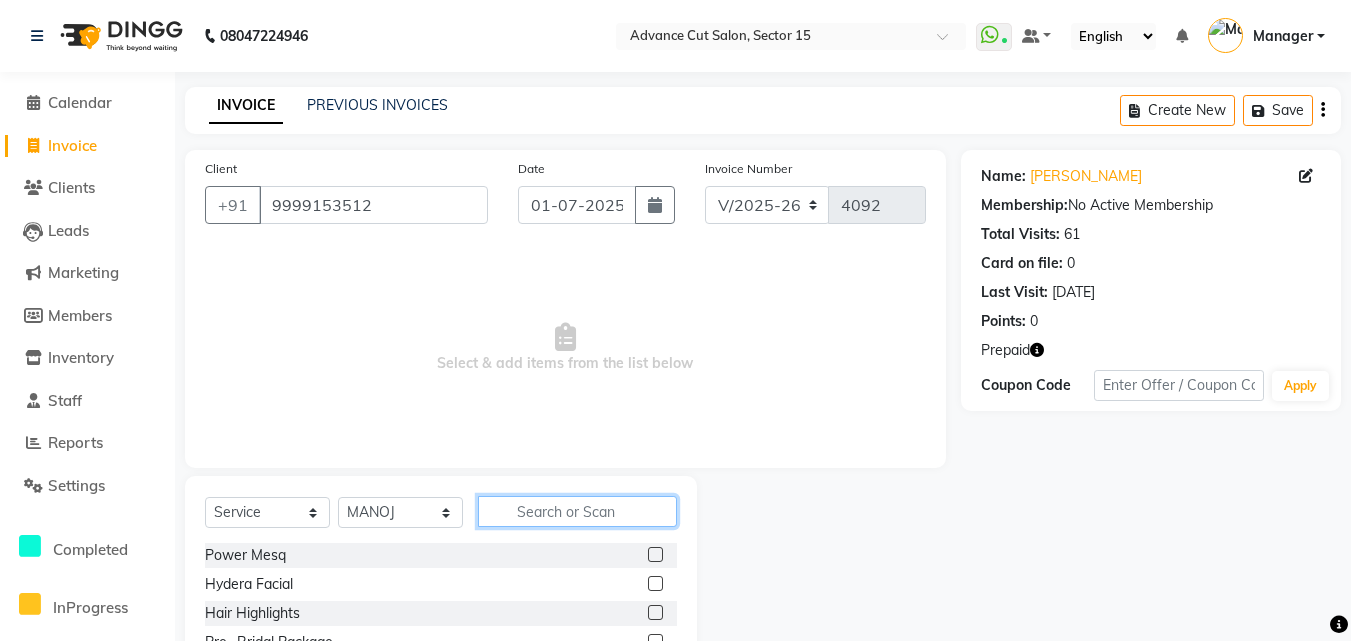 click 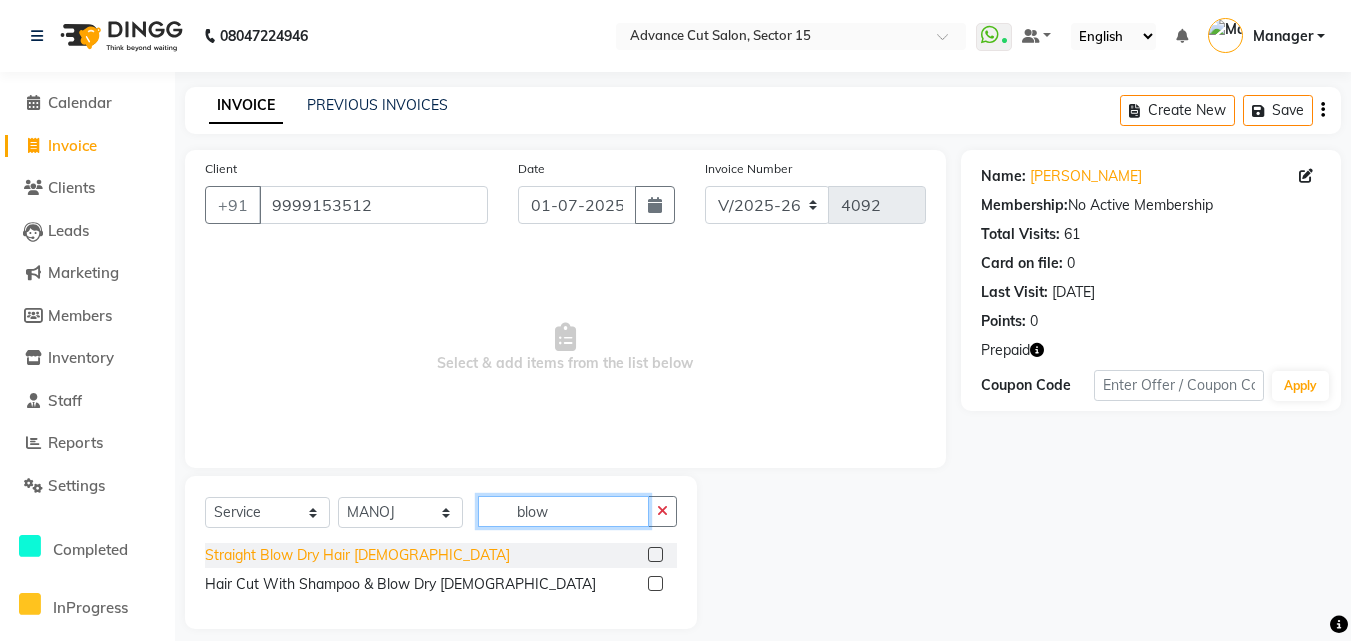 type on "blow" 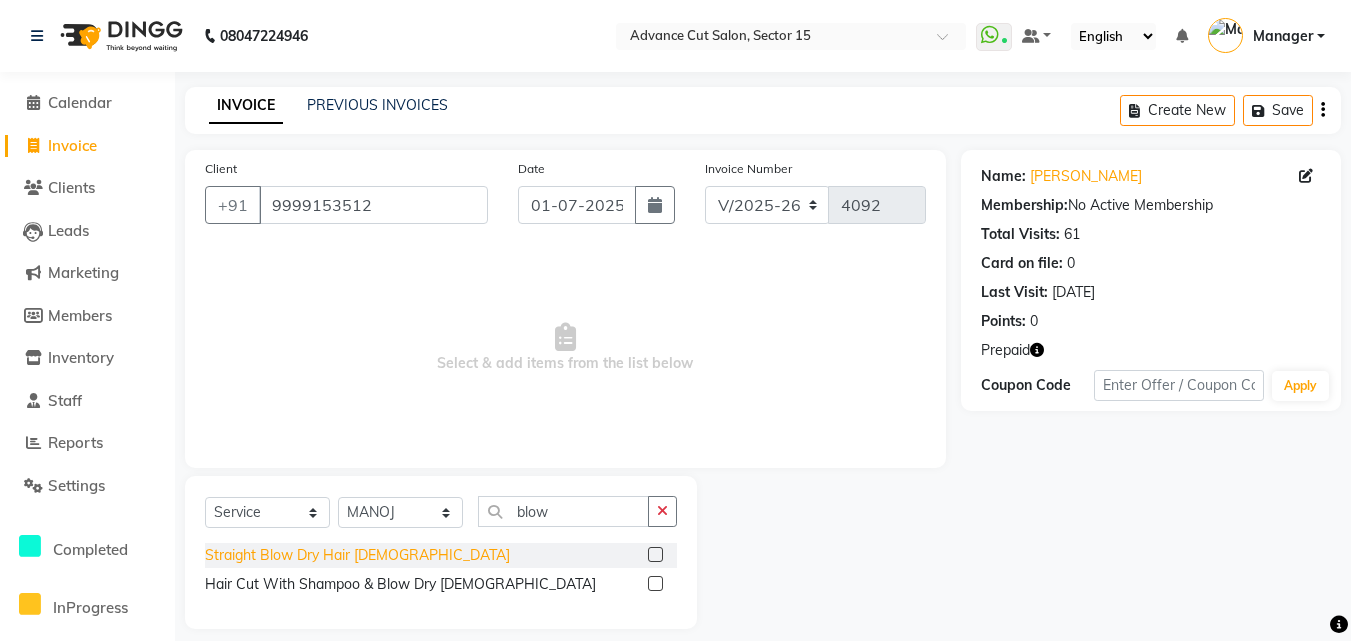 click on "Straight Blow Dry Hair [DEMOGRAPHIC_DATA]" 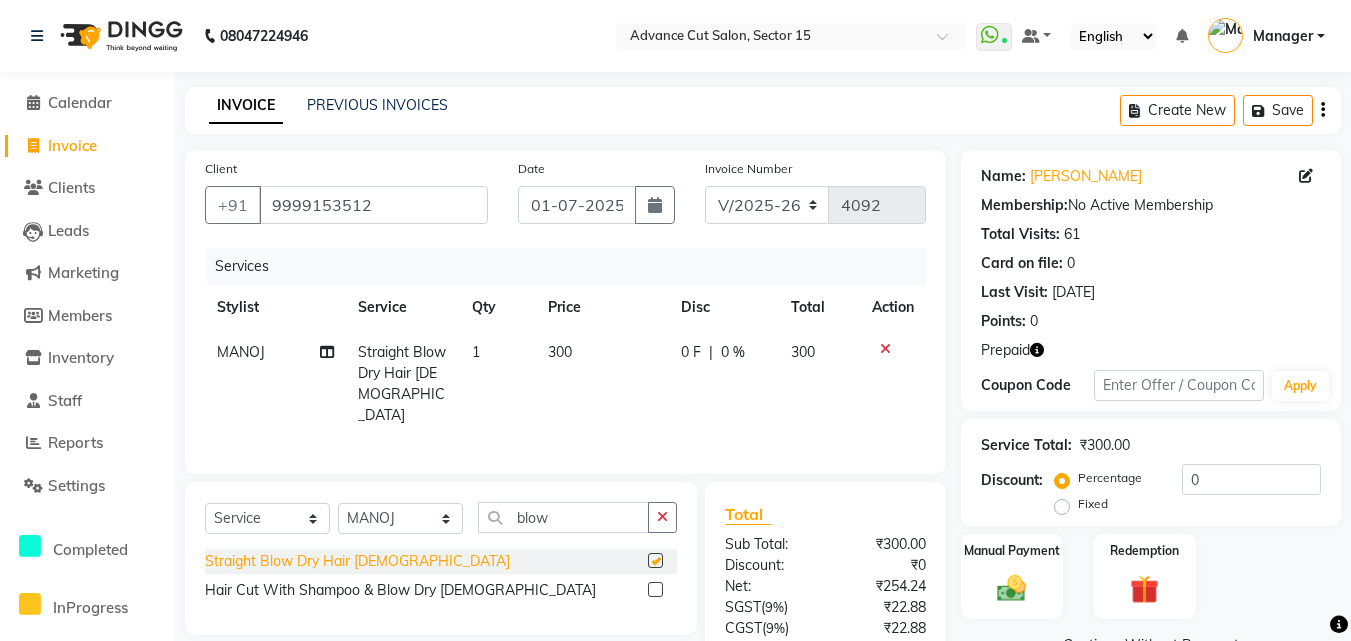 checkbox on "false" 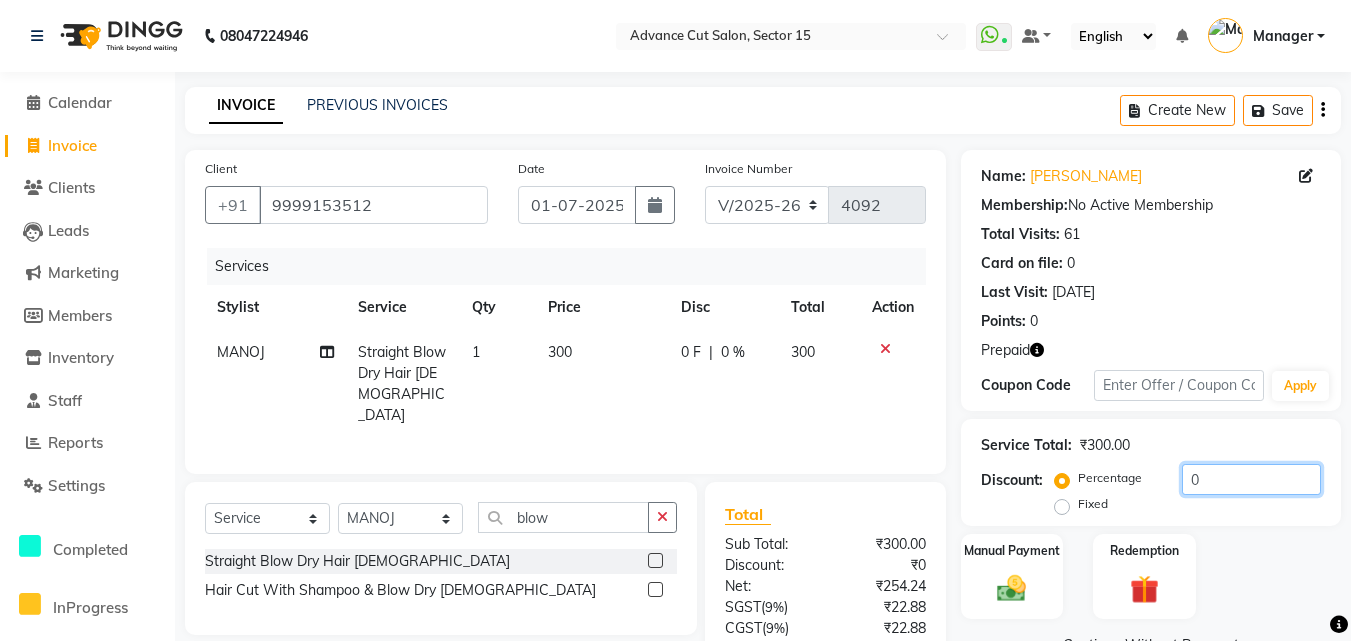 click on "0" 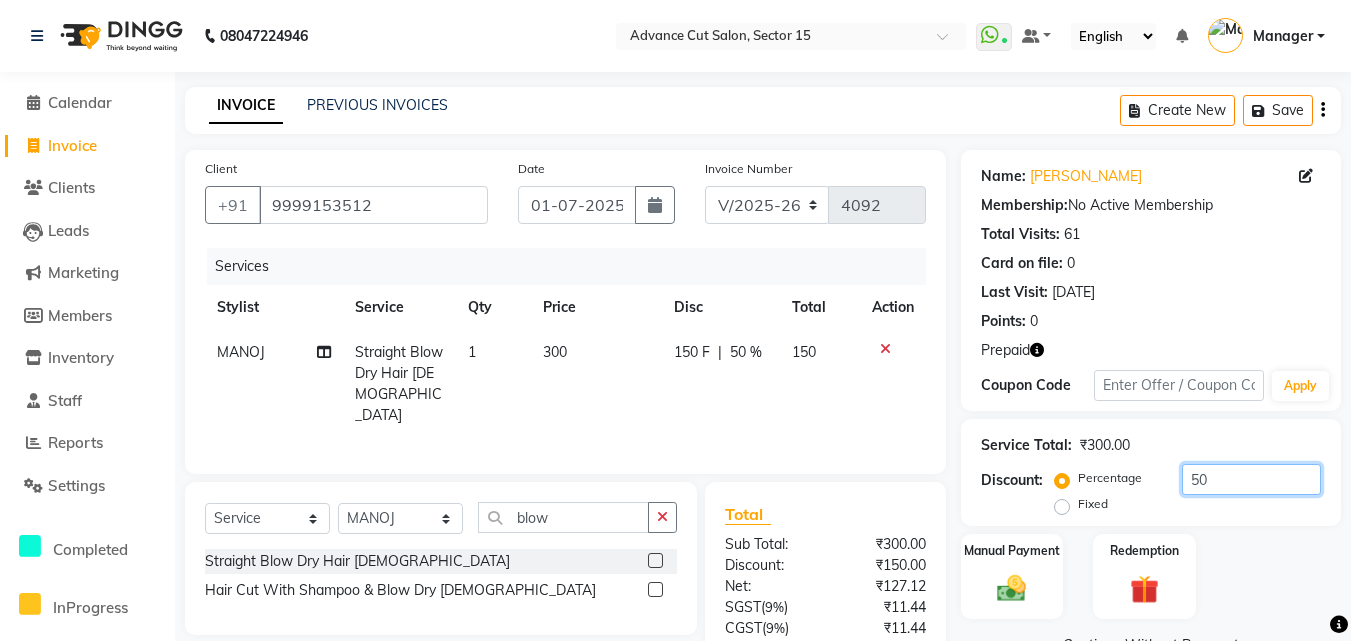 scroll, scrollTop: 159, scrollLeft: 0, axis: vertical 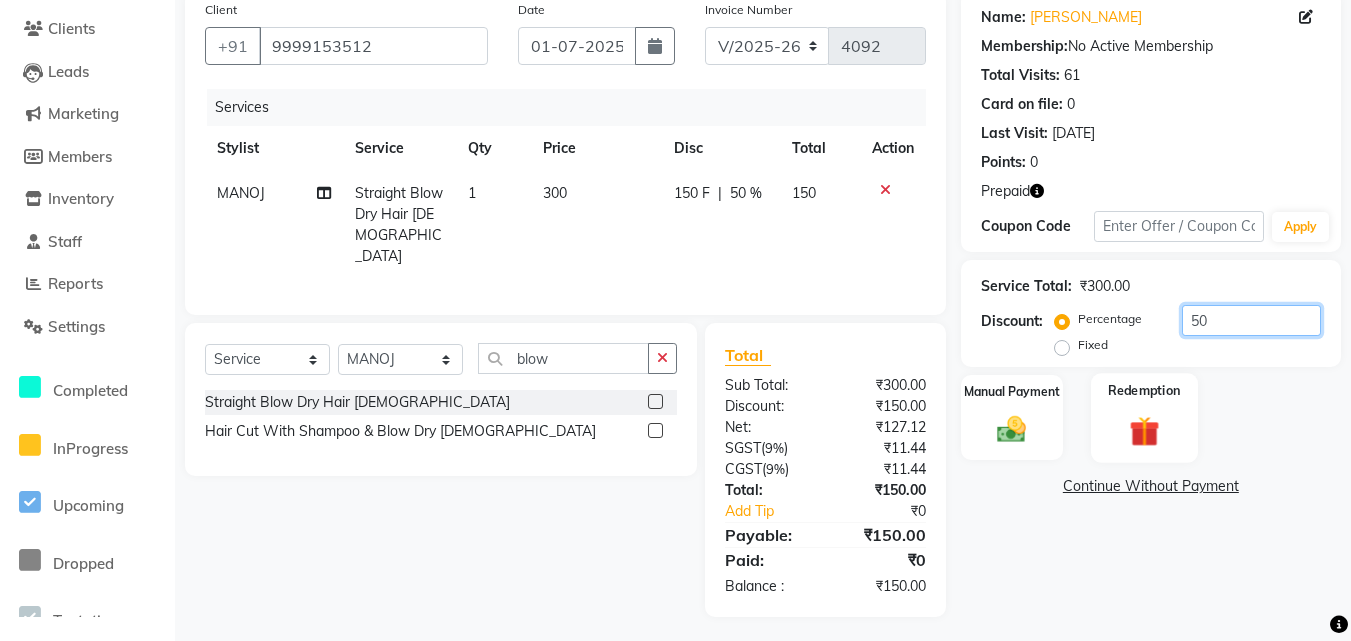 type on "50" 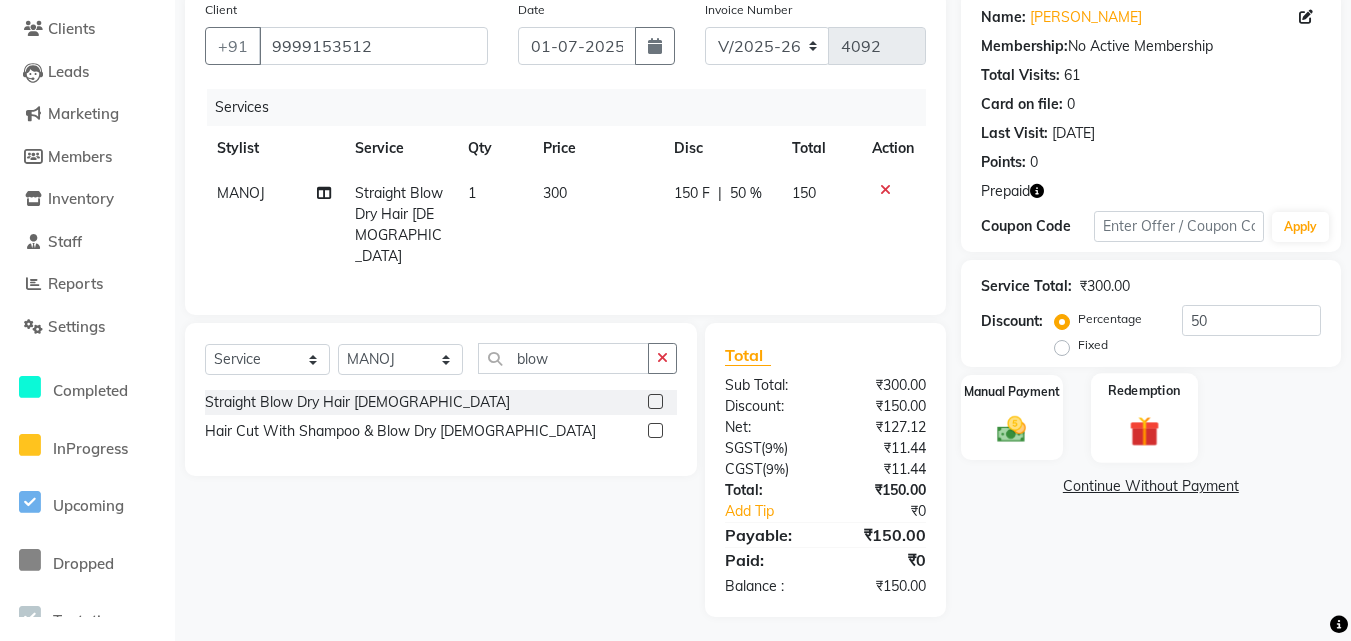 click 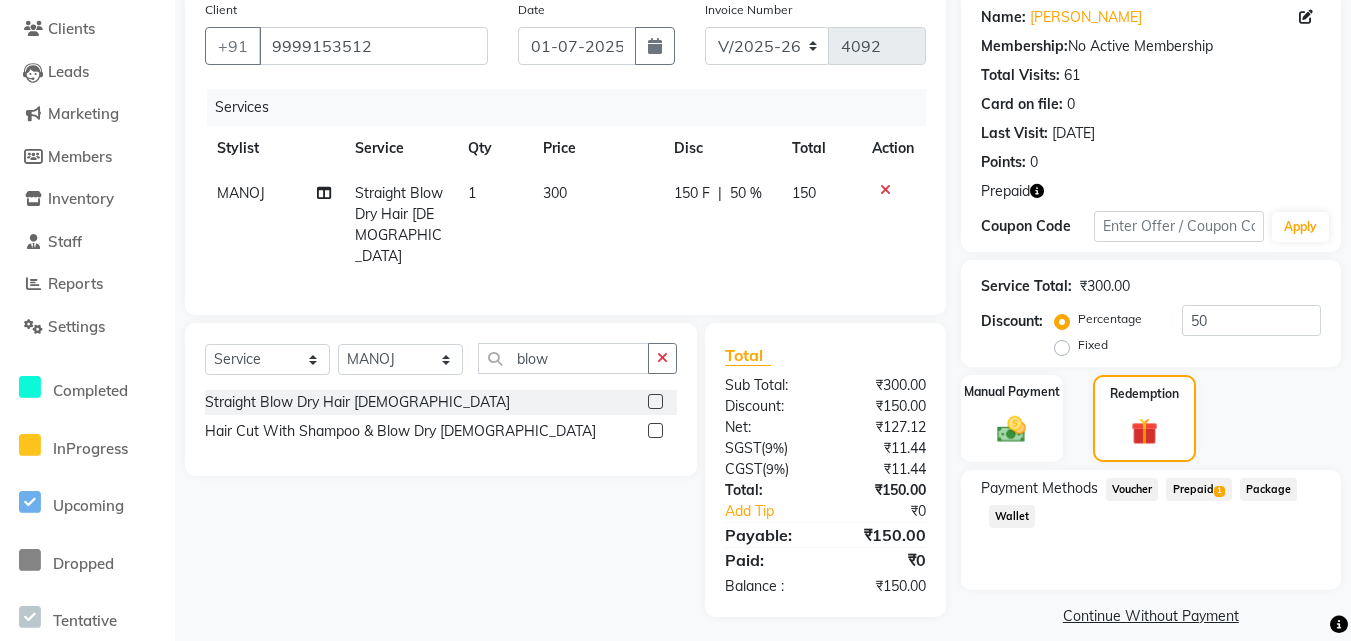click on "1" 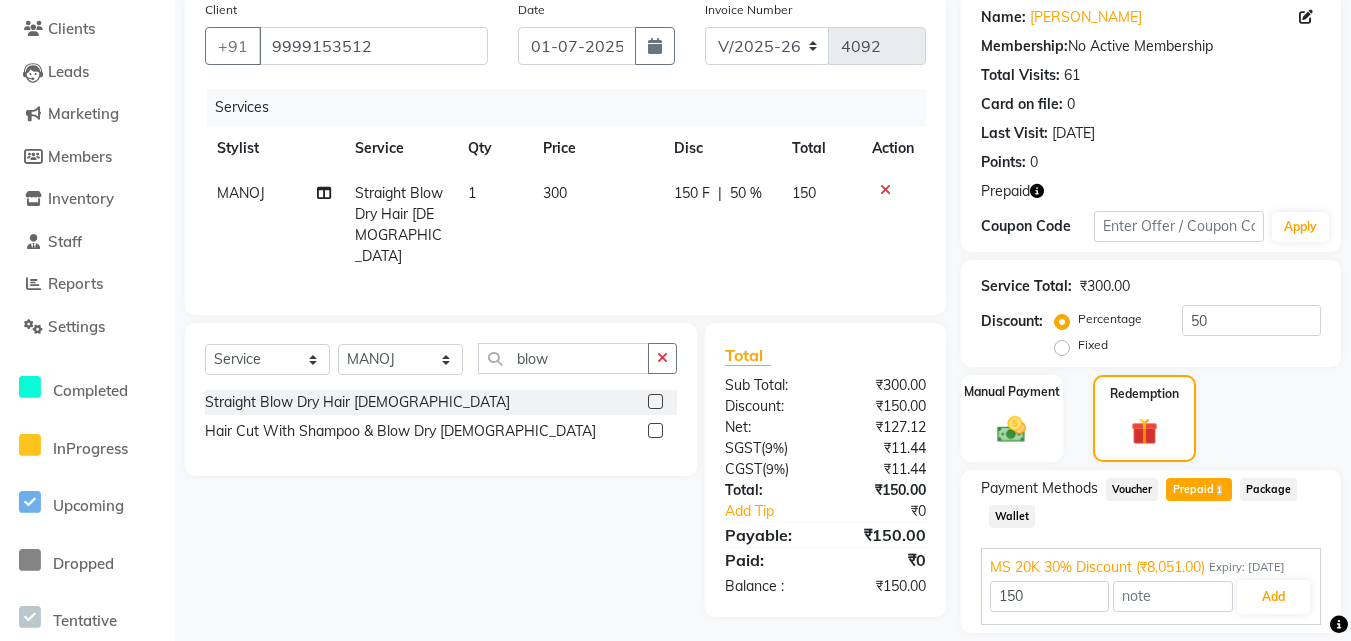 scroll, scrollTop: 243, scrollLeft: 0, axis: vertical 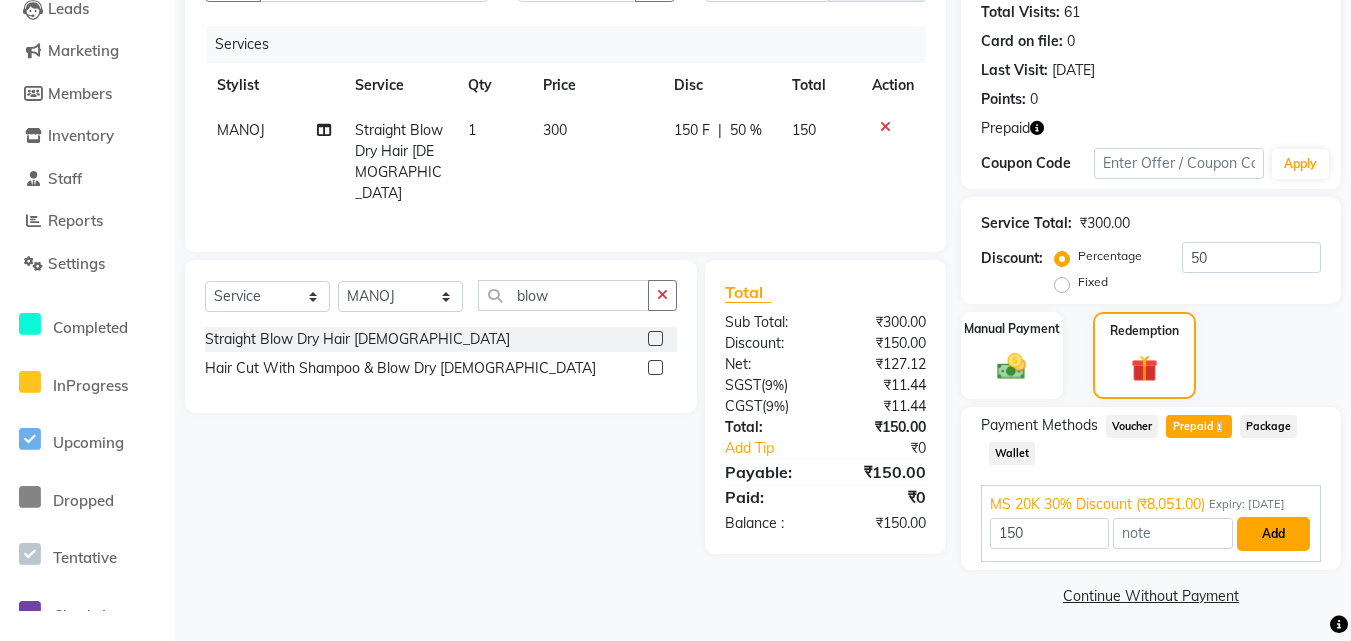 click on "Add" at bounding box center (1273, 534) 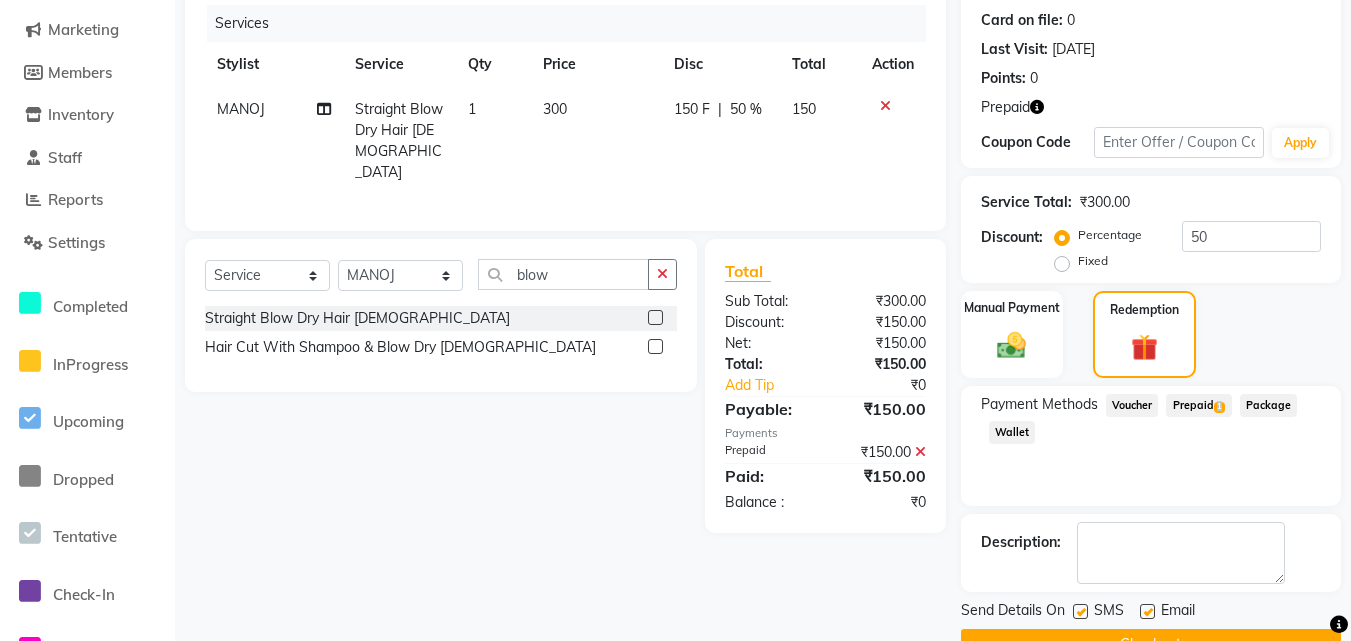scroll, scrollTop: 292, scrollLeft: 0, axis: vertical 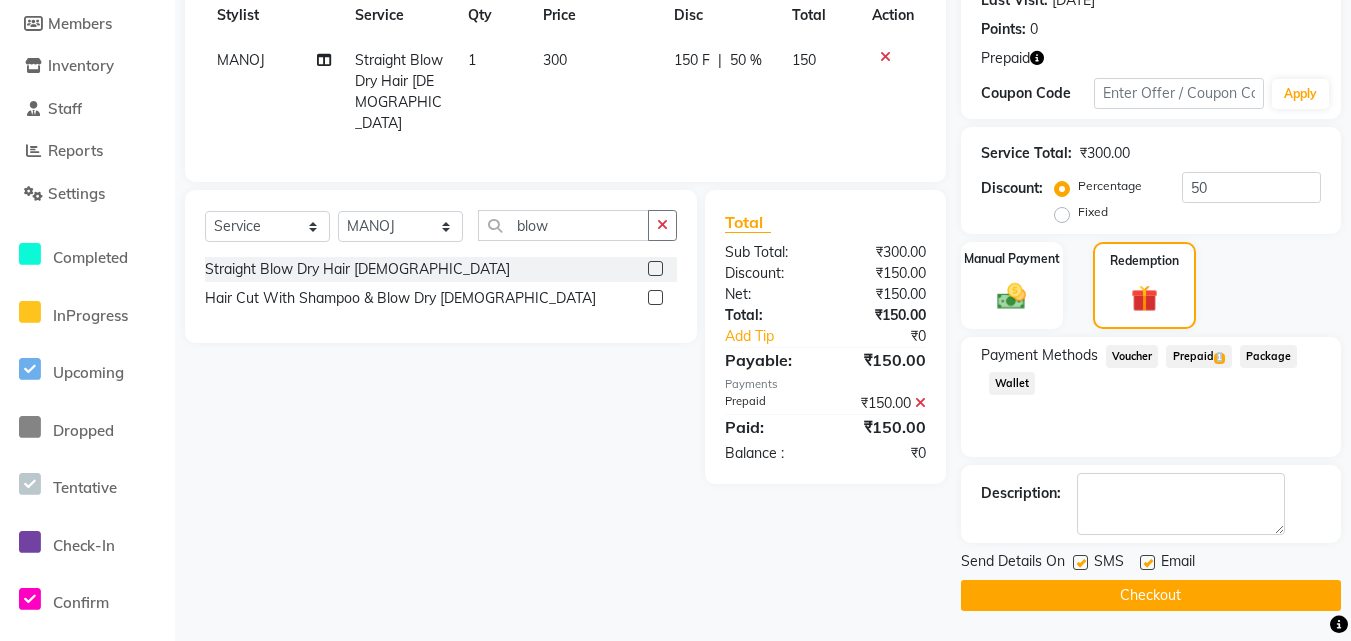 click on "Checkout" 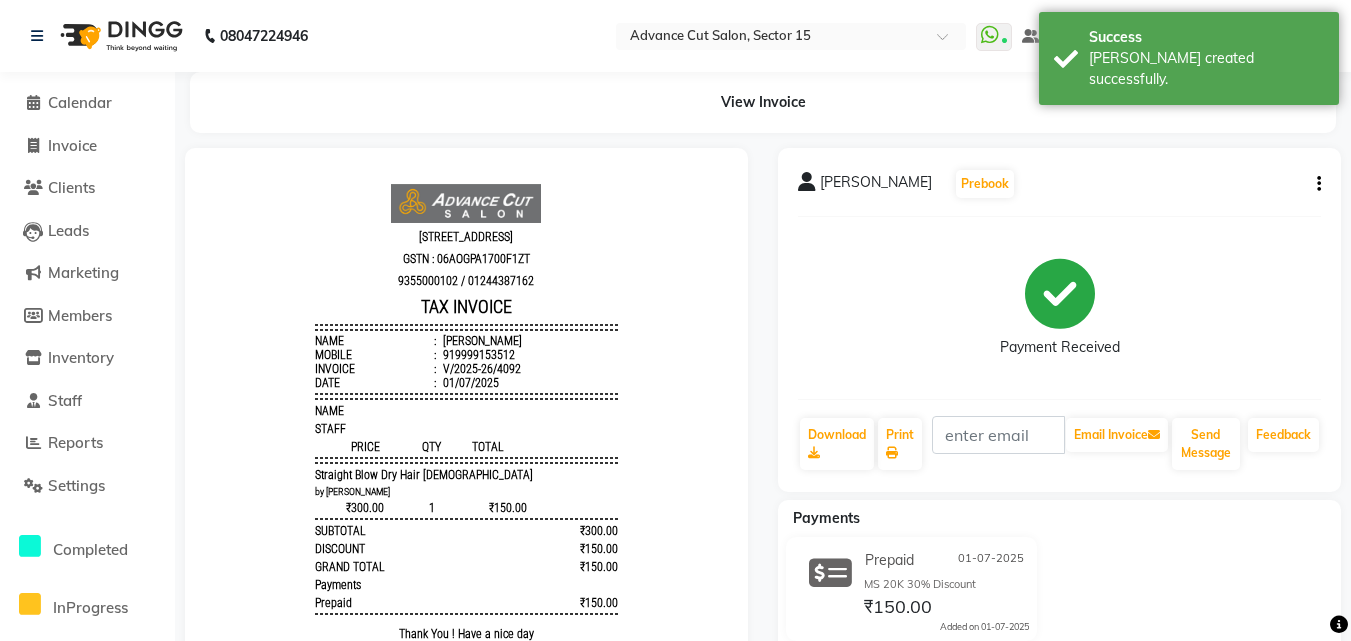 scroll, scrollTop: 0, scrollLeft: 0, axis: both 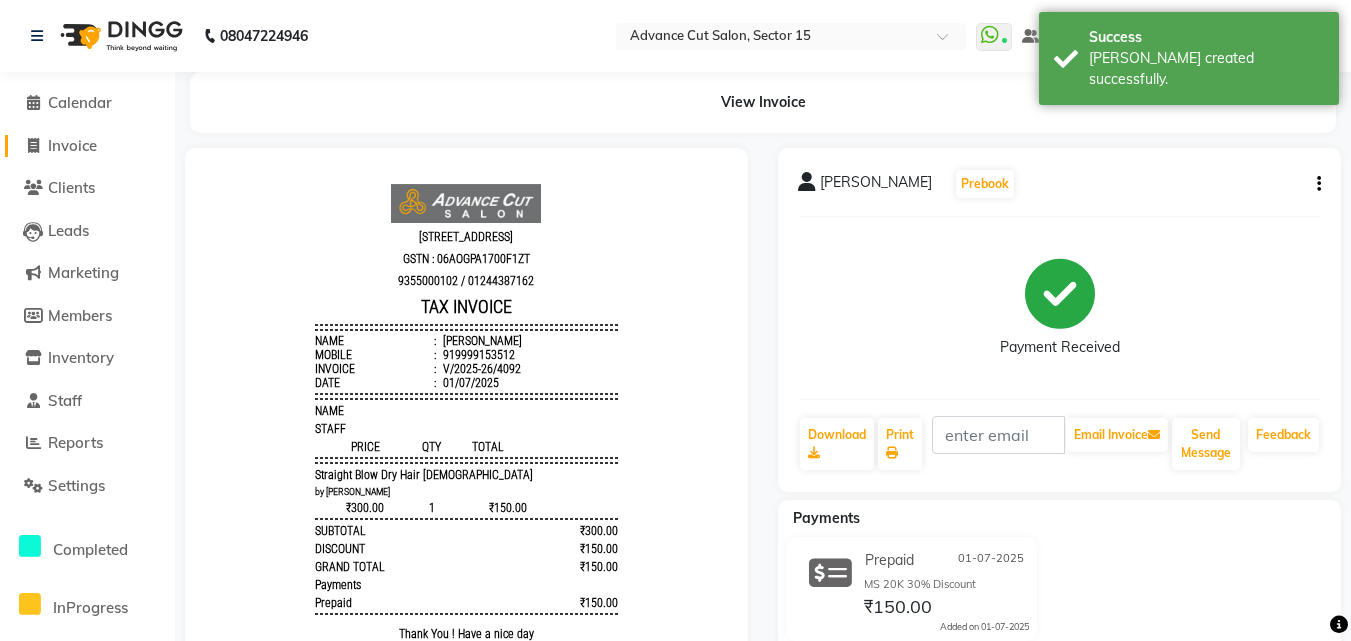 click on "Invoice" 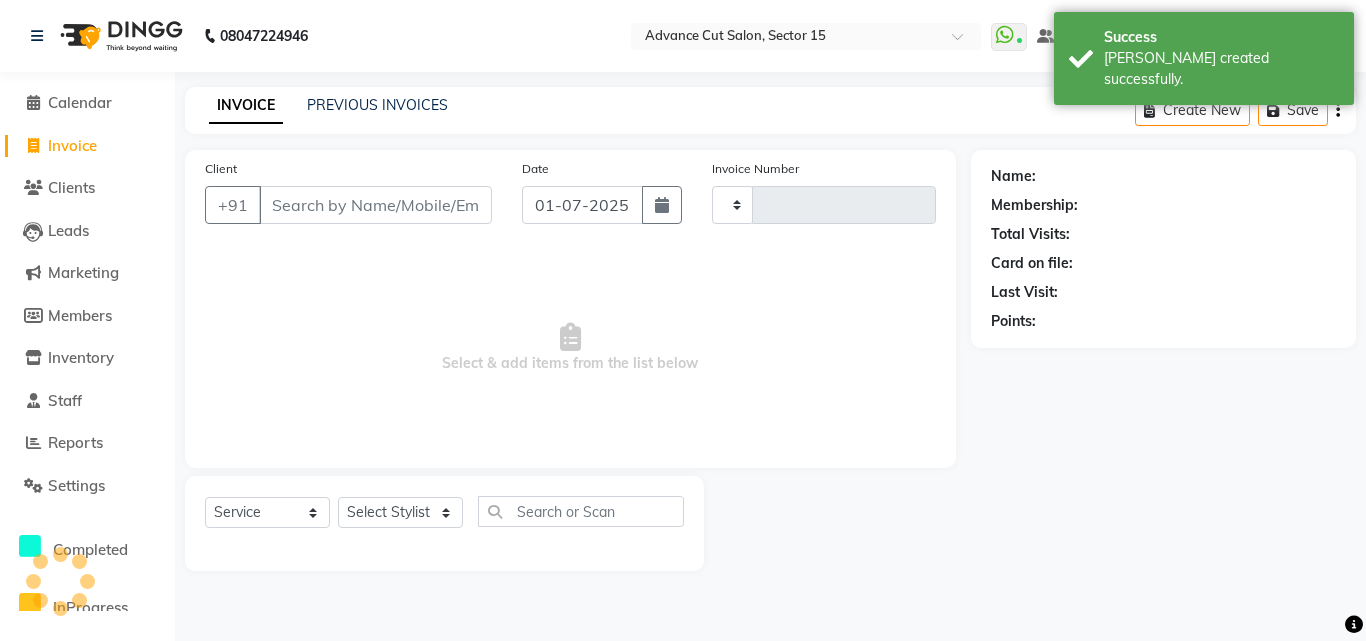 type on "4093" 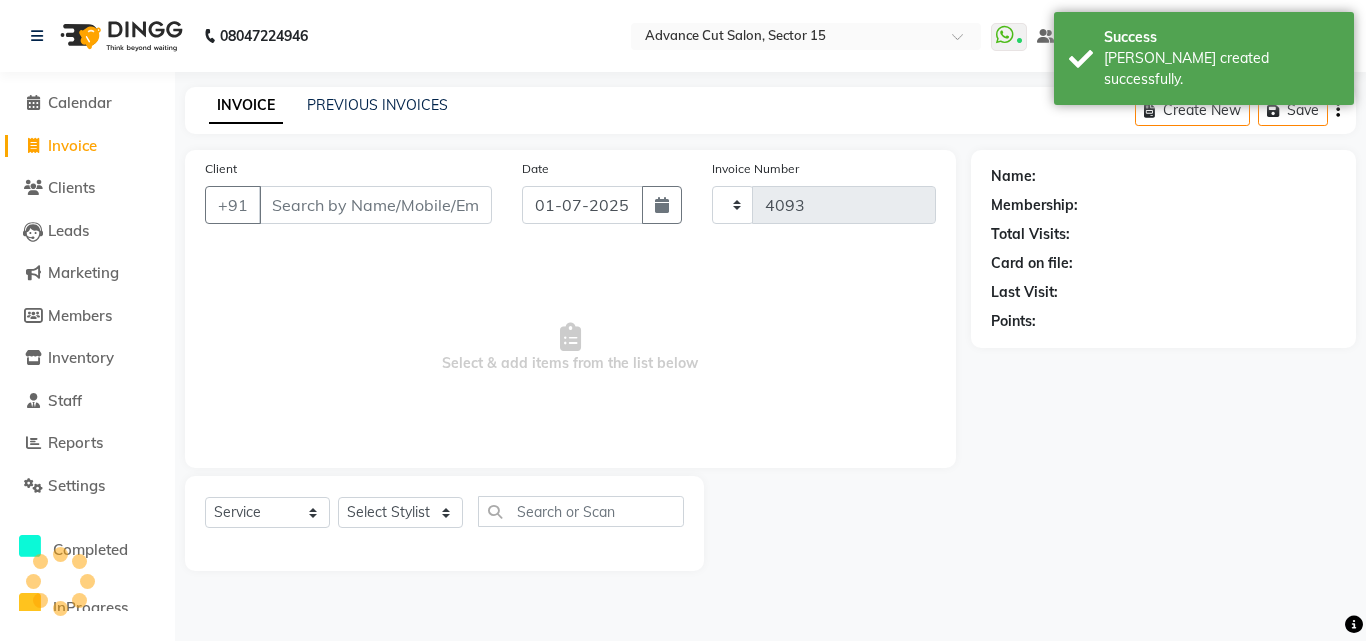 select on "6255" 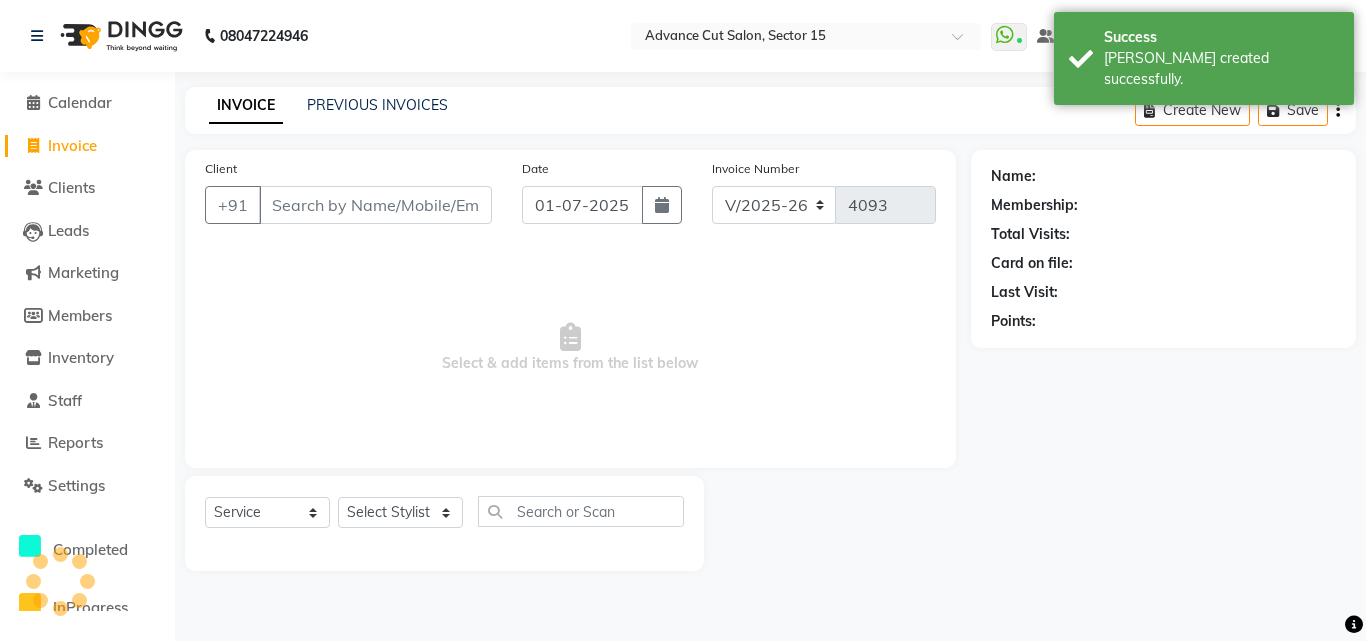 click on "Client" at bounding box center (375, 205) 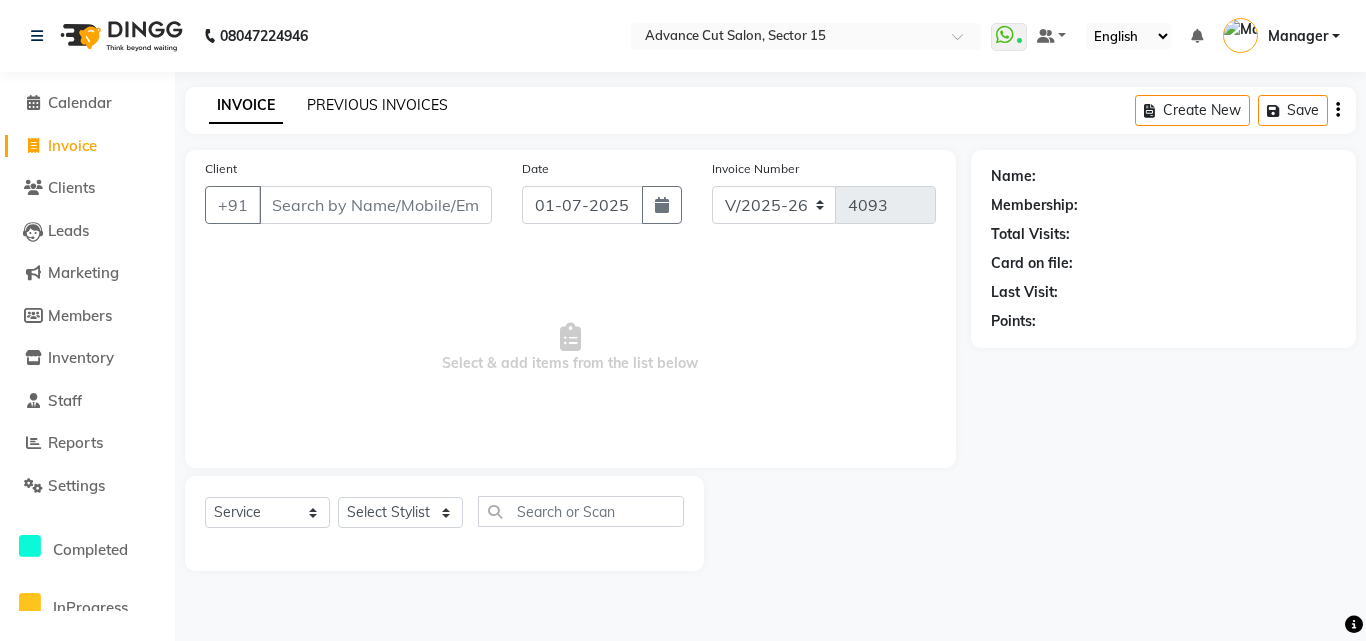 click on "PREVIOUS INVOICES" 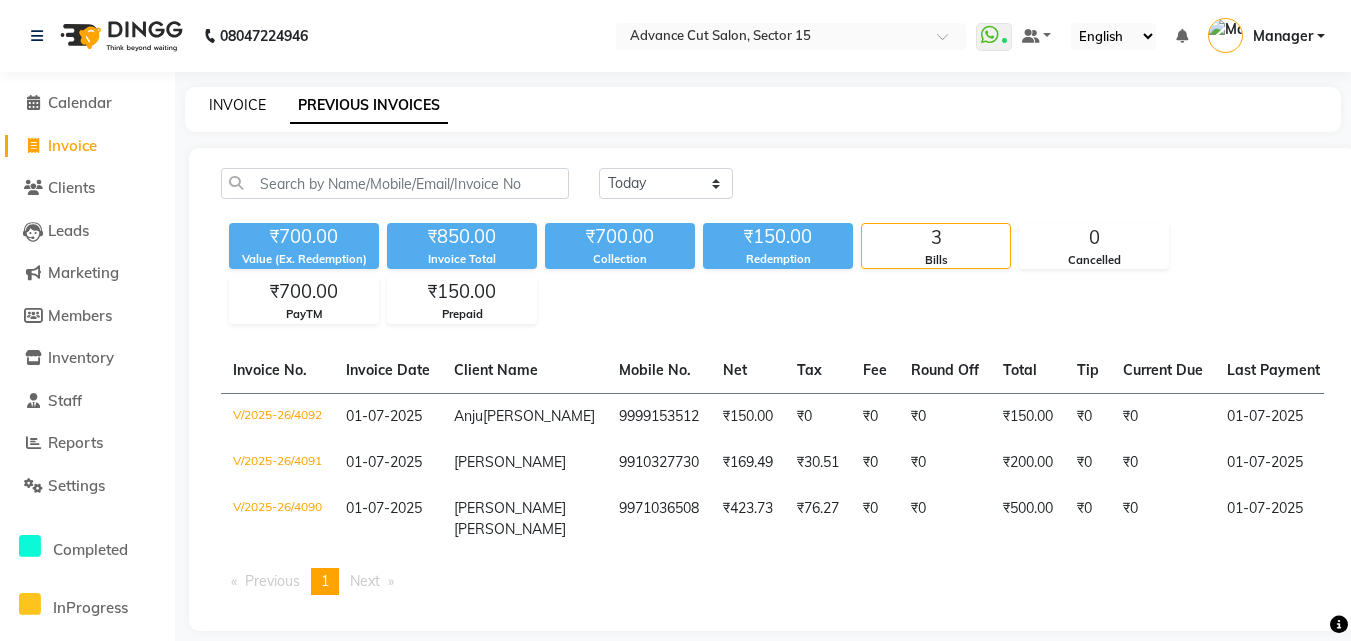 click on "INVOICE" 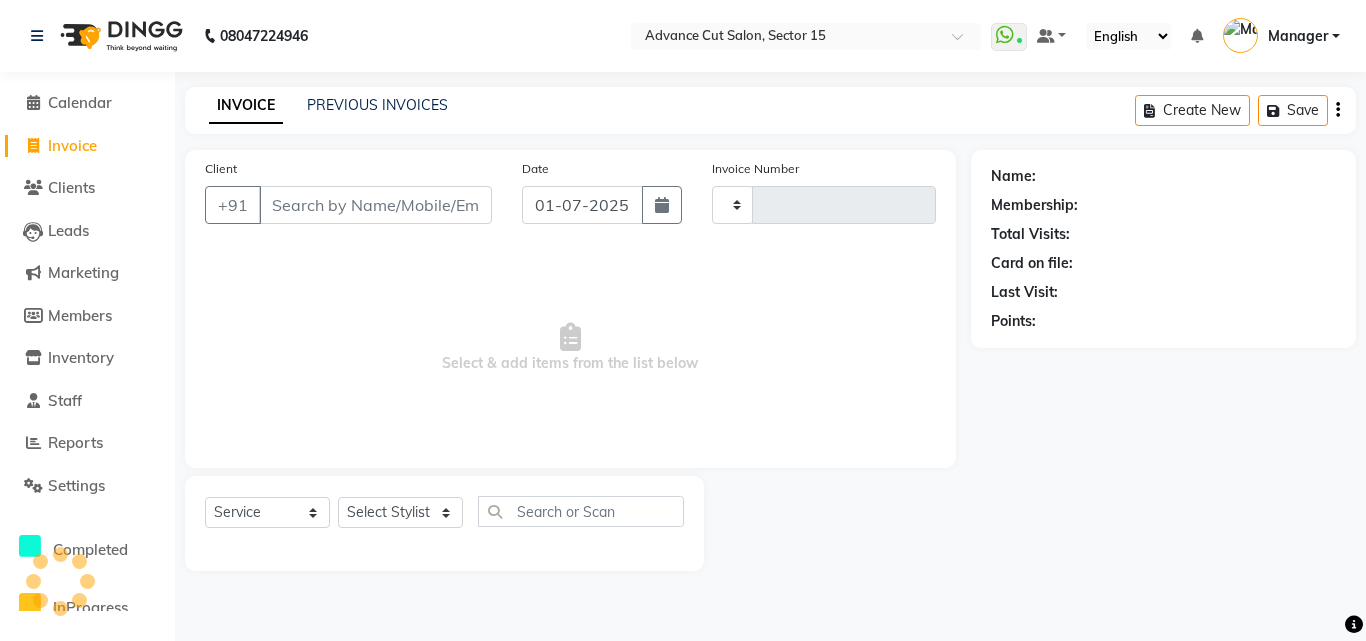 type on "4093" 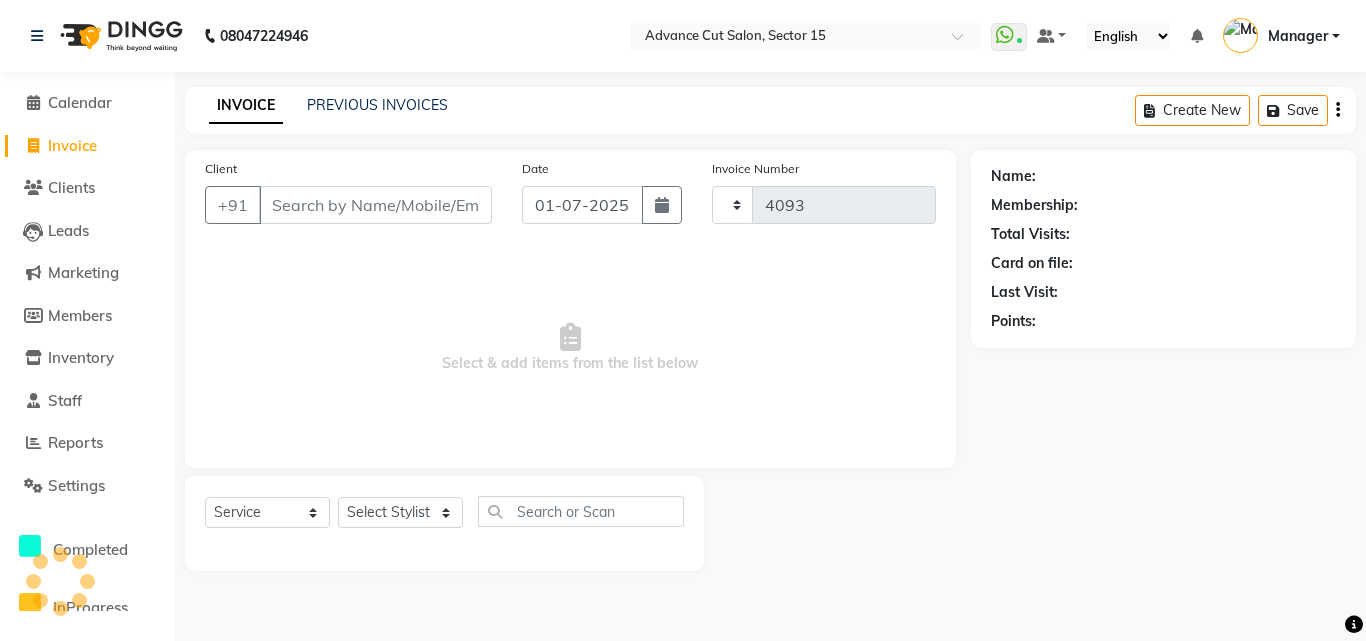select on "6255" 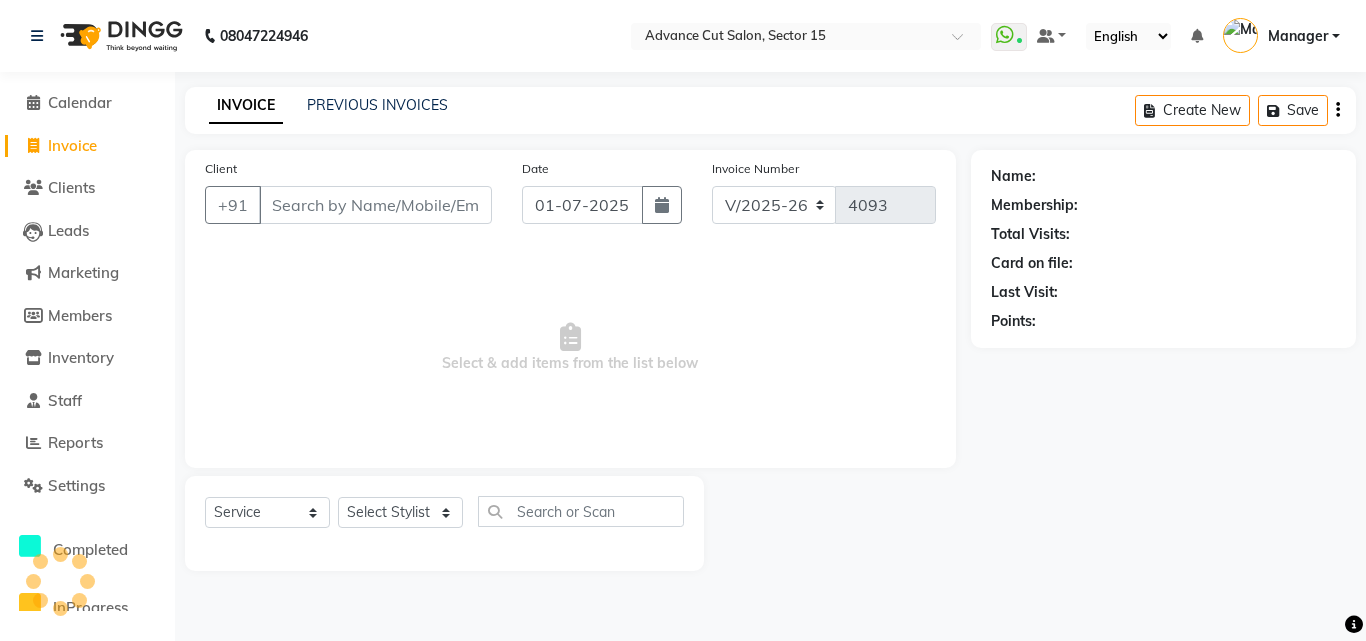 click on "Client" at bounding box center (375, 205) 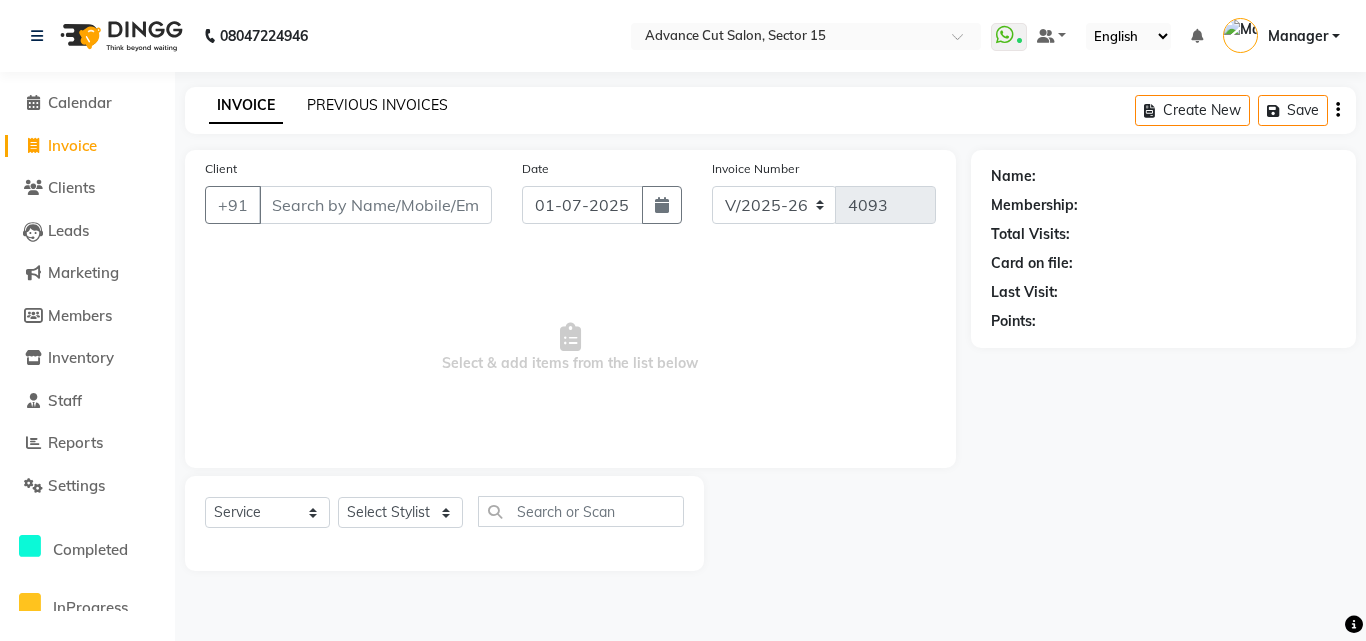 click on "PREVIOUS INVOICES" 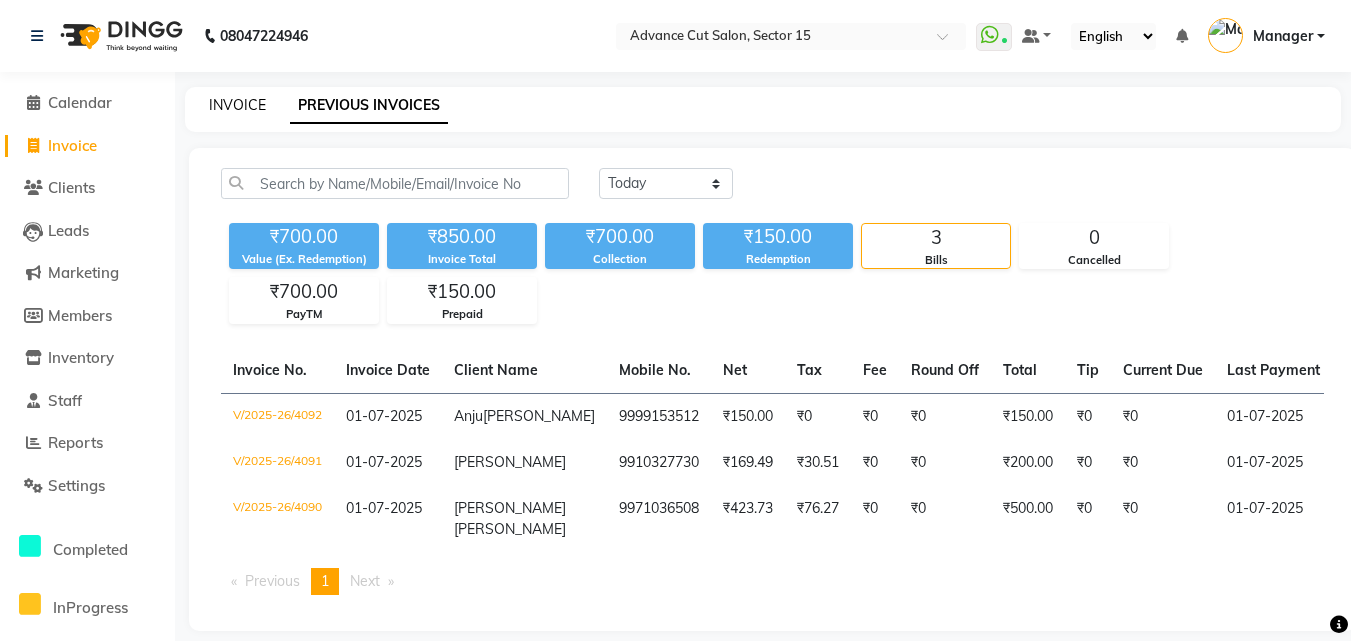 click on "INVOICE" 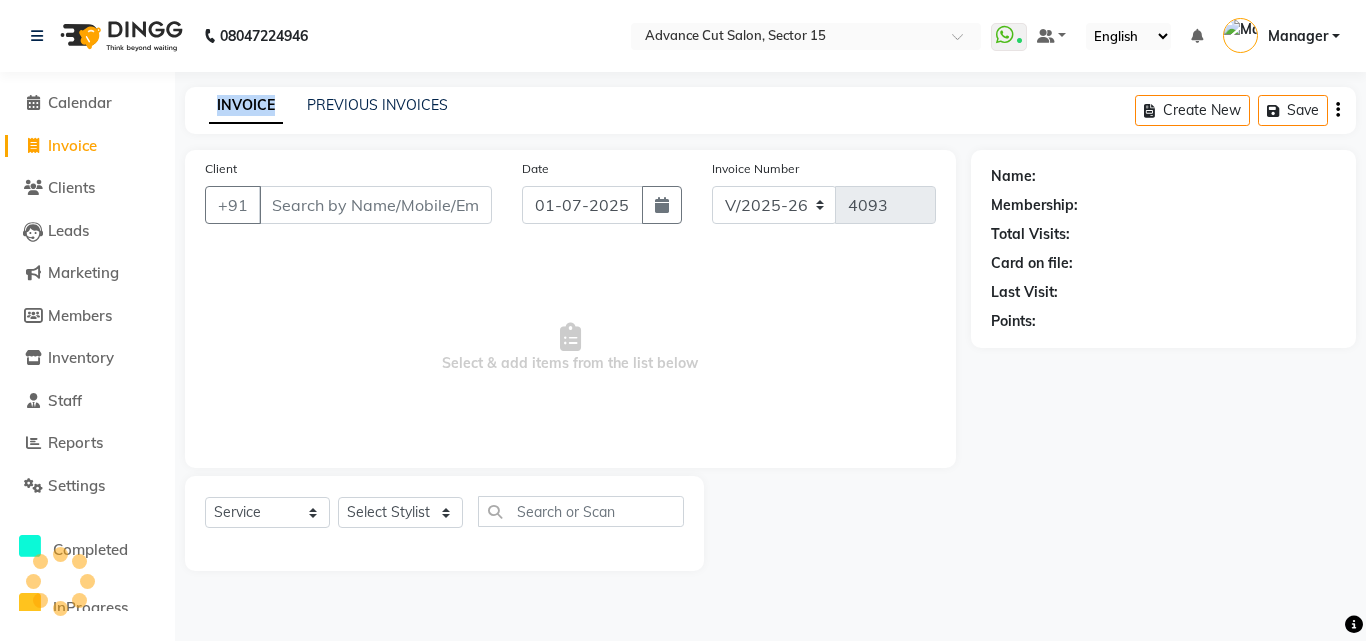 click on "INVOICE" 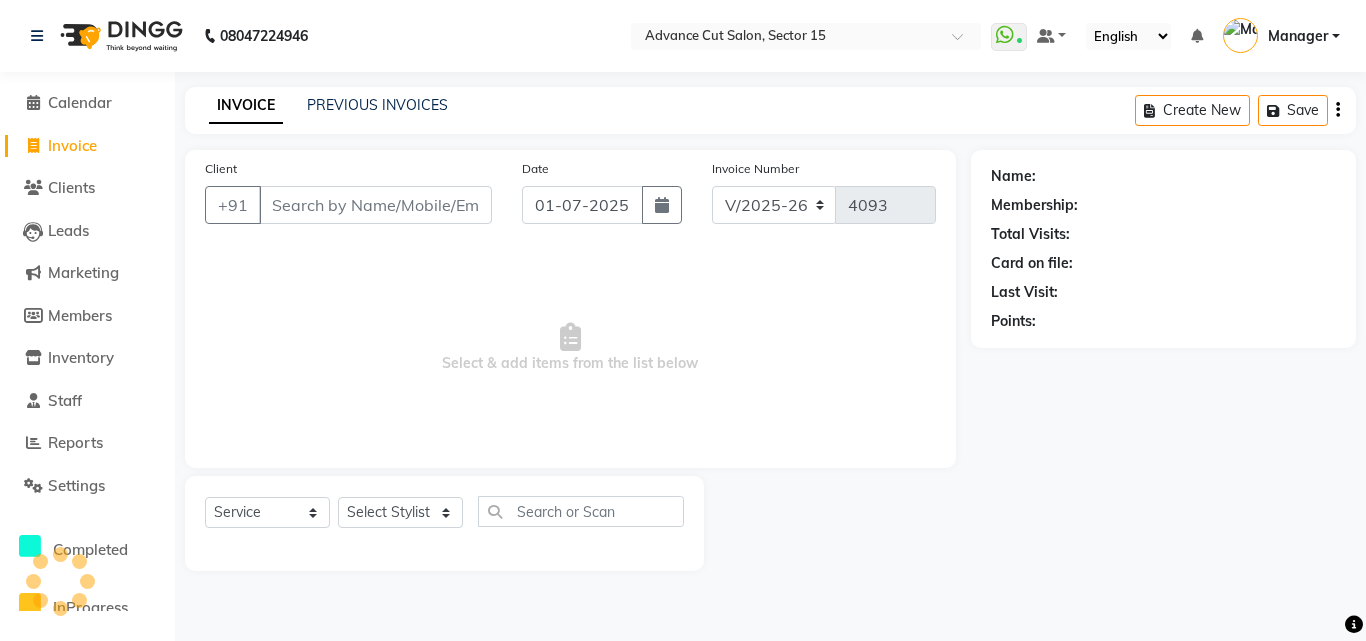 click on "INVOICE" 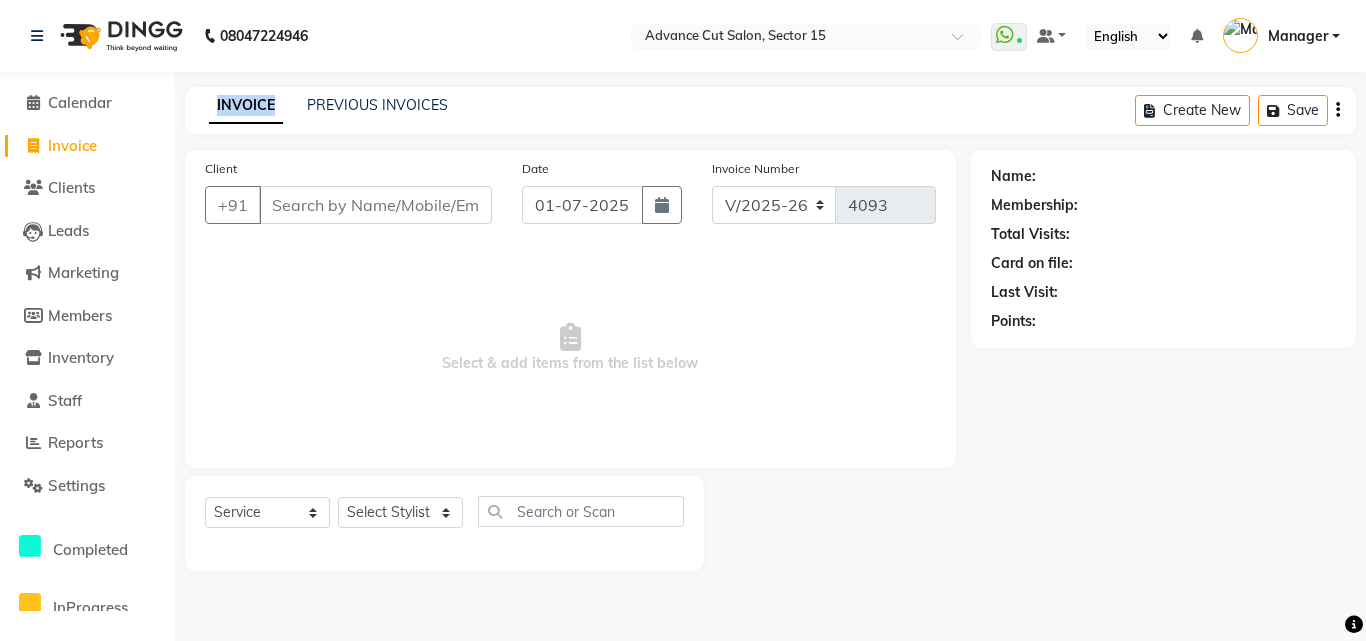click on "INVOICE" 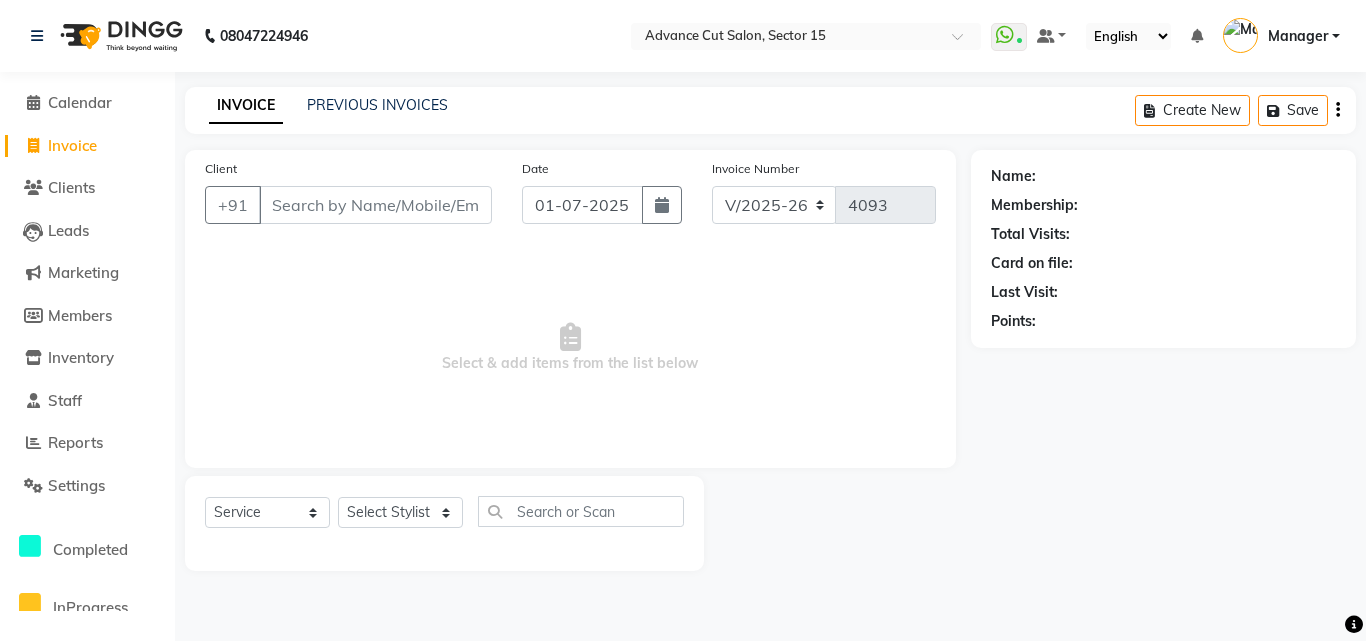 click on "INVOICE" 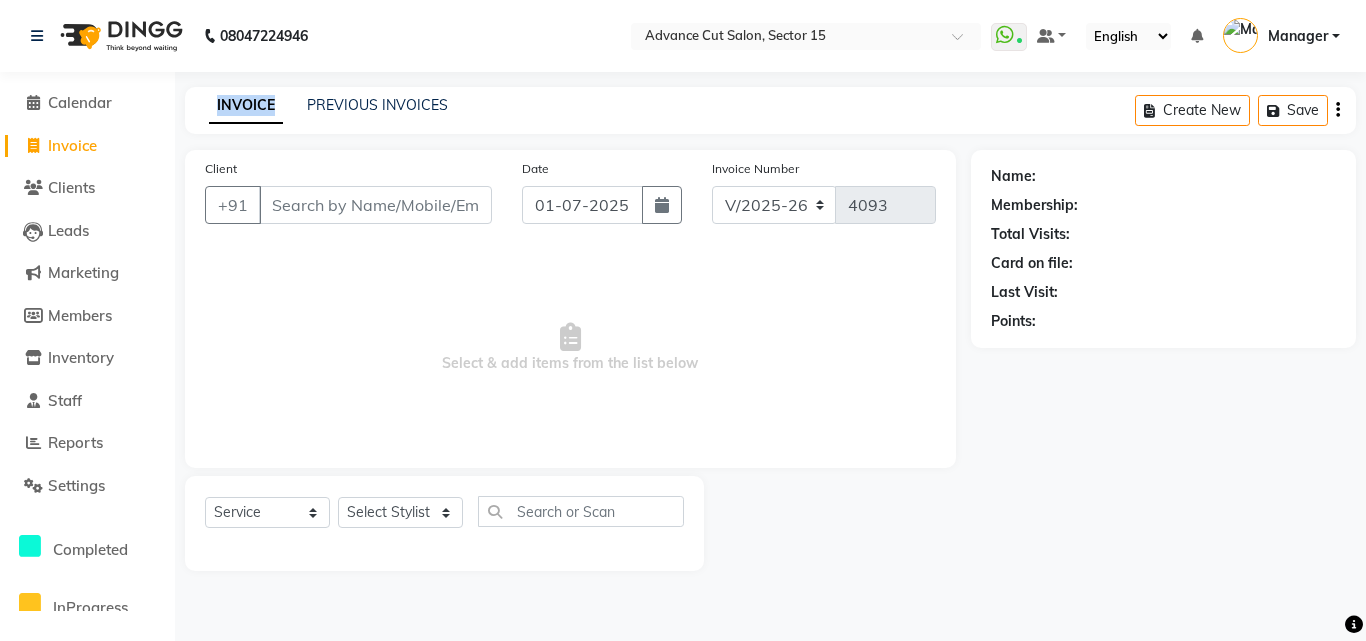 click on "INVOICE" 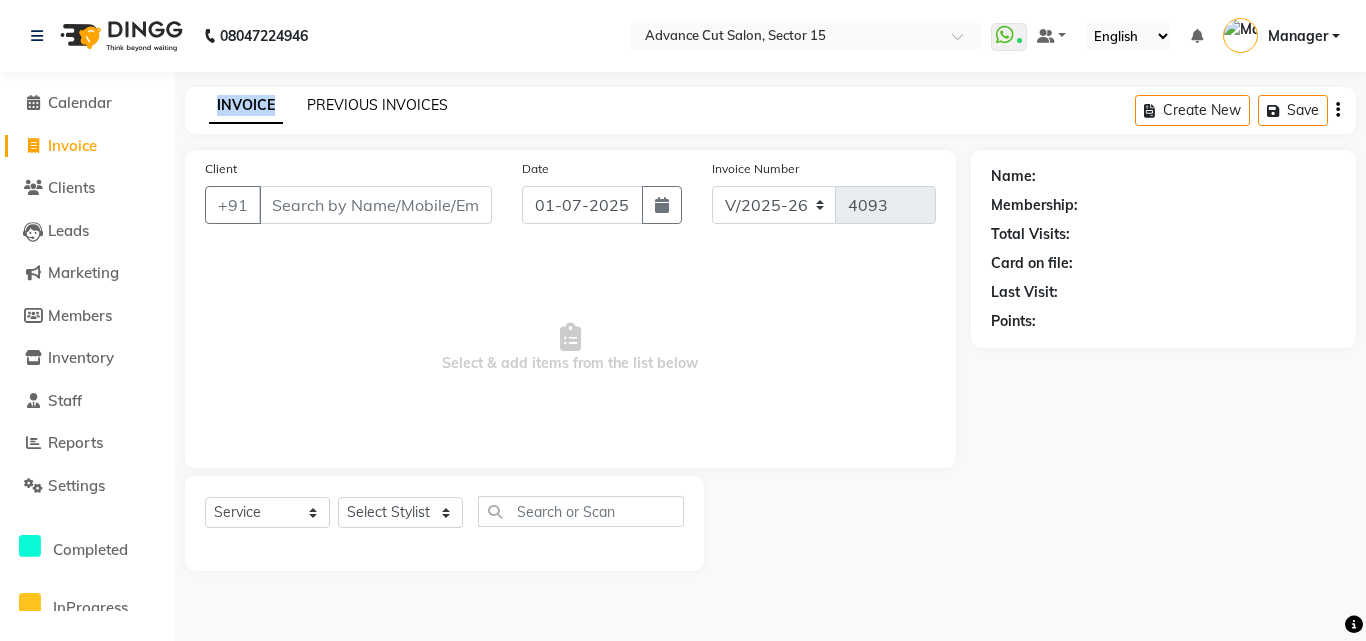 click on "PREVIOUS INVOICES" 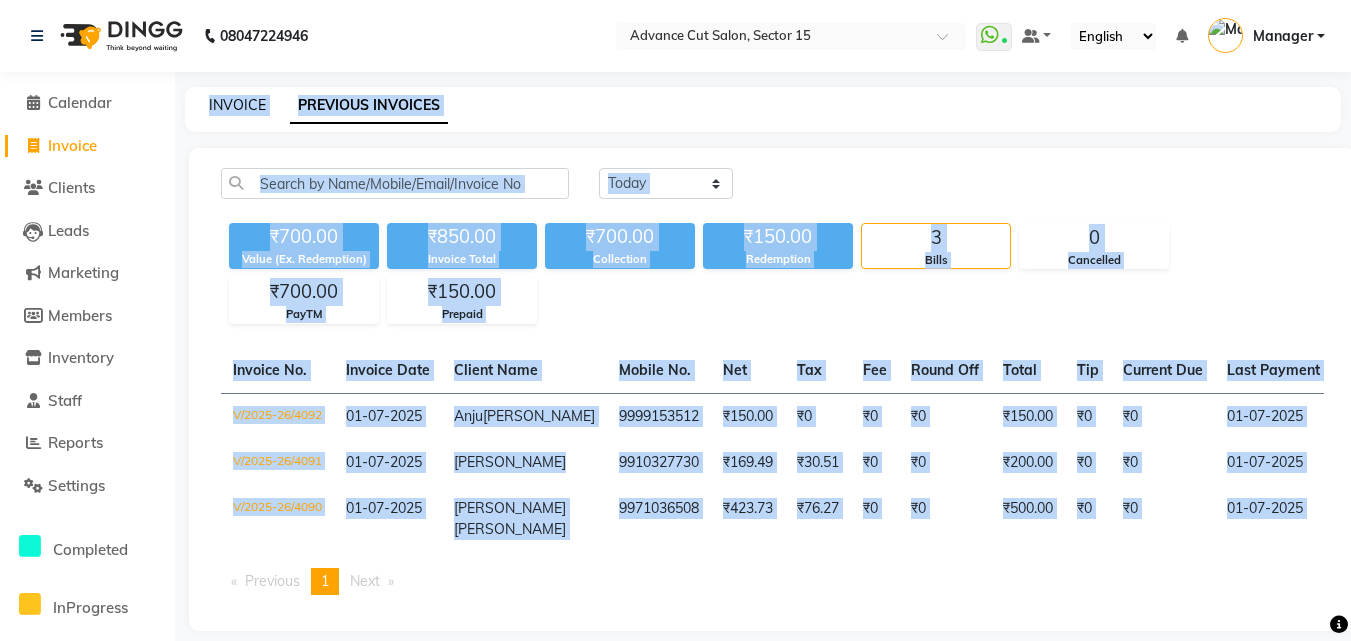 click on "INVOICE" 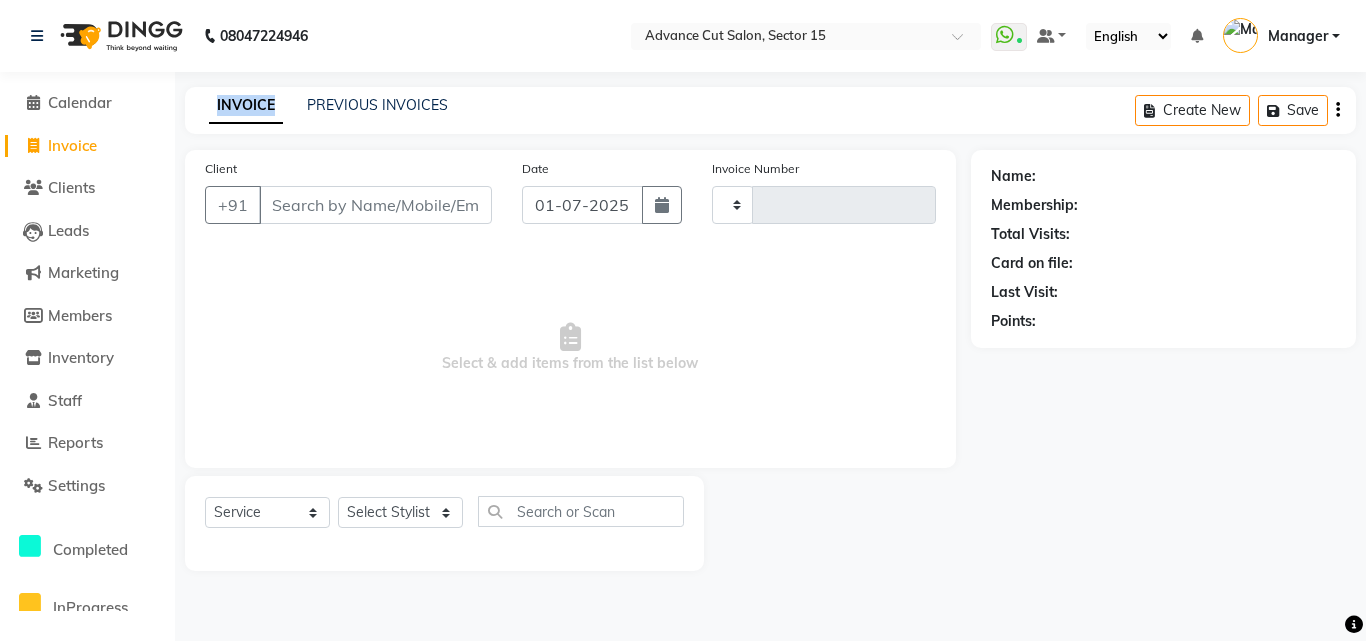 type on "4093" 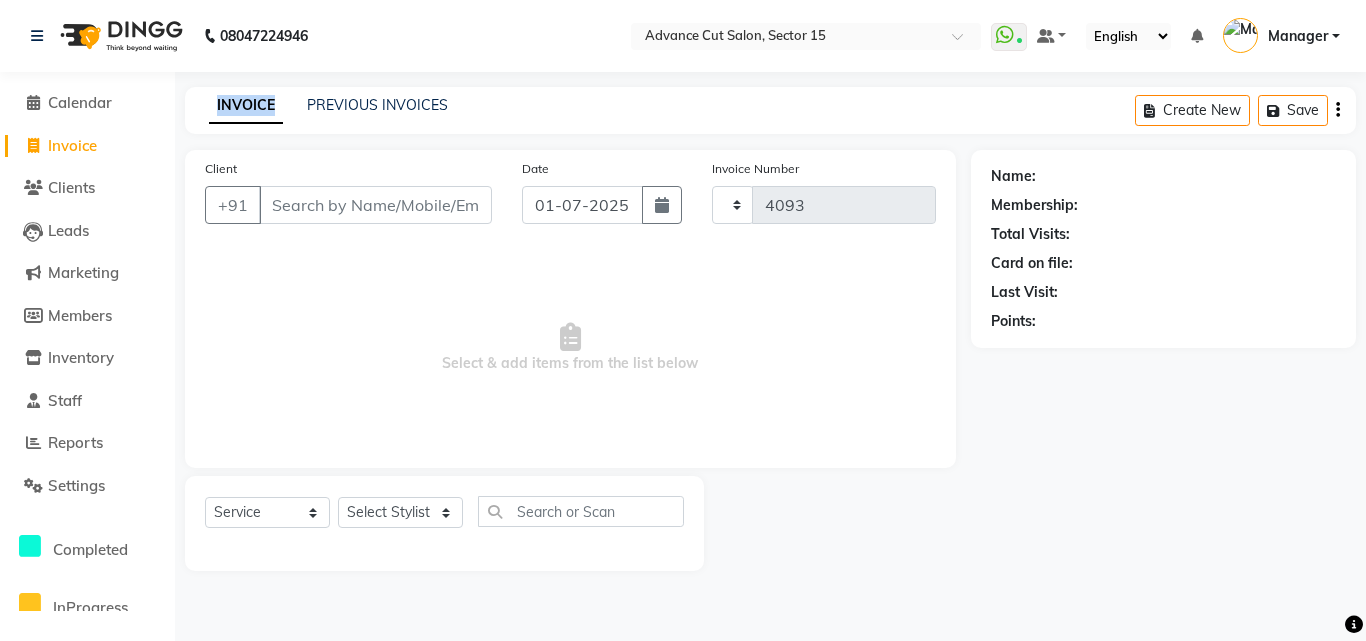 select on "6255" 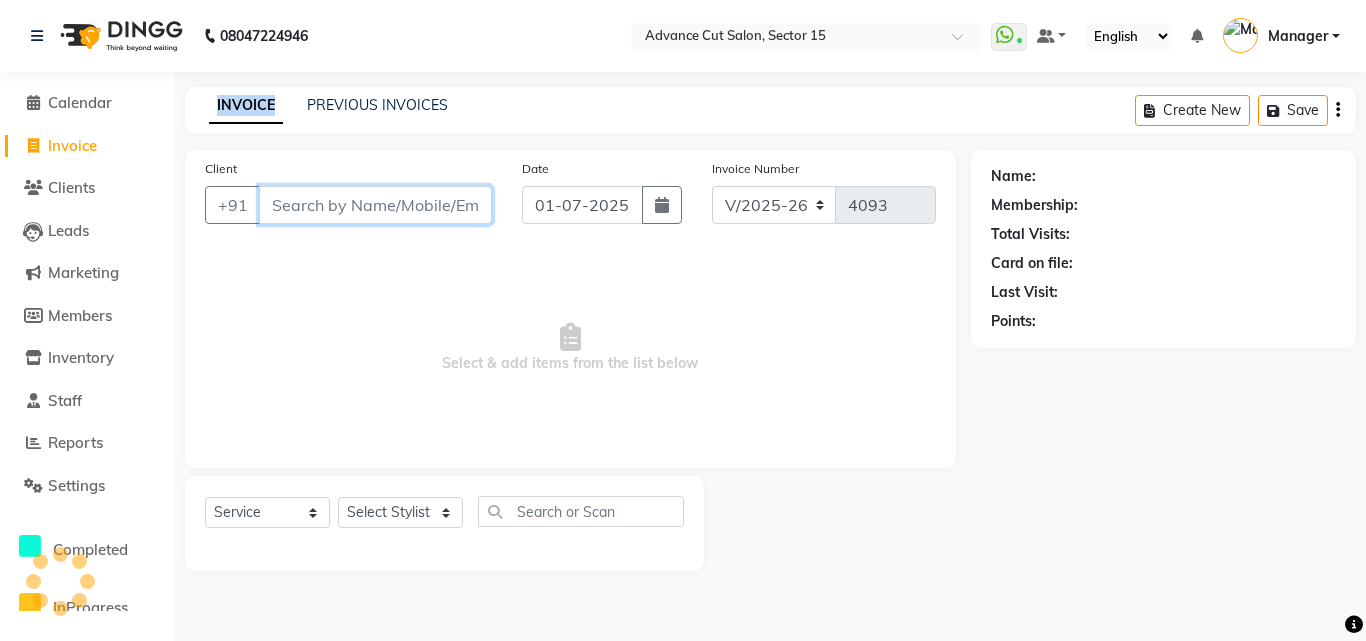 click on "Client" at bounding box center [375, 205] 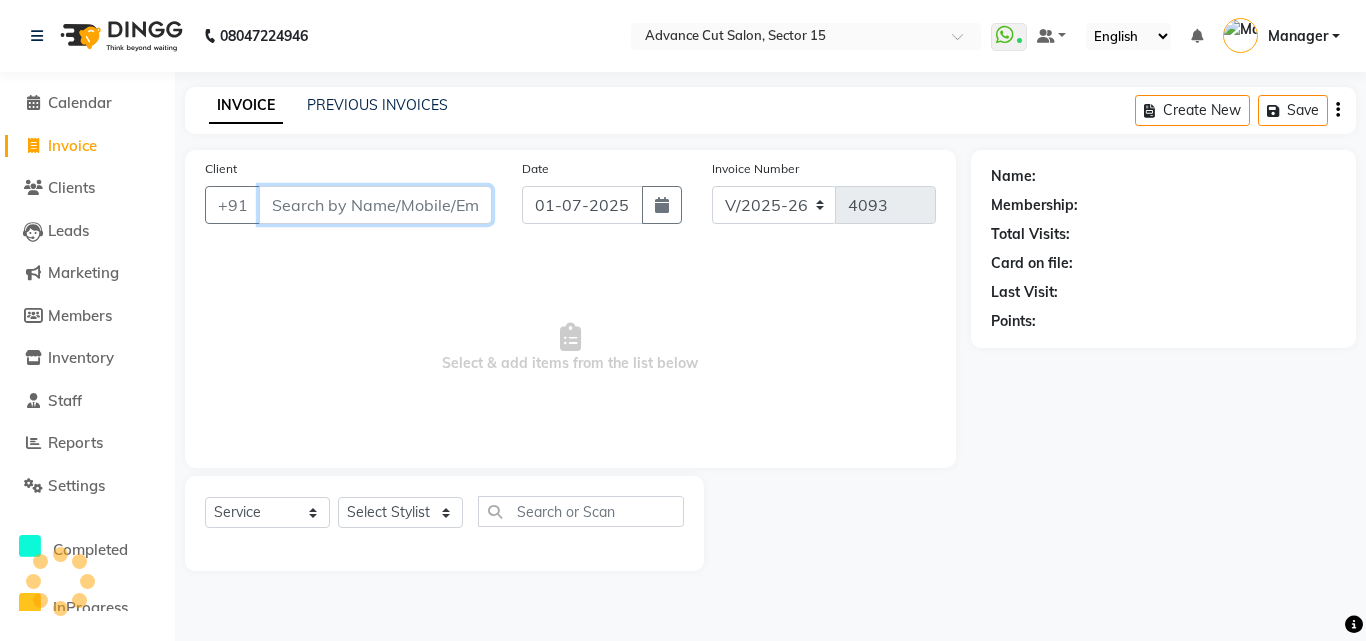 click on "Client" at bounding box center (375, 205) 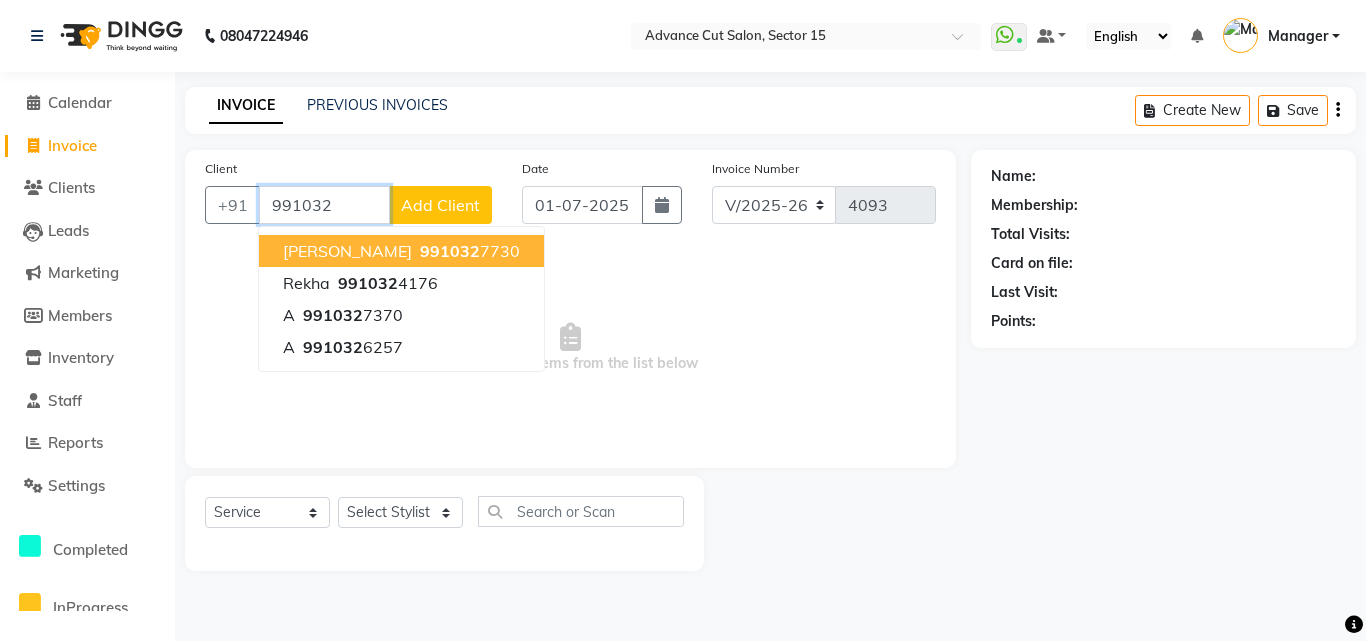 click on "Imtyaz" at bounding box center [347, 251] 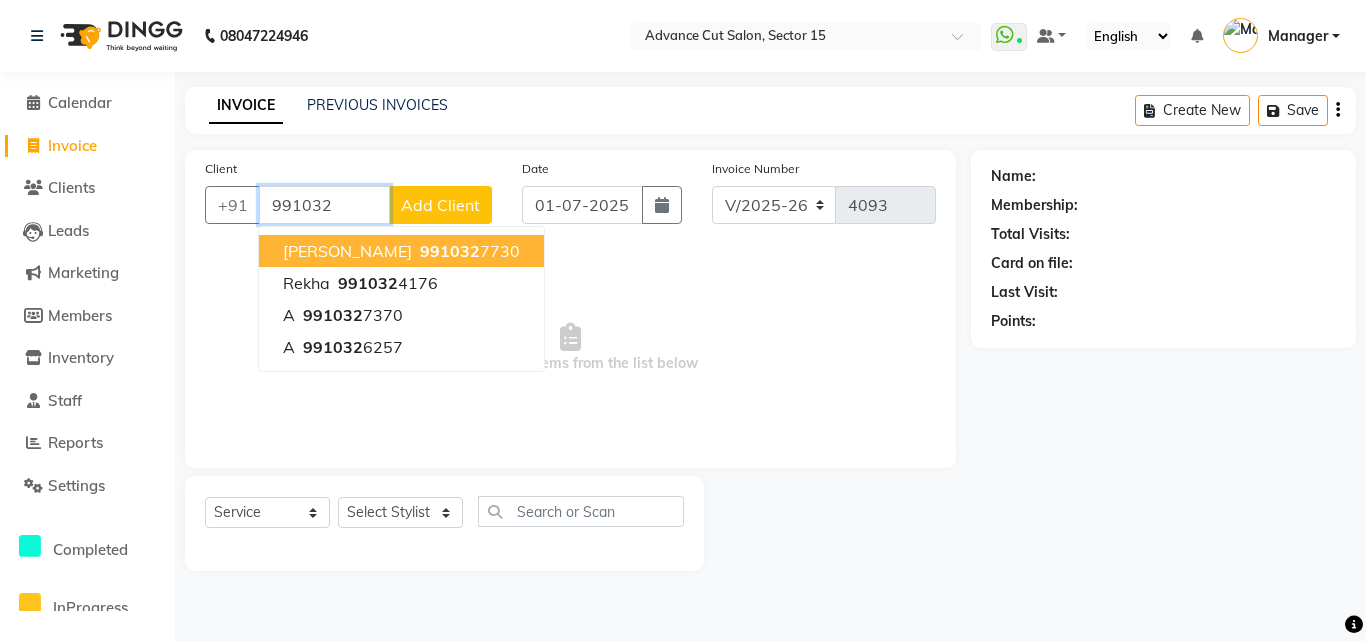 type on "9910327730" 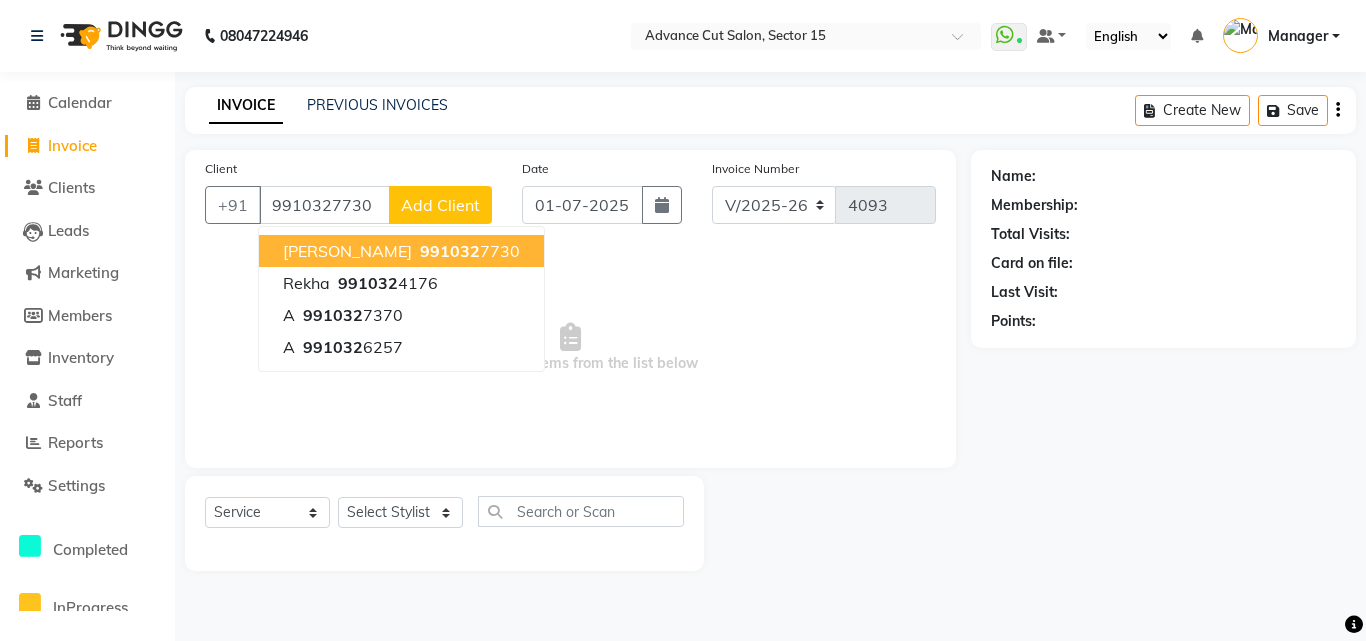 click on "Select & add items from the list below" at bounding box center [570, 348] 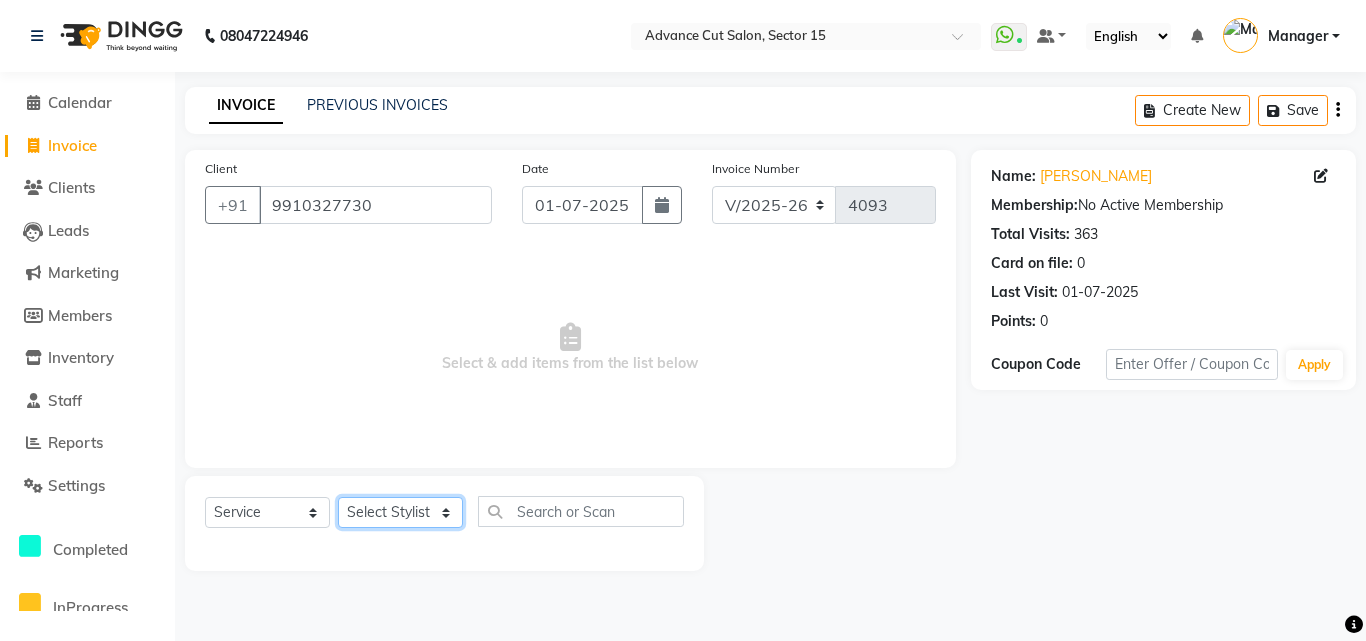 click on "Select Stylist Advance Cut  ASIF FARMAN HAIDER Iqbal KASHISH LUCKY Manager MANOJ NASEEM NASIR Nidhi Pooja  PRIYA RAEES RANI RASHID RIZWAN SACHIN SALMAN SANJAY Shahjad shuaib SONI" 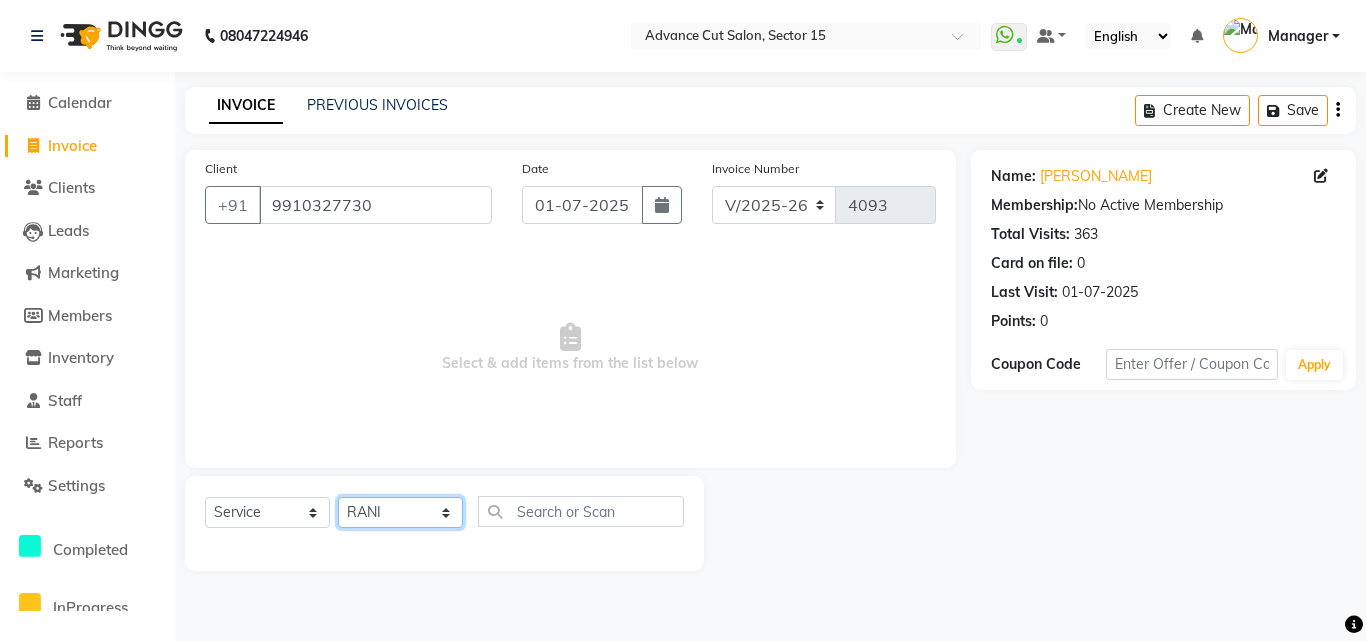 click on "Select Stylist Advance Cut  ASIF FARMAN HAIDER Iqbal KASHISH LUCKY Manager MANOJ NASEEM NASIR Nidhi Pooja  PRIYA RAEES RANI RASHID RIZWAN SACHIN SALMAN SANJAY Shahjad shuaib SONI" 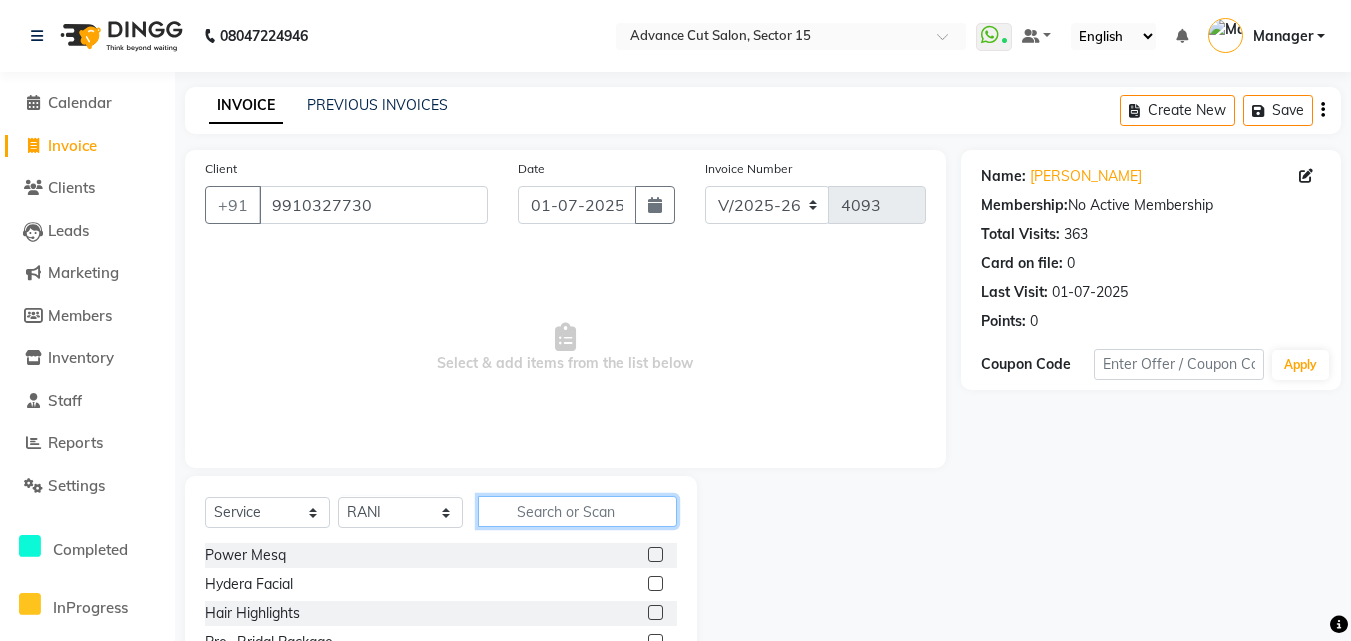 click 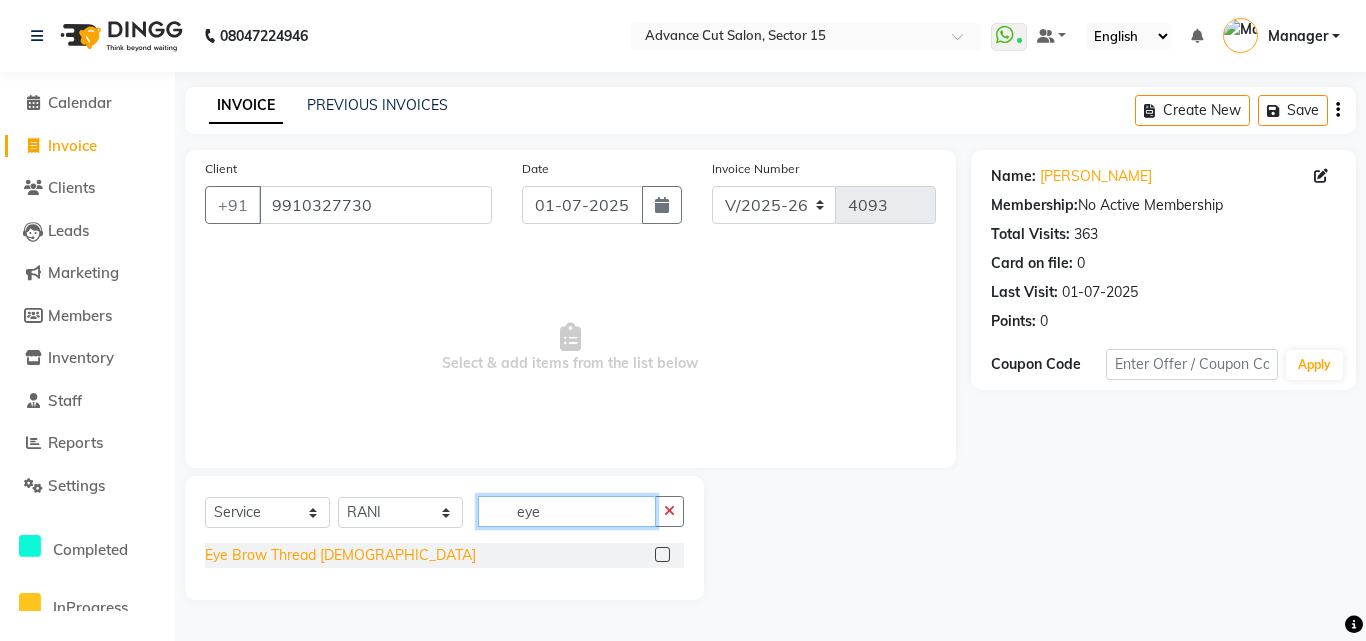 type on "eye" 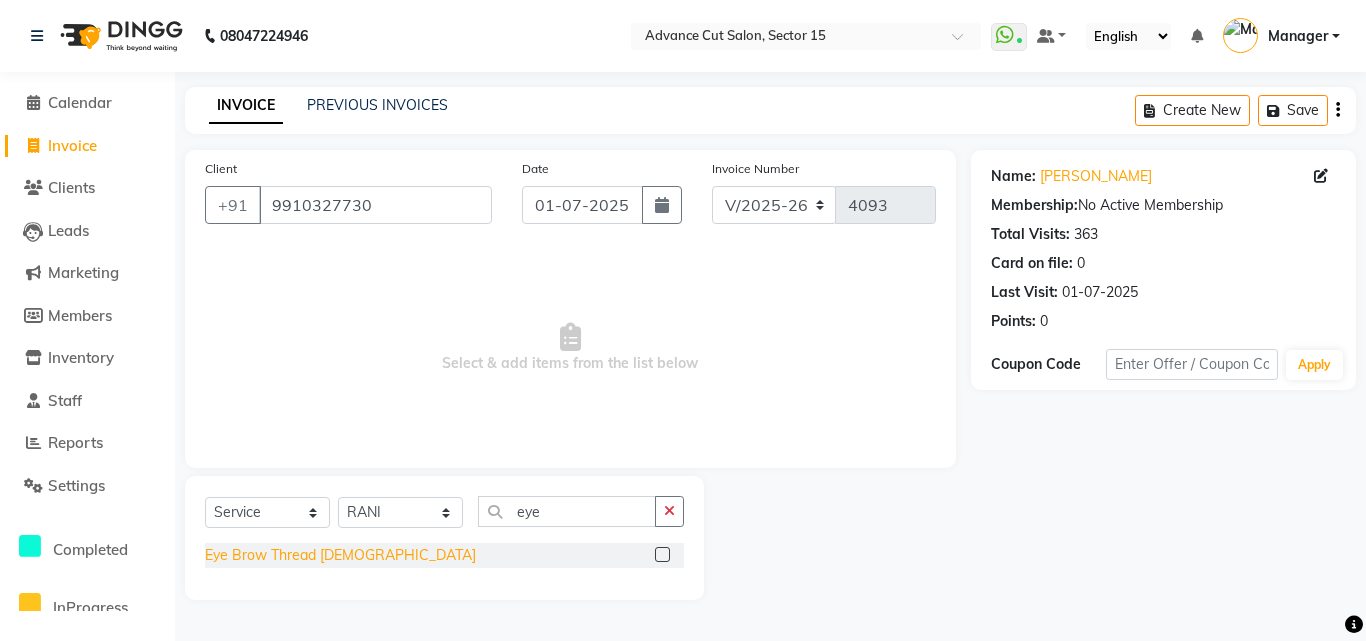 click on "Eye Brow Thread Female" 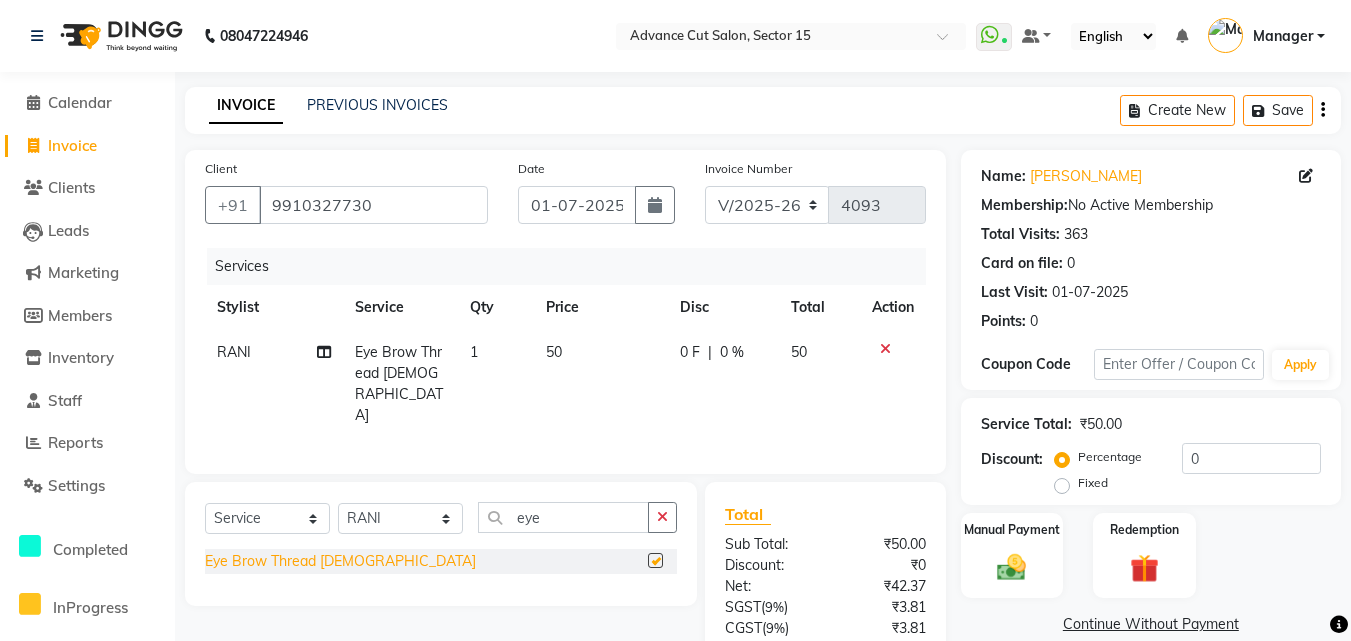 checkbox on "false" 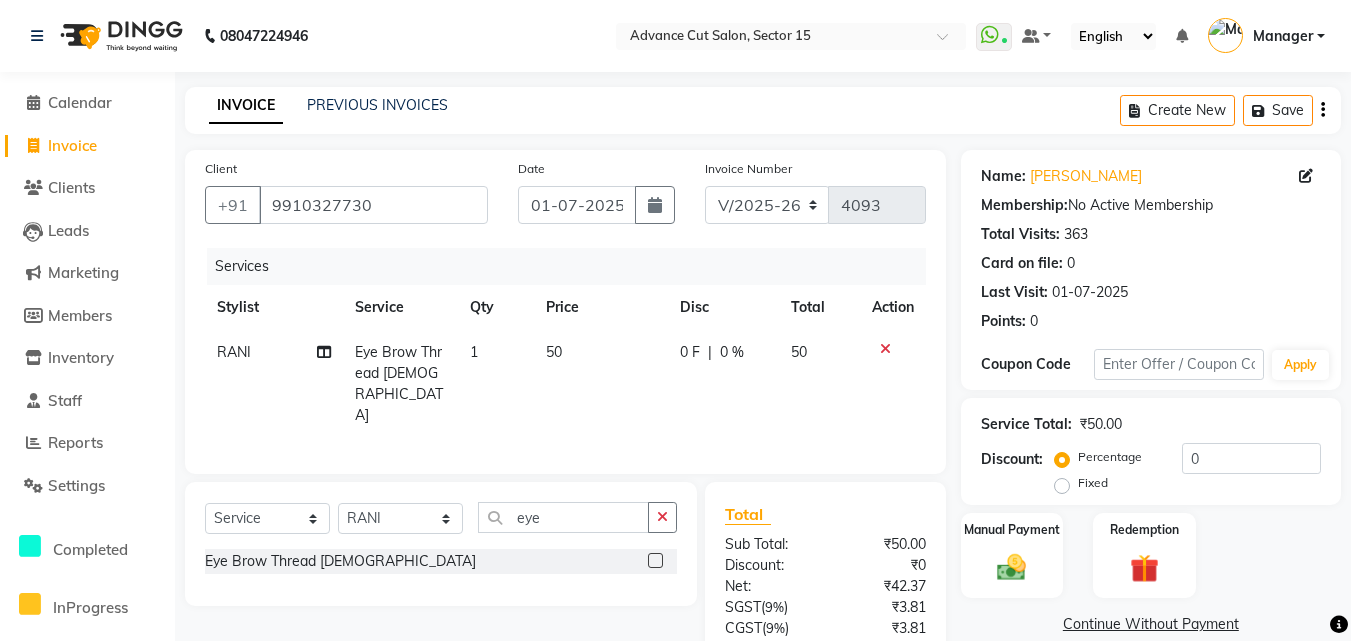 scroll, scrollTop: 159, scrollLeft: 0, axis: vertical 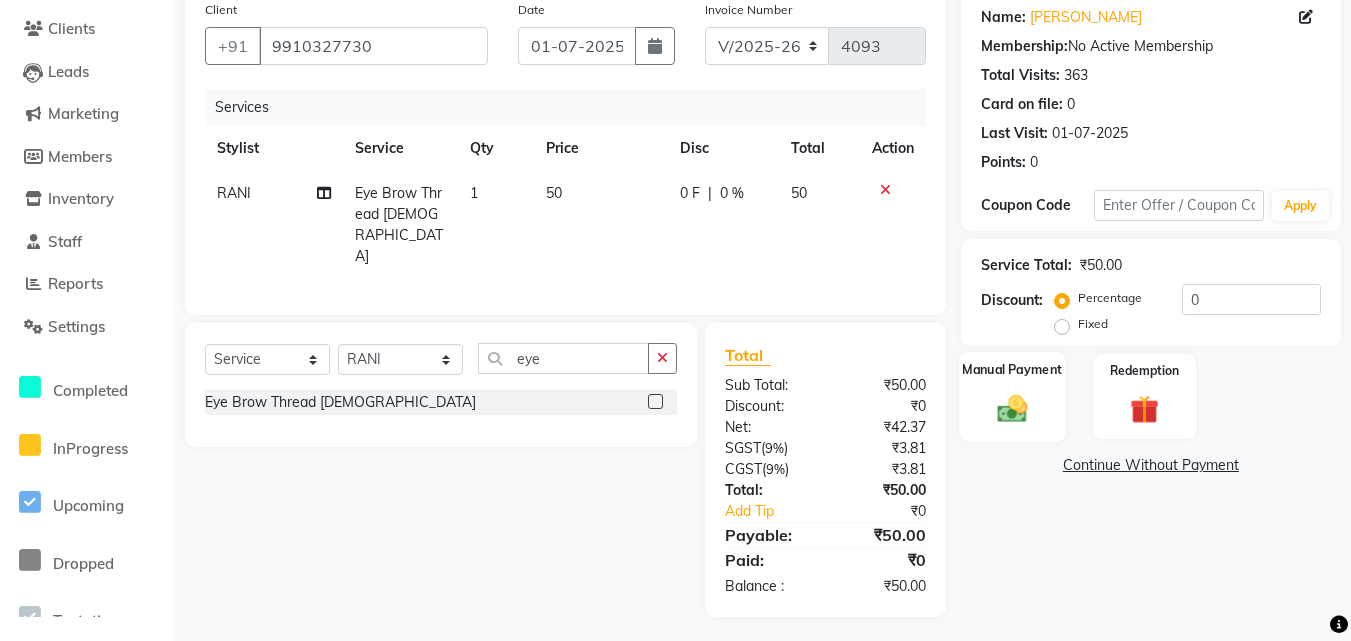 click 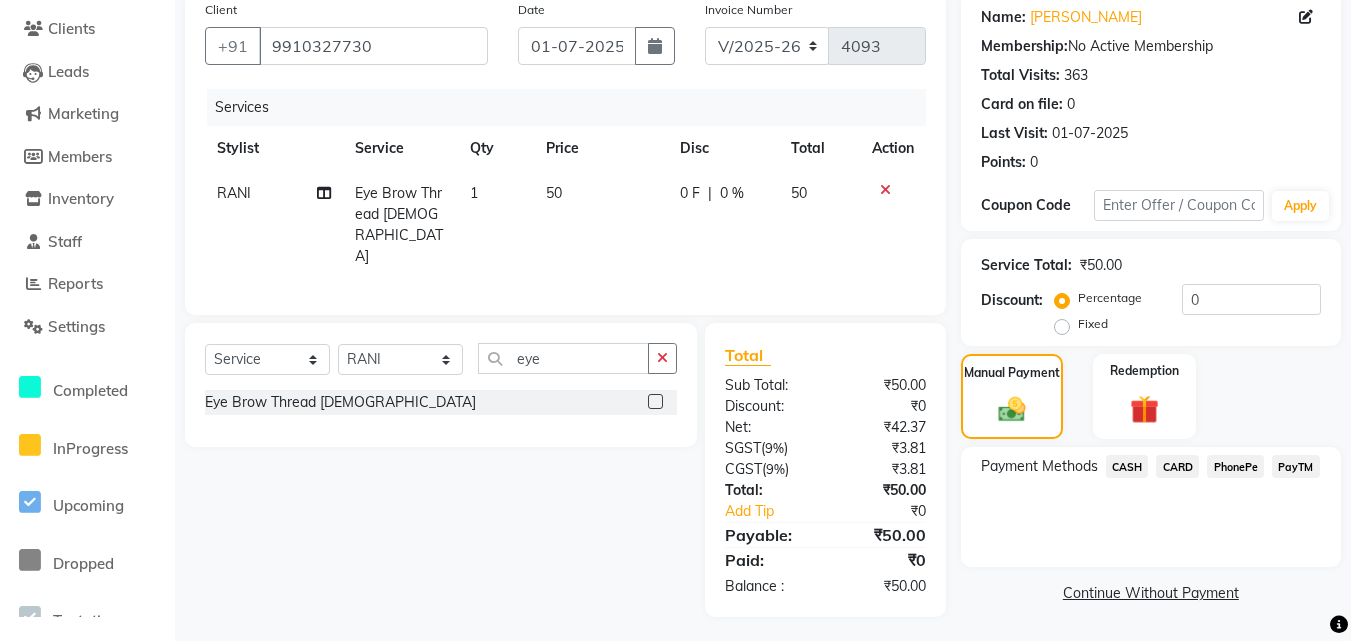 click on "PayTM" 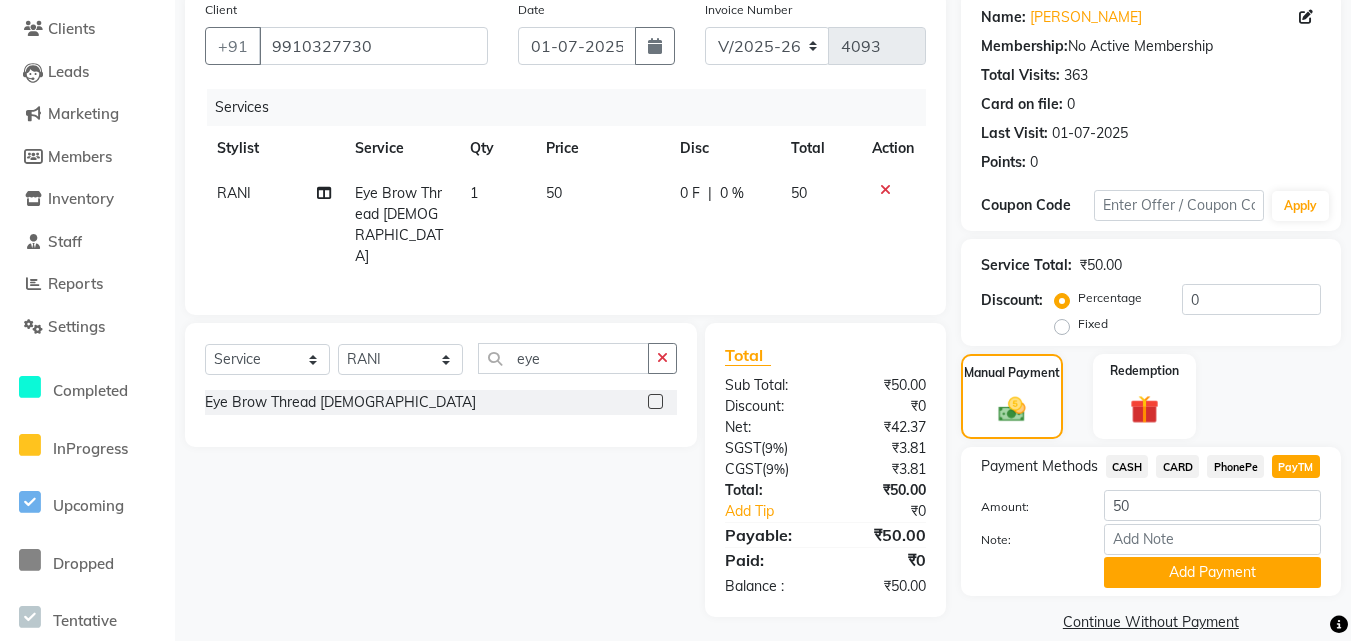 click on "Add Payment" 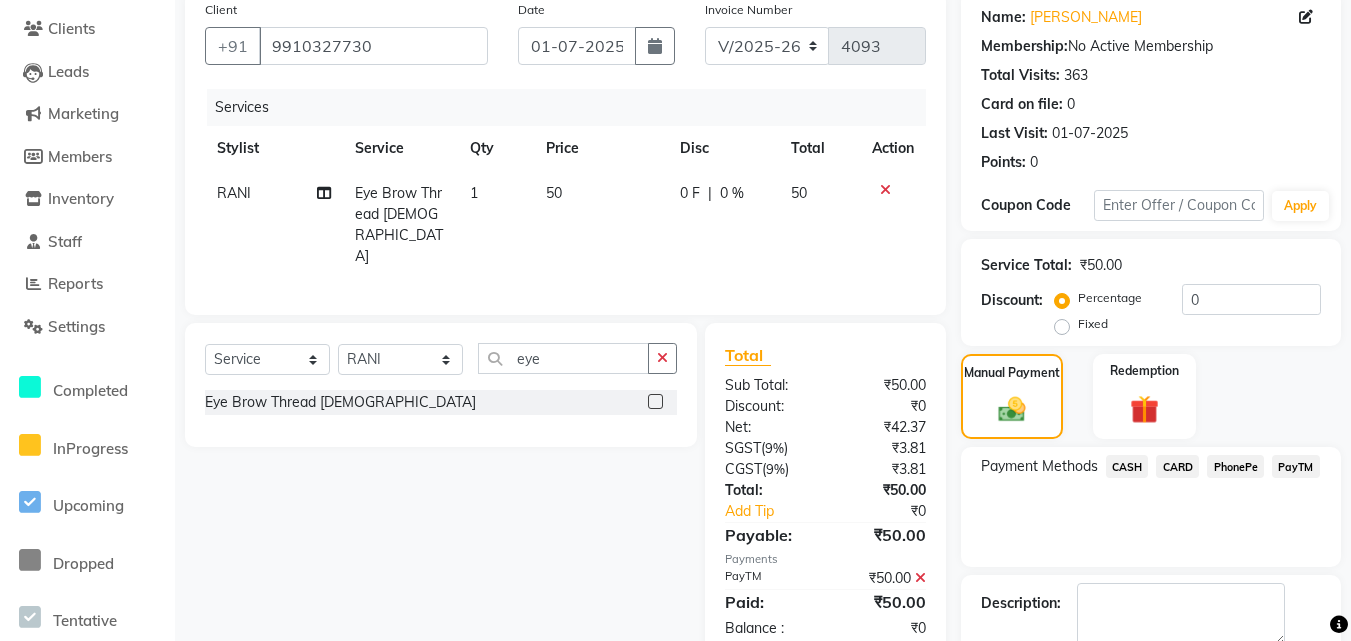 scroll, scrollTop: 269, scrollLeft: 0, axis: vertical 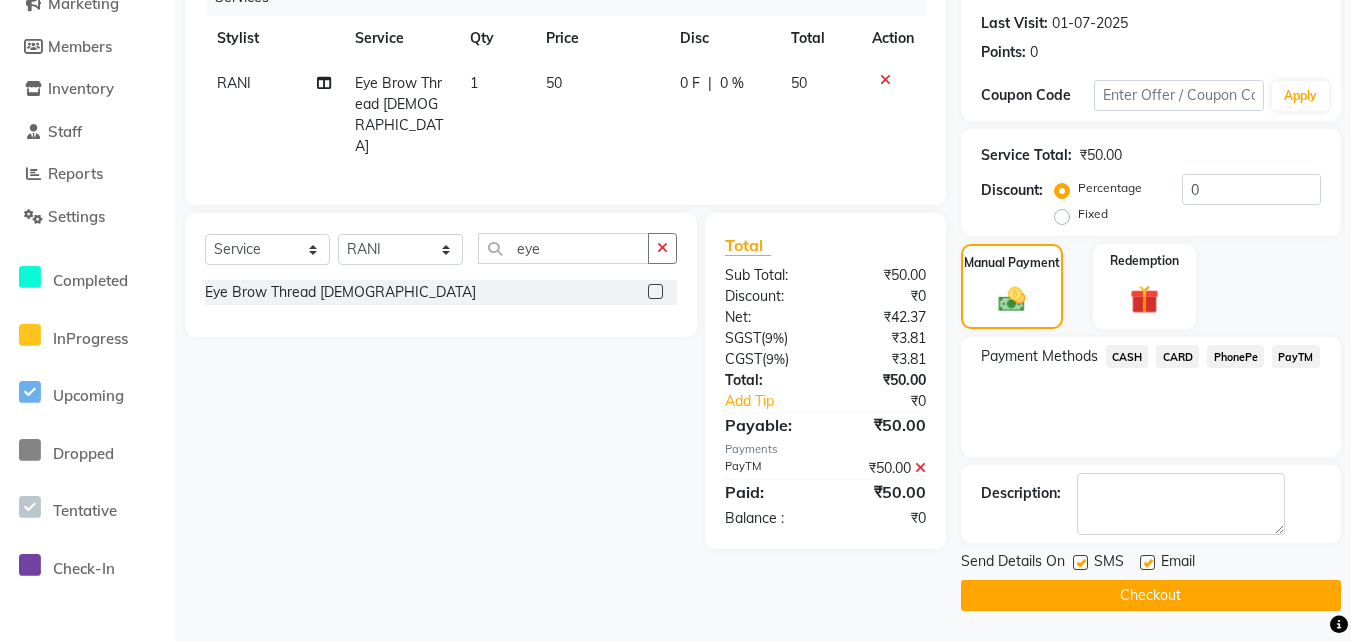 click 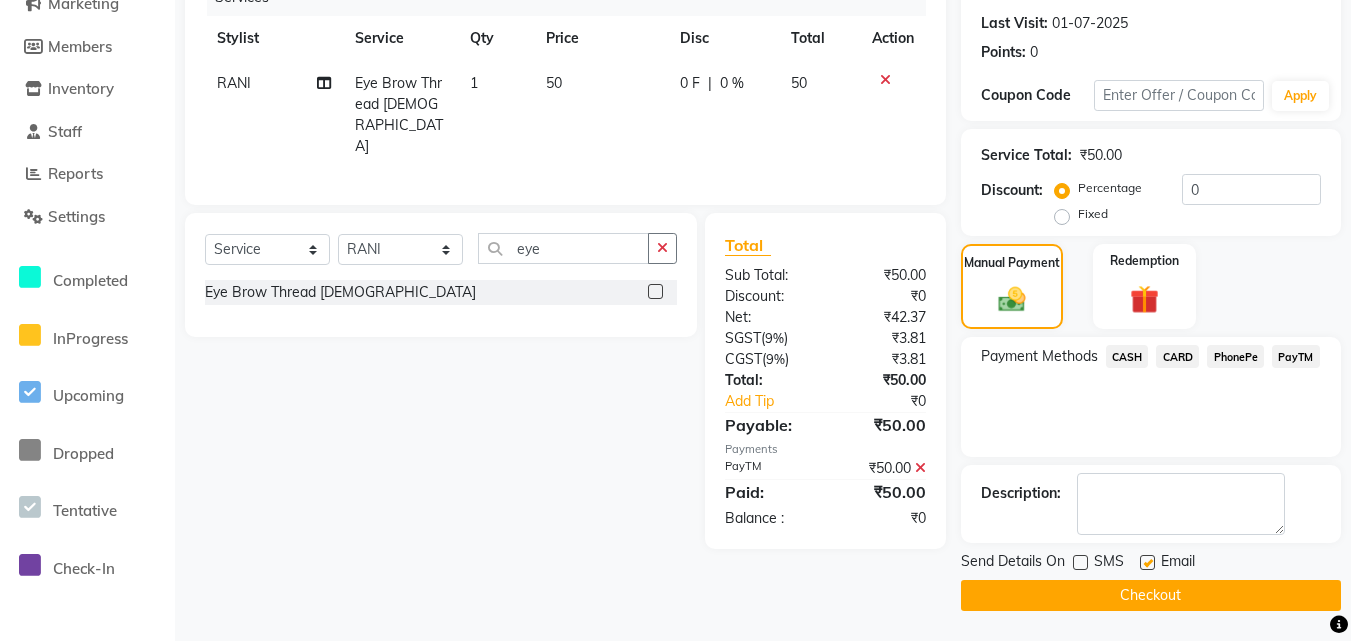 click on "Checkout" 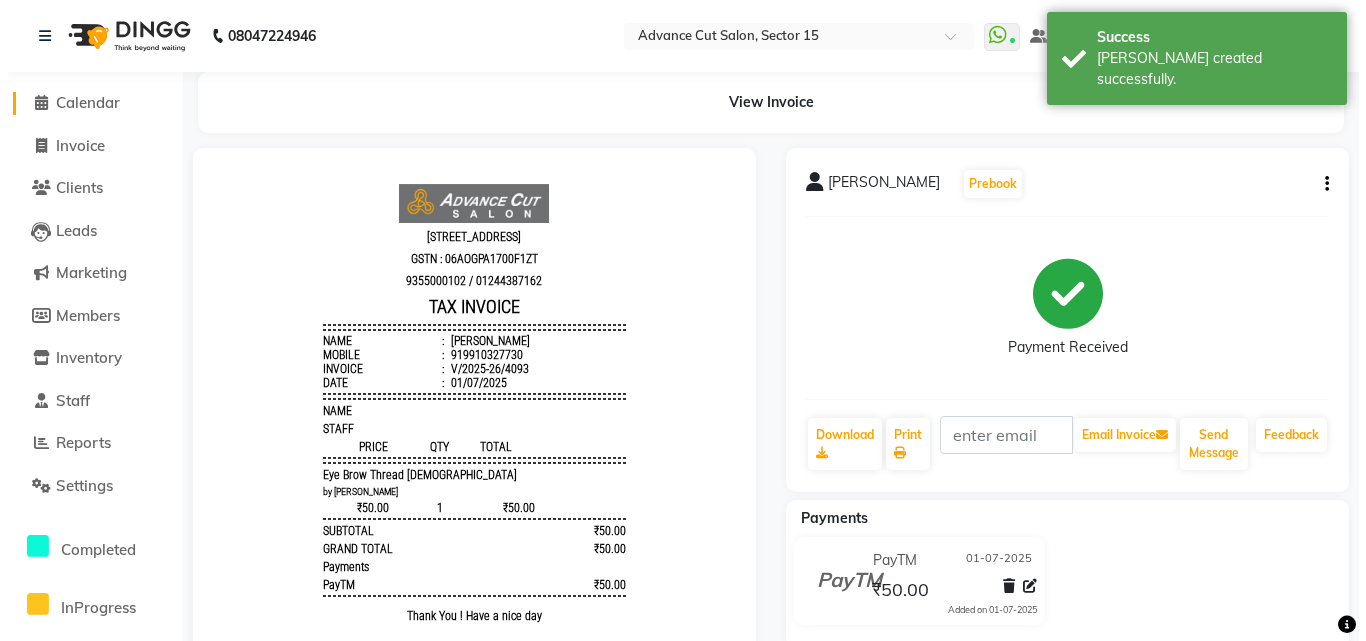 scroll, scrollTop: 0, scrollLeft: 0, axis: both 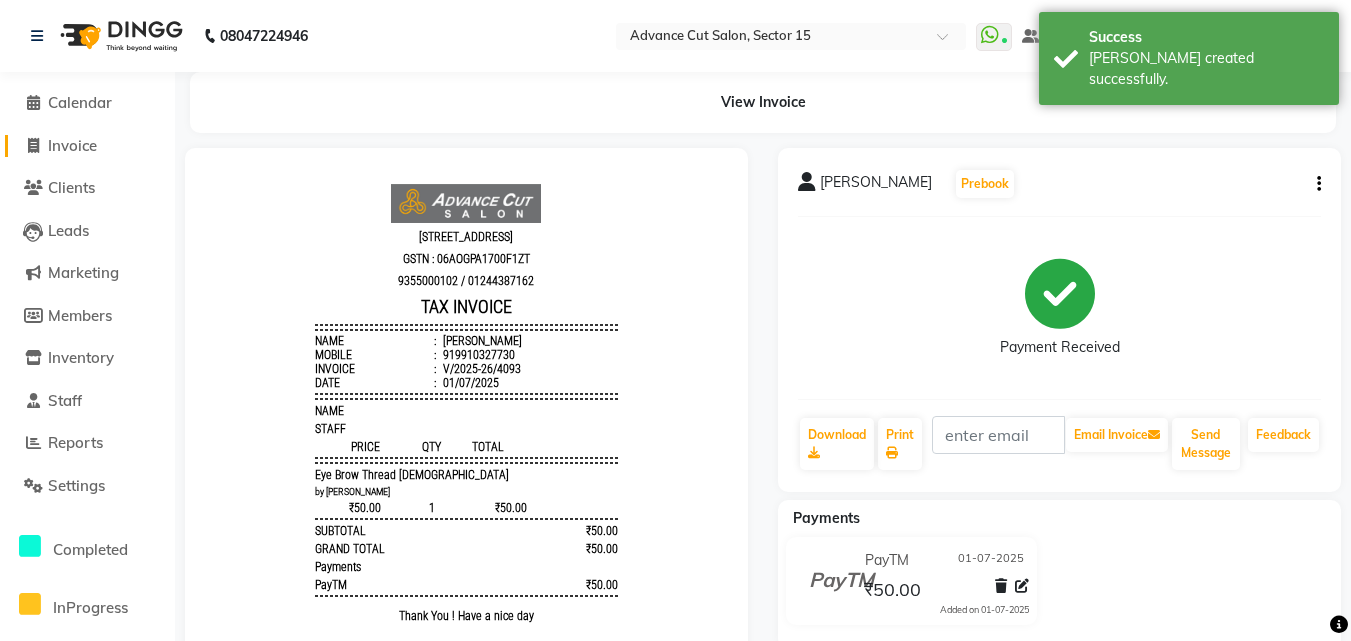 click on "Invoice" 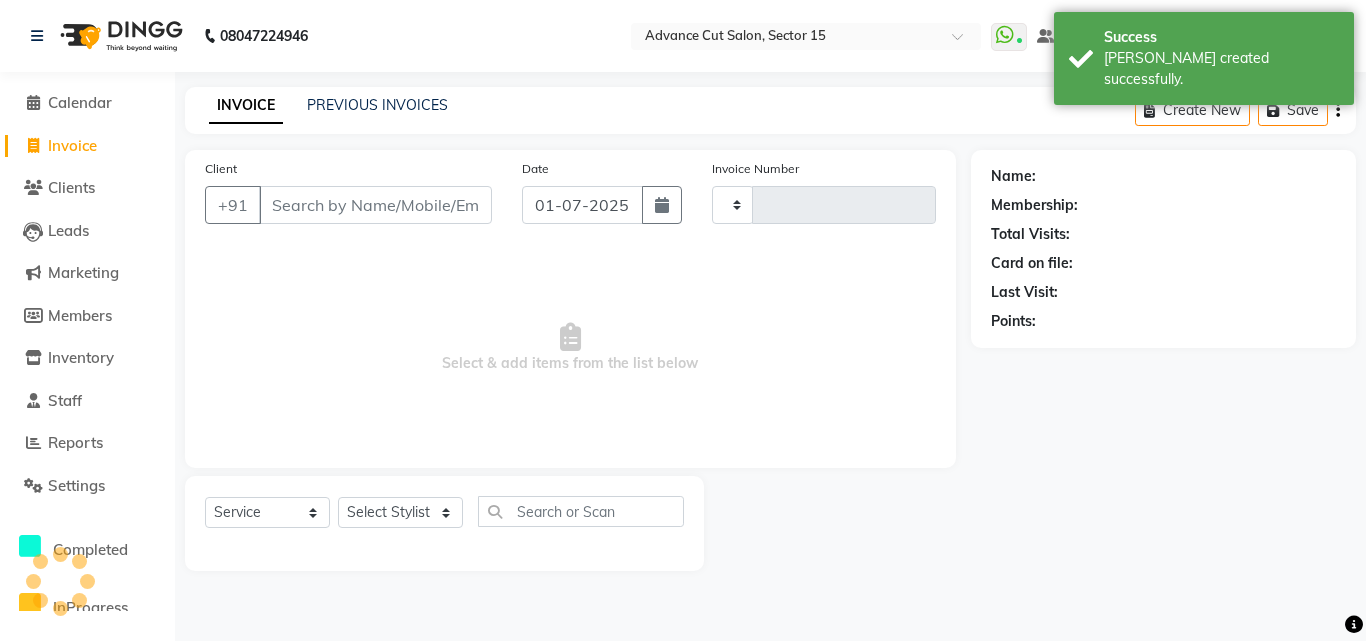 type on "4094" 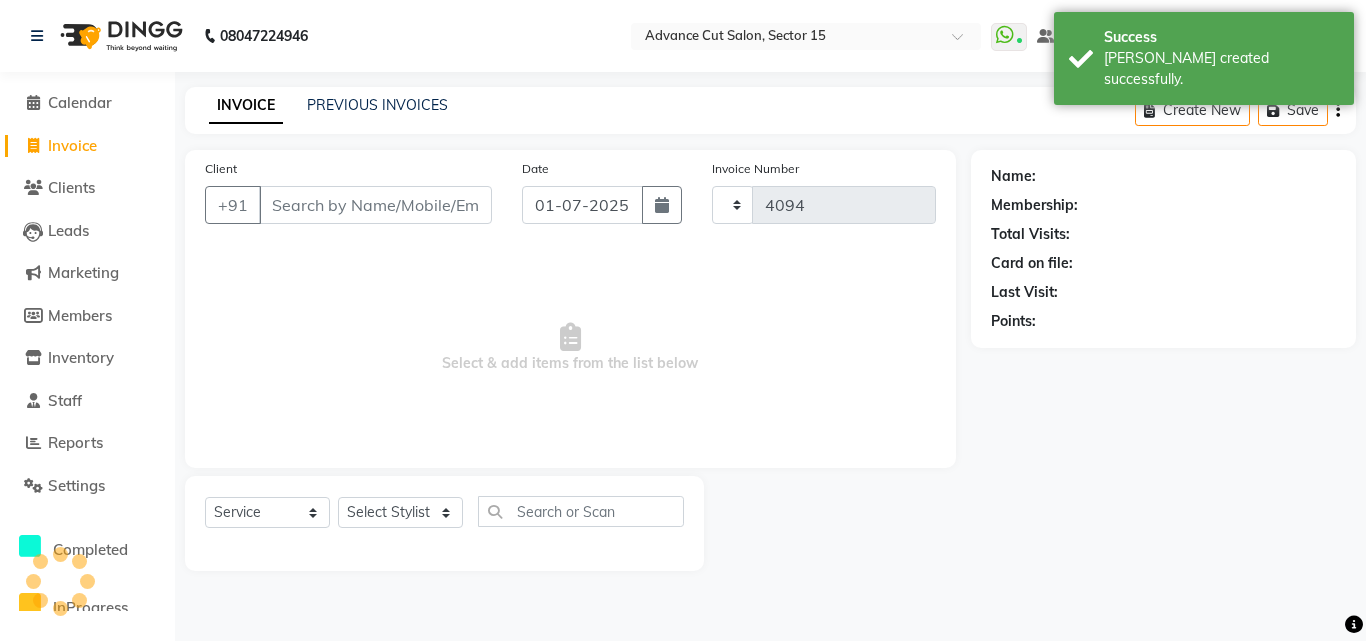 select on "6255" 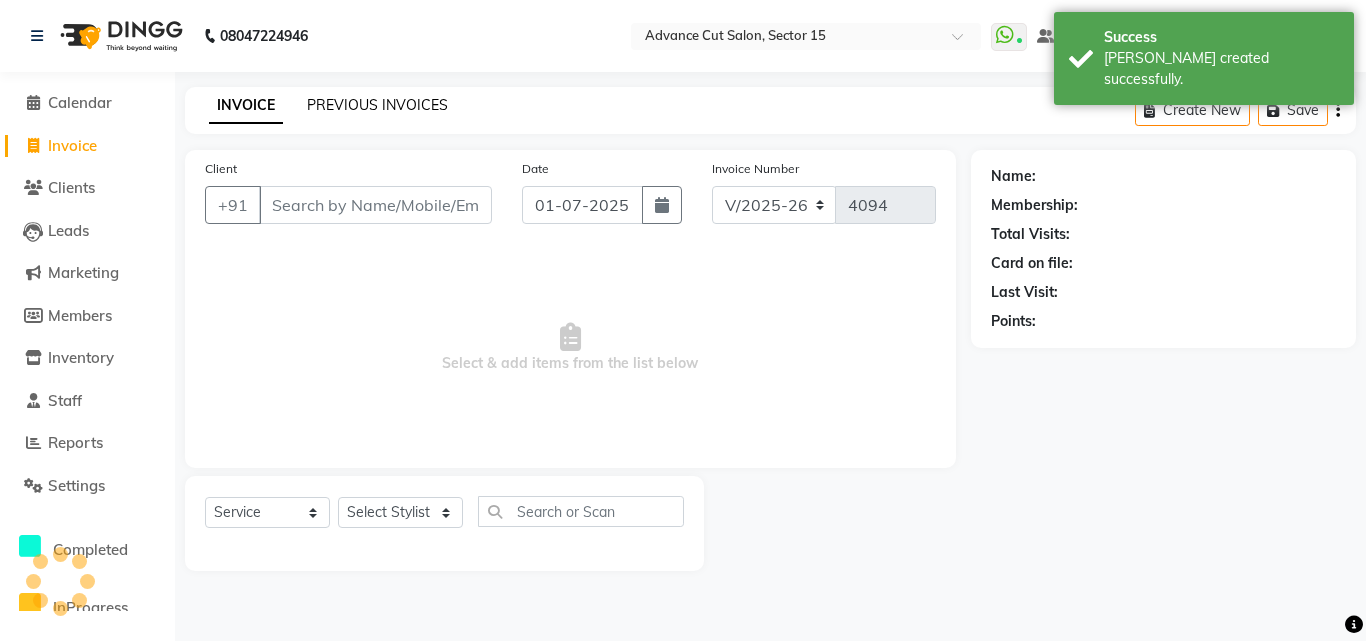 click on "PREVIOUS INVOICES" 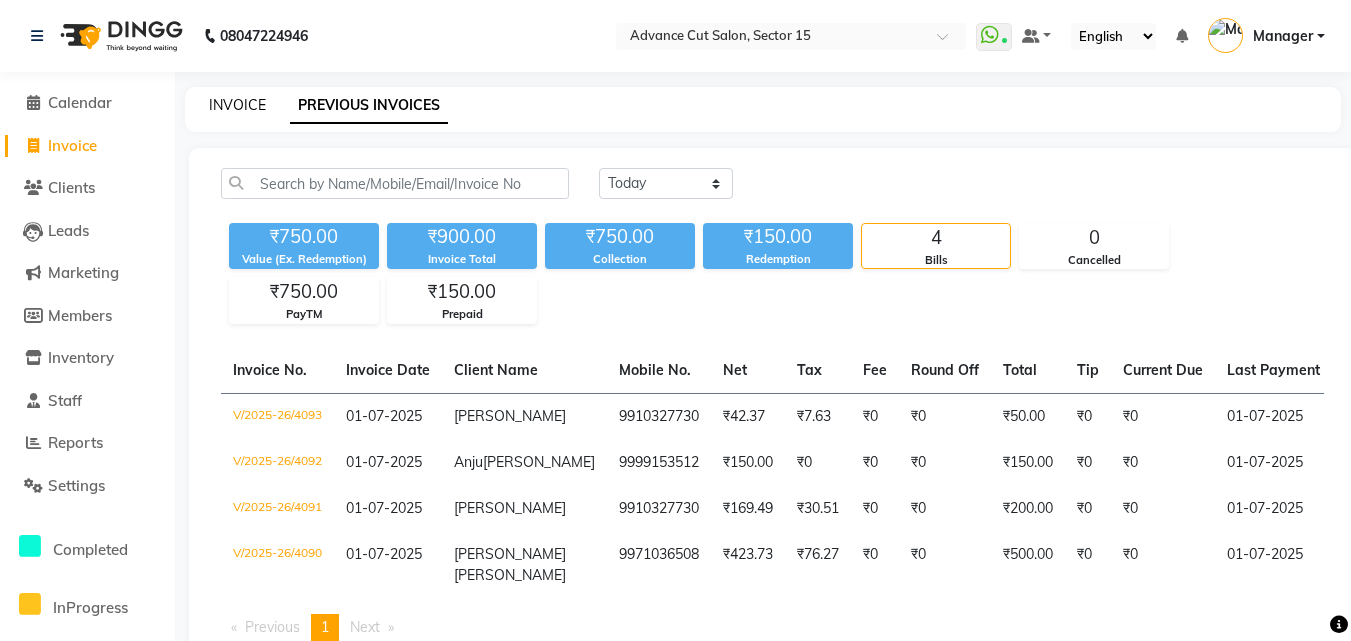 click on "INVOICE" 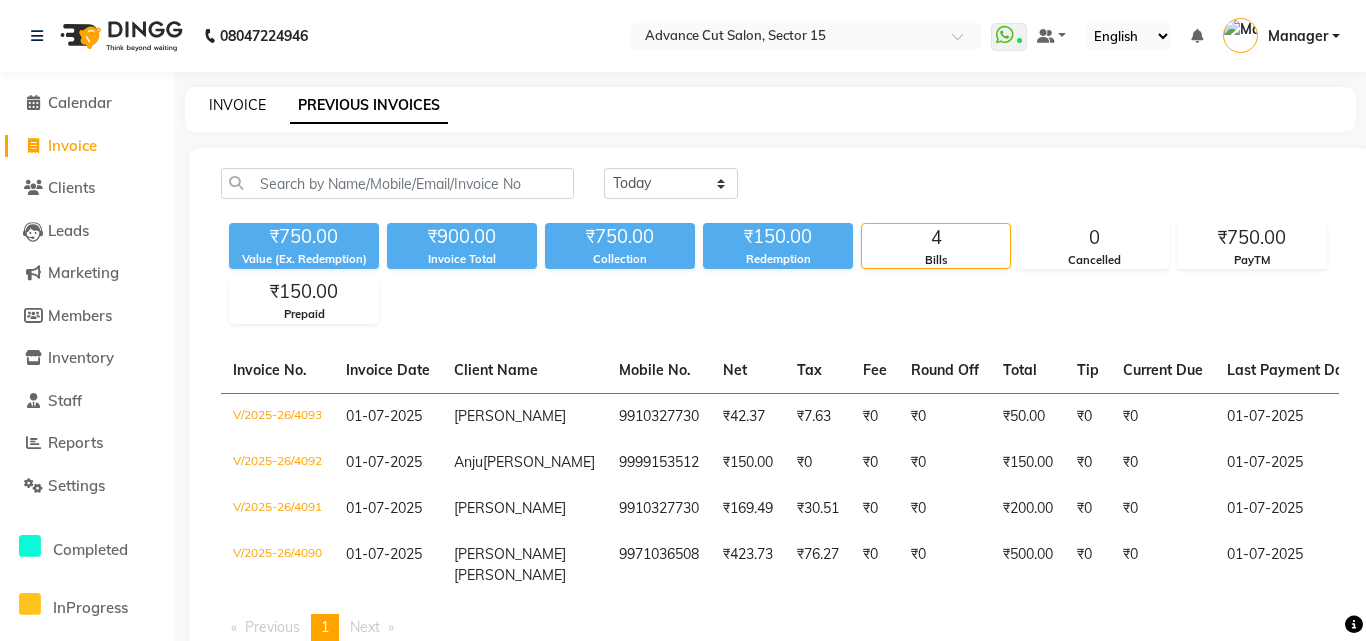 select on "service" 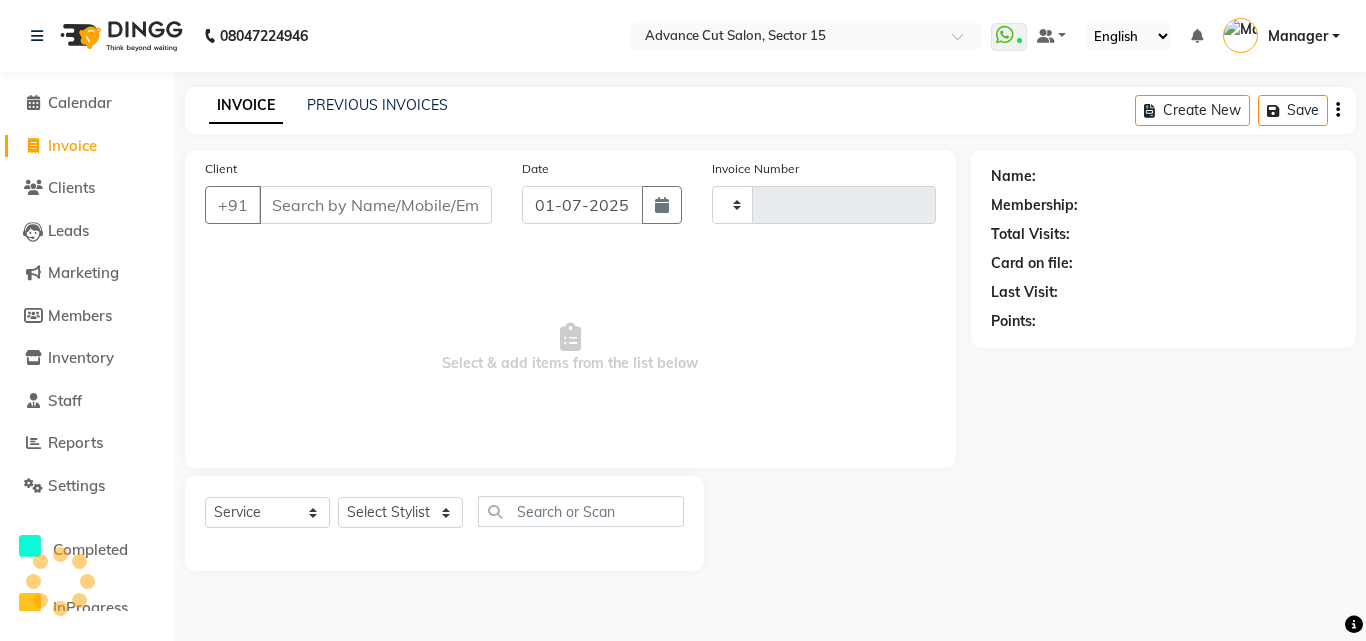 type on "4094" 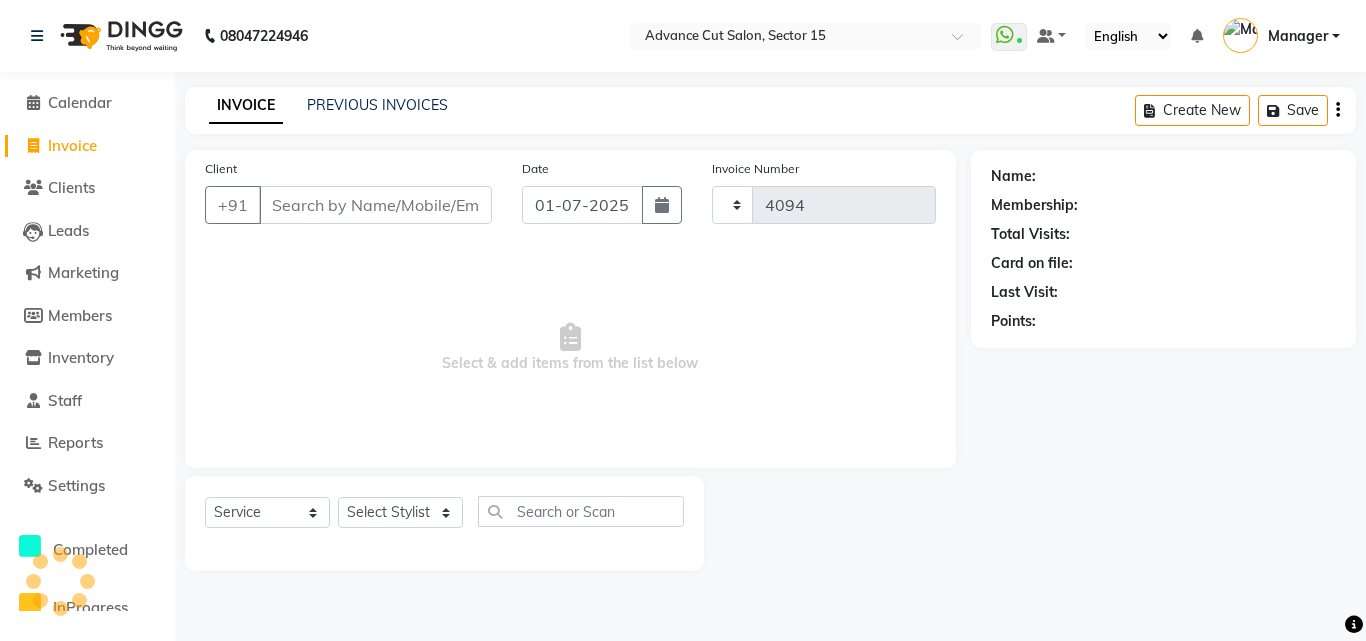 select on "6255" 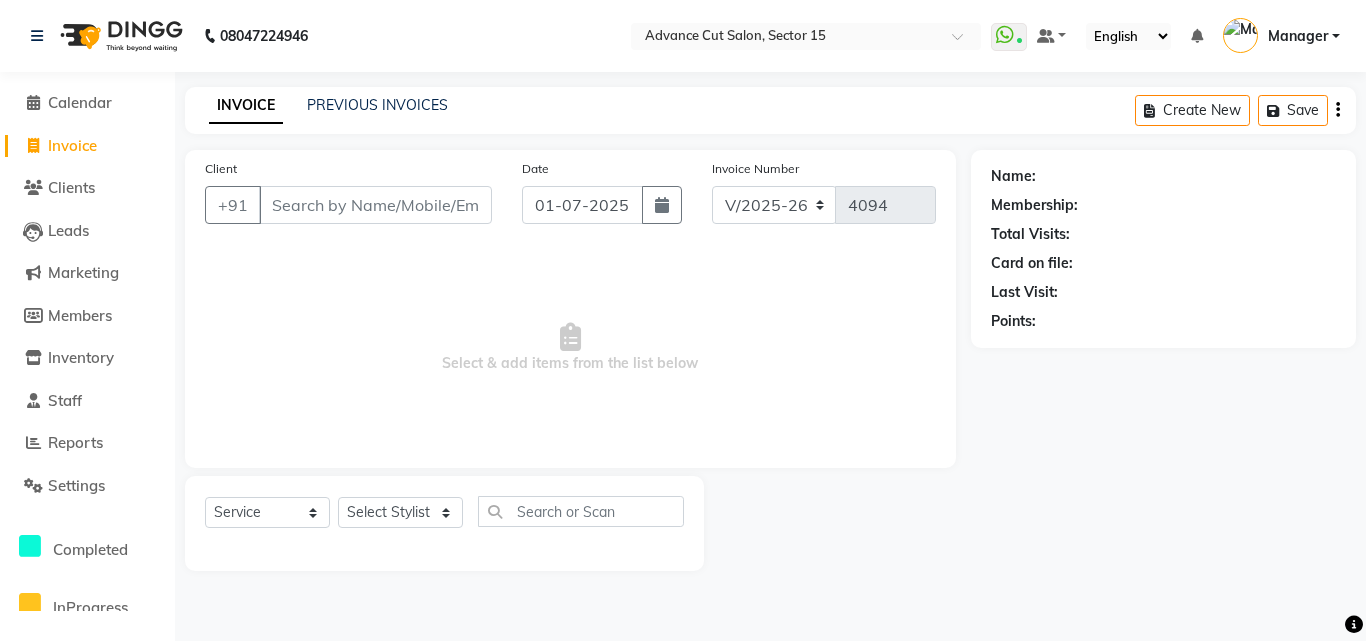 click on "Client" at bounding box center (375, 205) 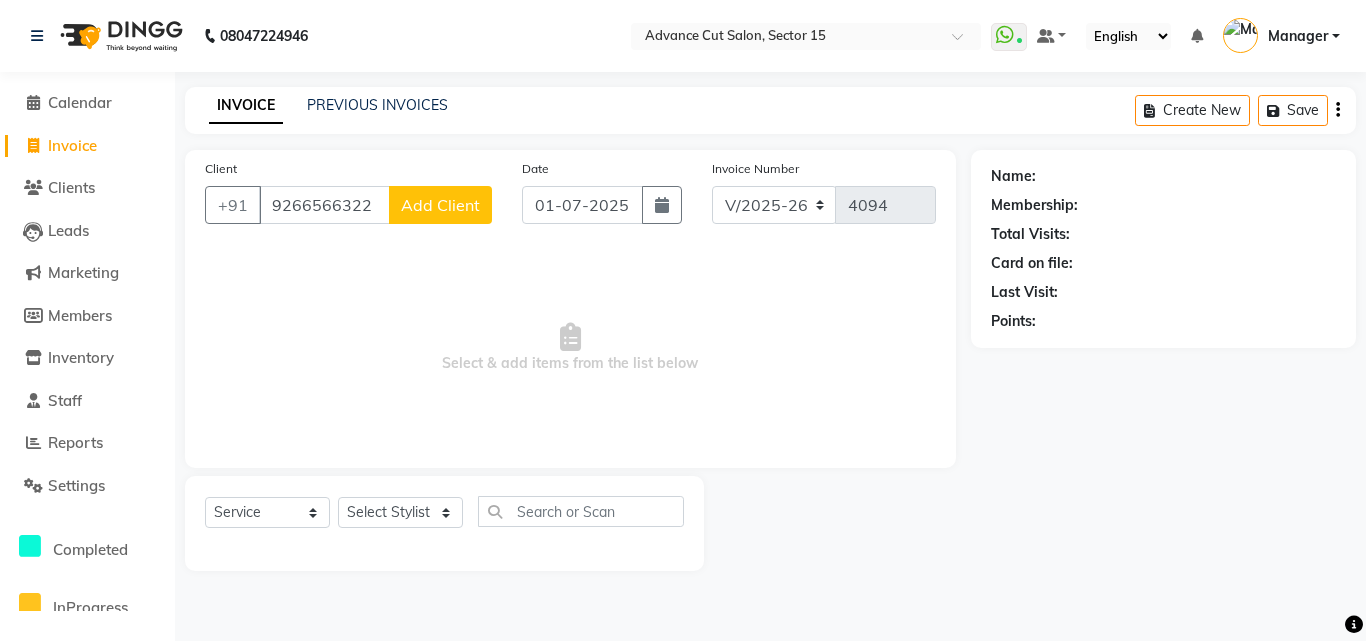 type on "9266566322" 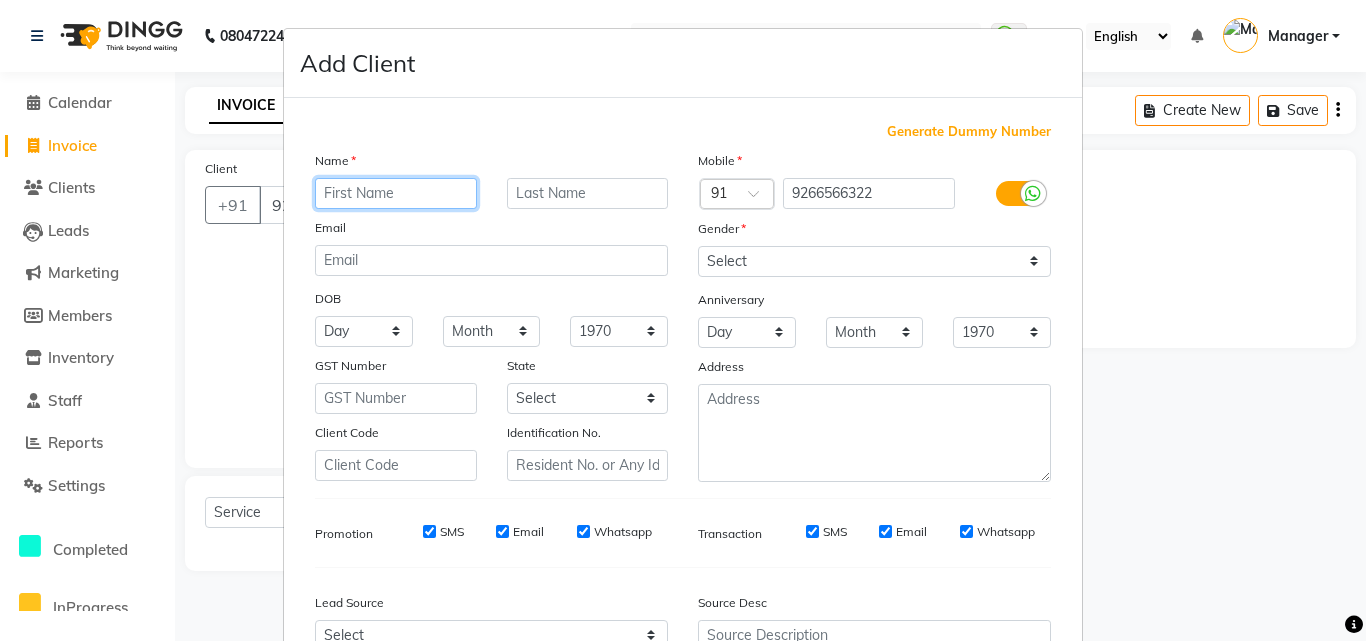 click at bounding box center [396, 193] 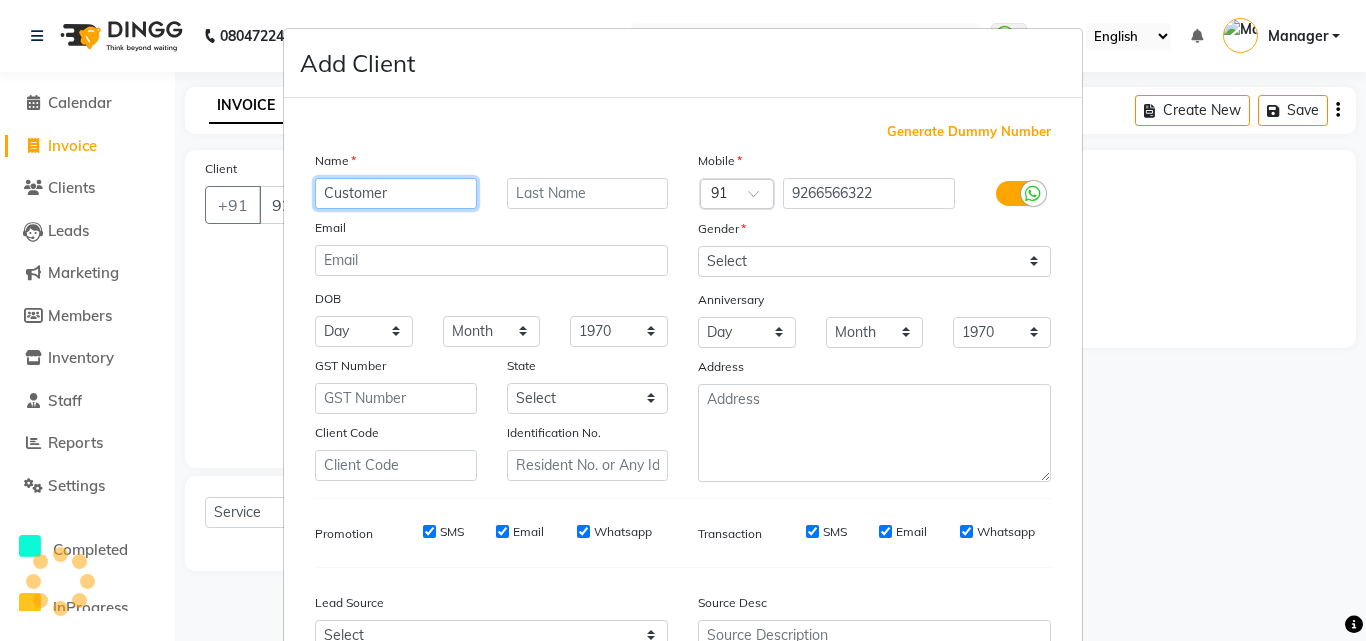type on "Customer" 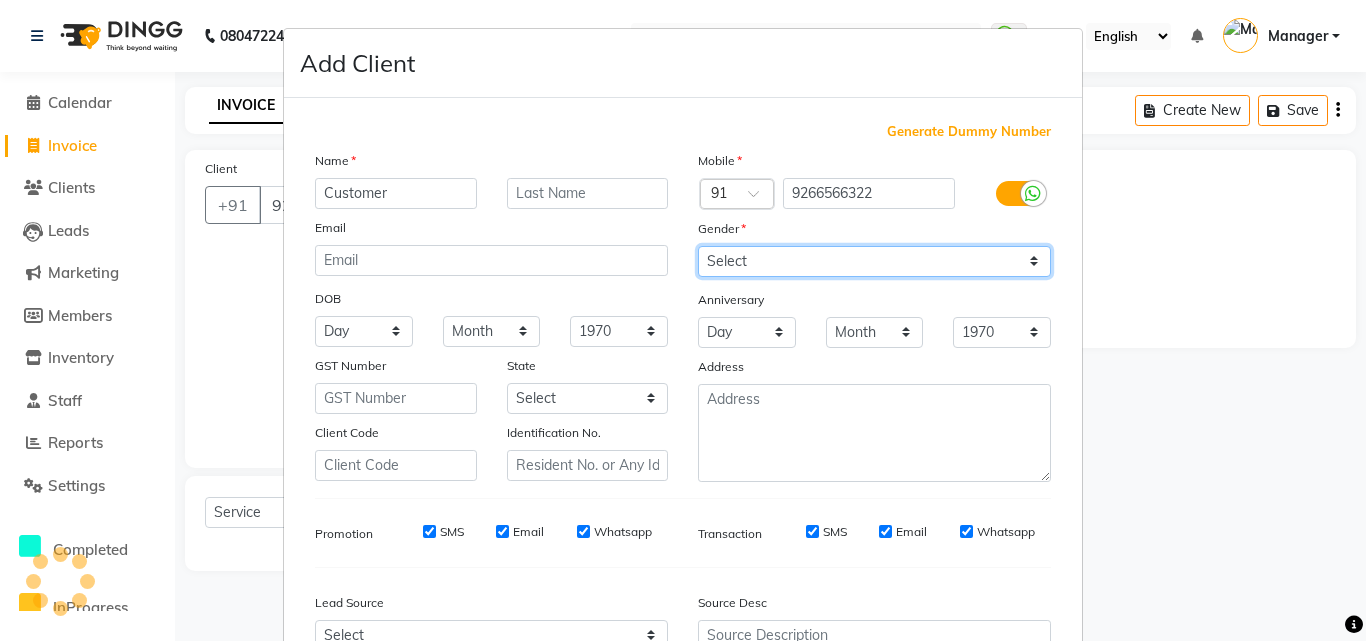 click on "Select Male Female Other Prefer Not To Say" at bounding box center [874, 261] 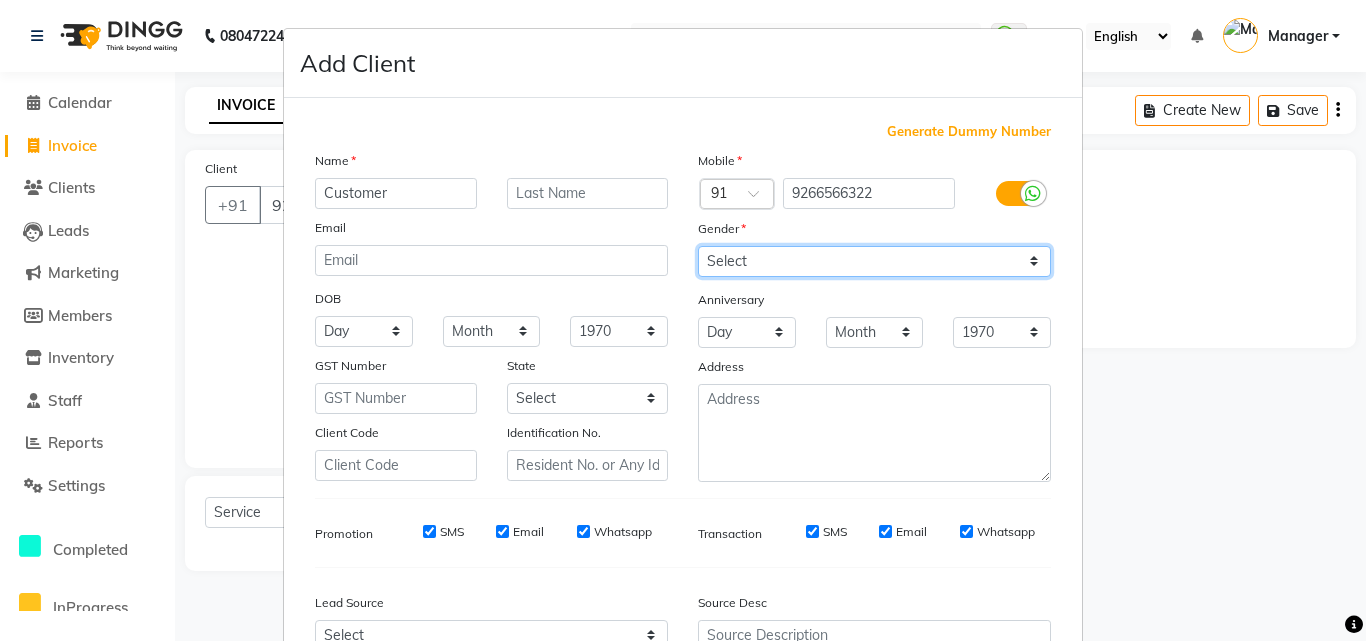 select on "[DEMOGRAPHIC_DATA]" 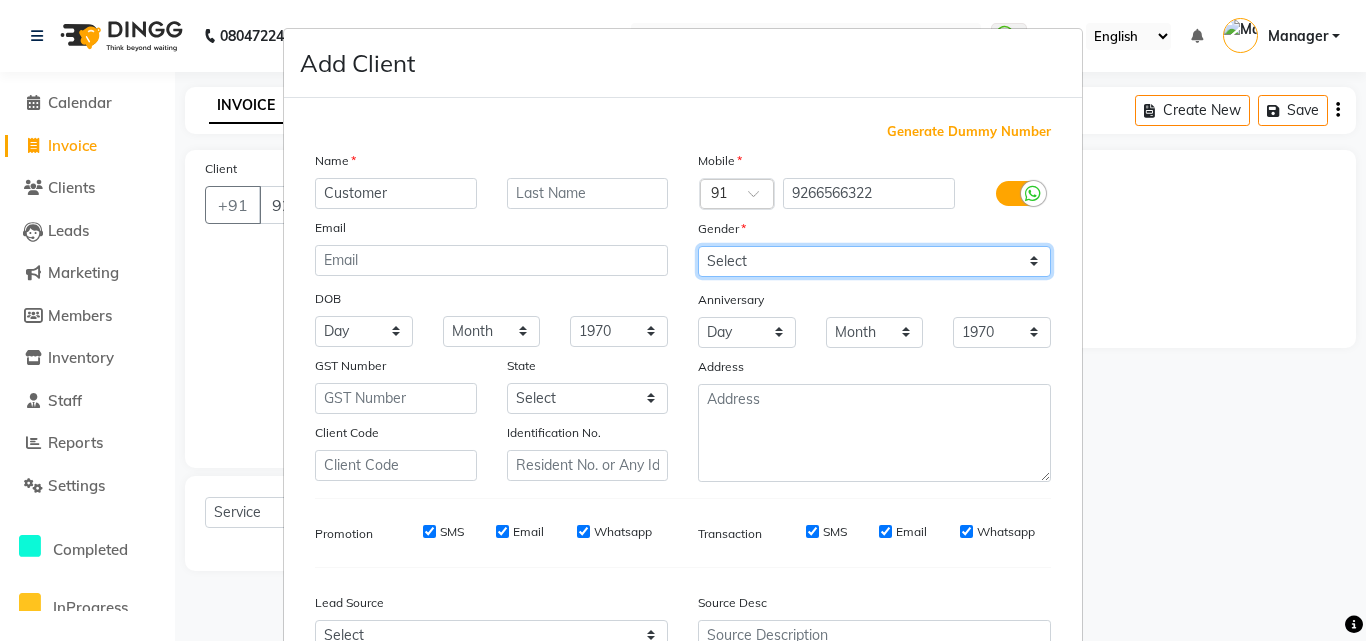 click on "Select Male Female Other Prefer Not To Say" at bounding box center (874, 261) 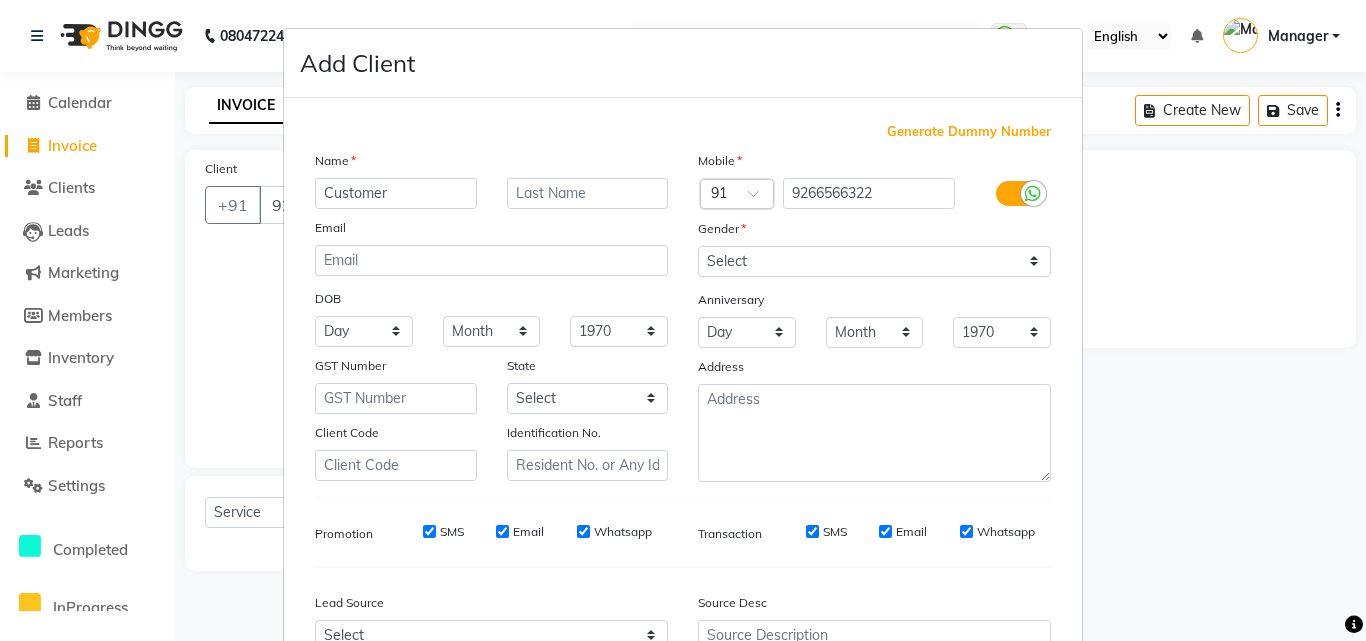 click on "Add Client Generate Dummy Number Name Customer Email DOB Day 01 02 03 04 05 06 07 08 09 10 11 12 13 14 15 16 17 18 19 20 21 22 23 24 25 26 27 28 29 30 31 Month January February March April May June July August September October November December 1940 1941 1942 1943 1944 1945 1946 1947 1948 1949 1950 1951 1952 1953 1954 1955 1956 1957 1958 1959 1960 1961 1962 1963 1964 1965 1966 1967 1968 1969 1970 1971 1972 1973 1974 1975 1976 1977 1978 1979 1980 1981 1982 1983 1984 1985 1986 1987 1988 1989 1990 1991 1992 1993 1994 1995 1996 1997 1998 1999 2000 2001 2002 2003 2004 2005 2006 2007 2008 2009 2010 2011 2012 2013 2014 2015 2016 2017 2018 2019 2020 2021 2022 2023 2024 GST Number State Select Andaman and Nicobar Islands Andhra Pradesh Arunachal Pradesh Assam Bihar Chandigarh Chhattisgarh Dadra and Nagar Haveli Daman and Diu Delhi Goa Gujarat Haryana Himachal Pradesh Jammu and Kashmir Jharkhand Karnataka Kerala Lakshadweep Madhya Pradesh Maharashtra Manipur Meghalaya Mizoram Nagaland Odisha Pondicherry Punjab Sikkim" at bounding box center (683, 320) 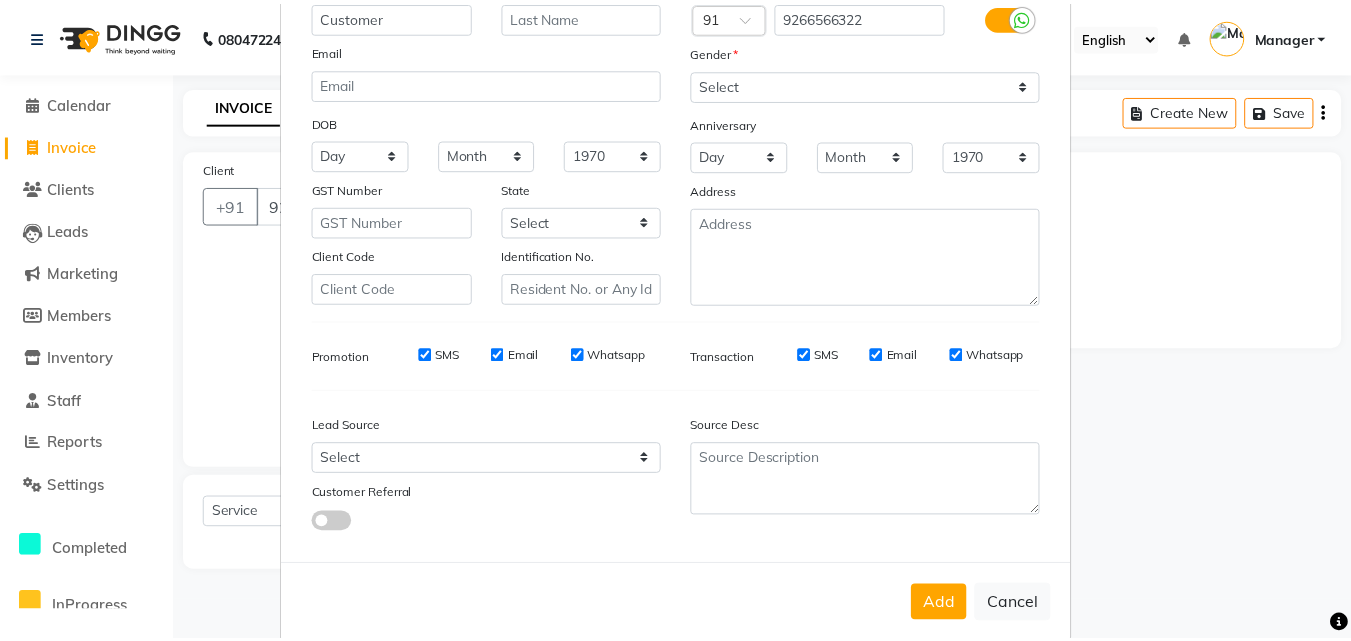 scroll, scrollTop: 208, scrollLeft: 0, axis: vertical 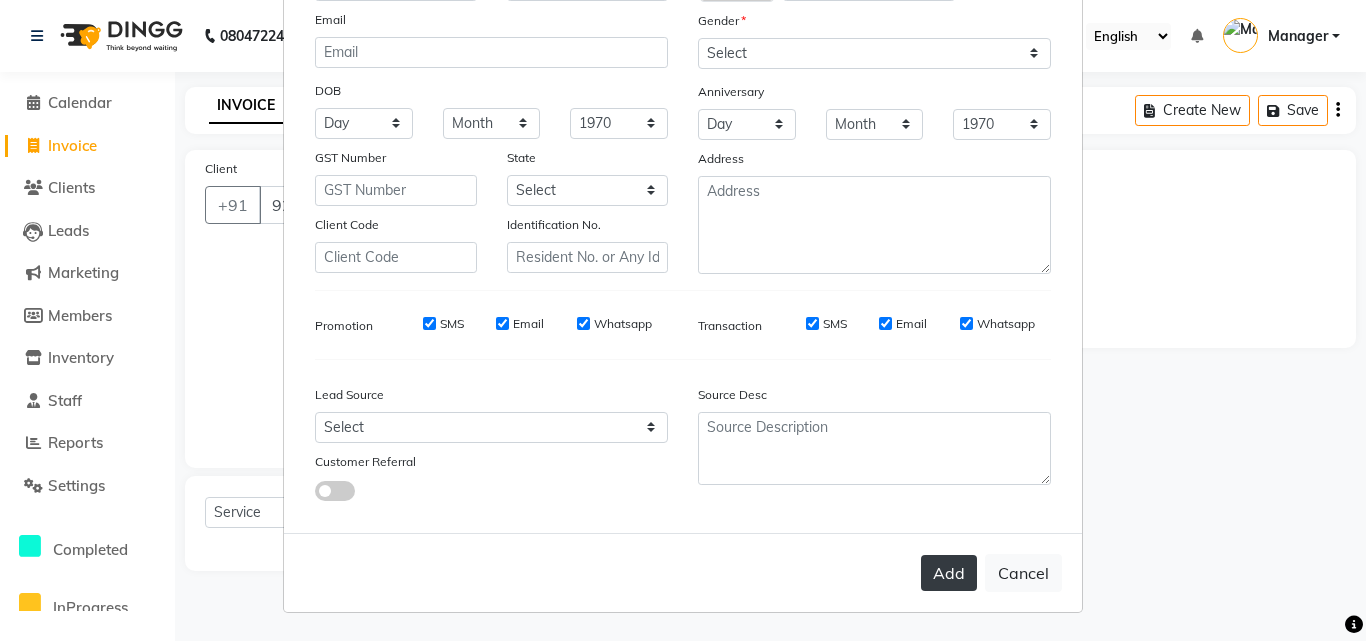 click on "Add" at bounding box center [949, 573] 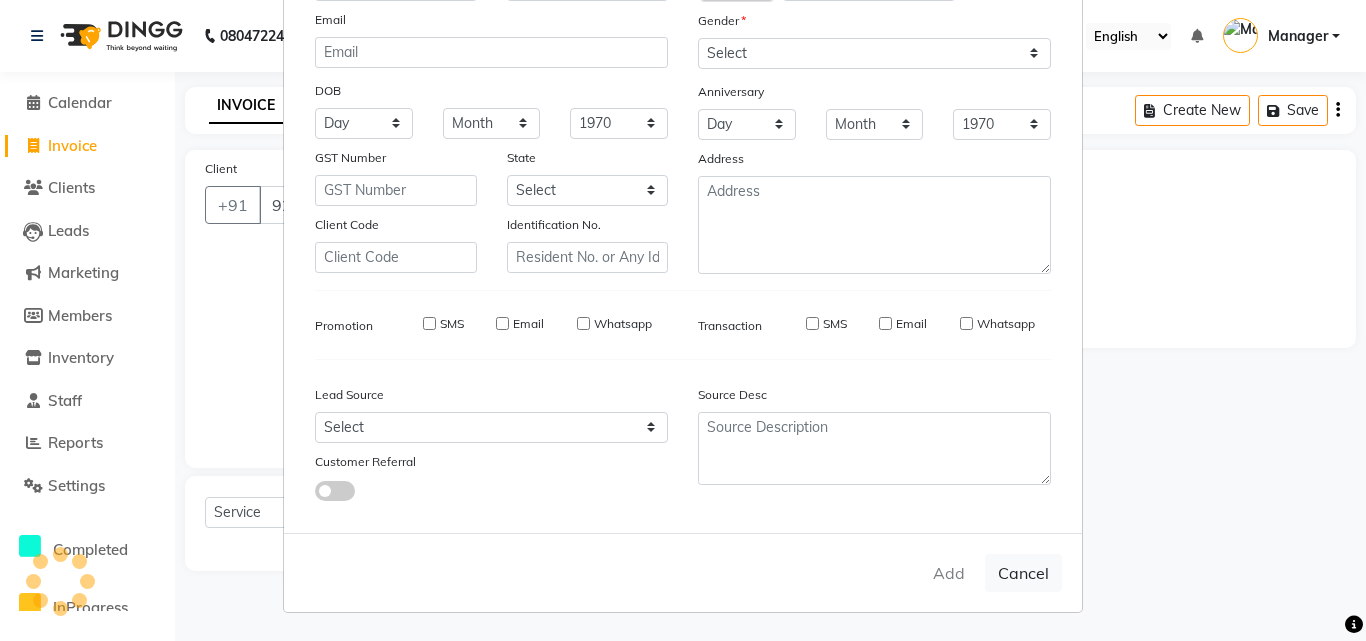 type 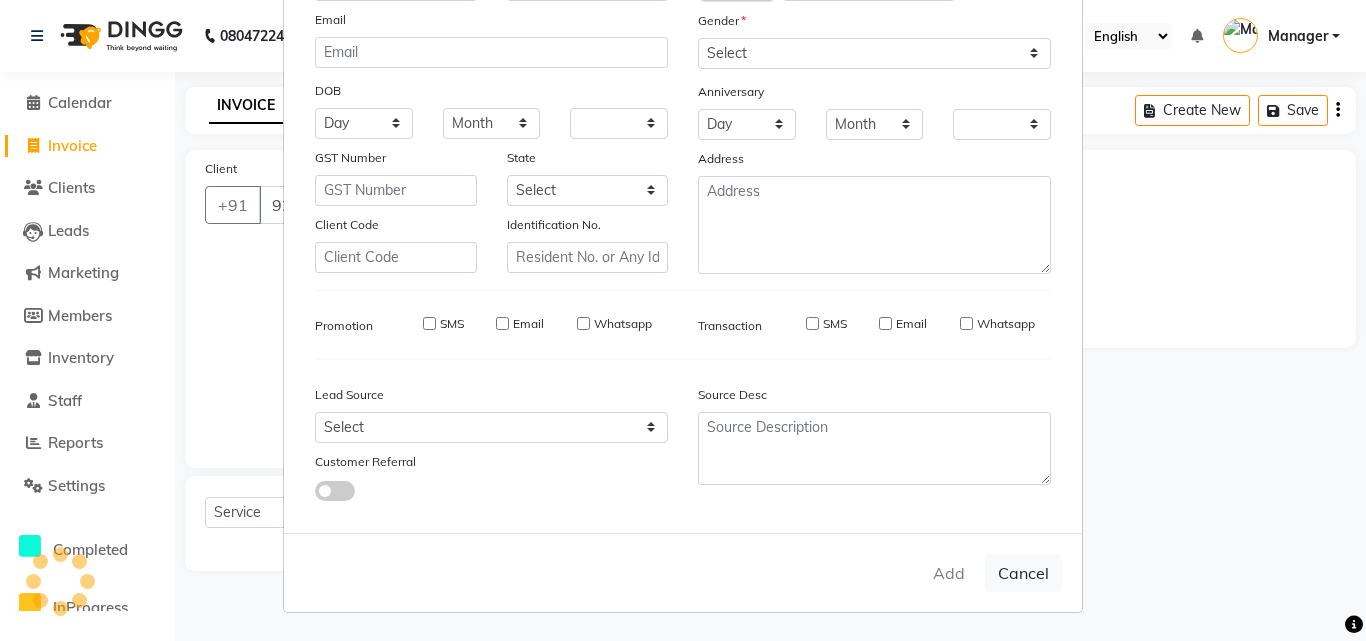 checkbox on "false" 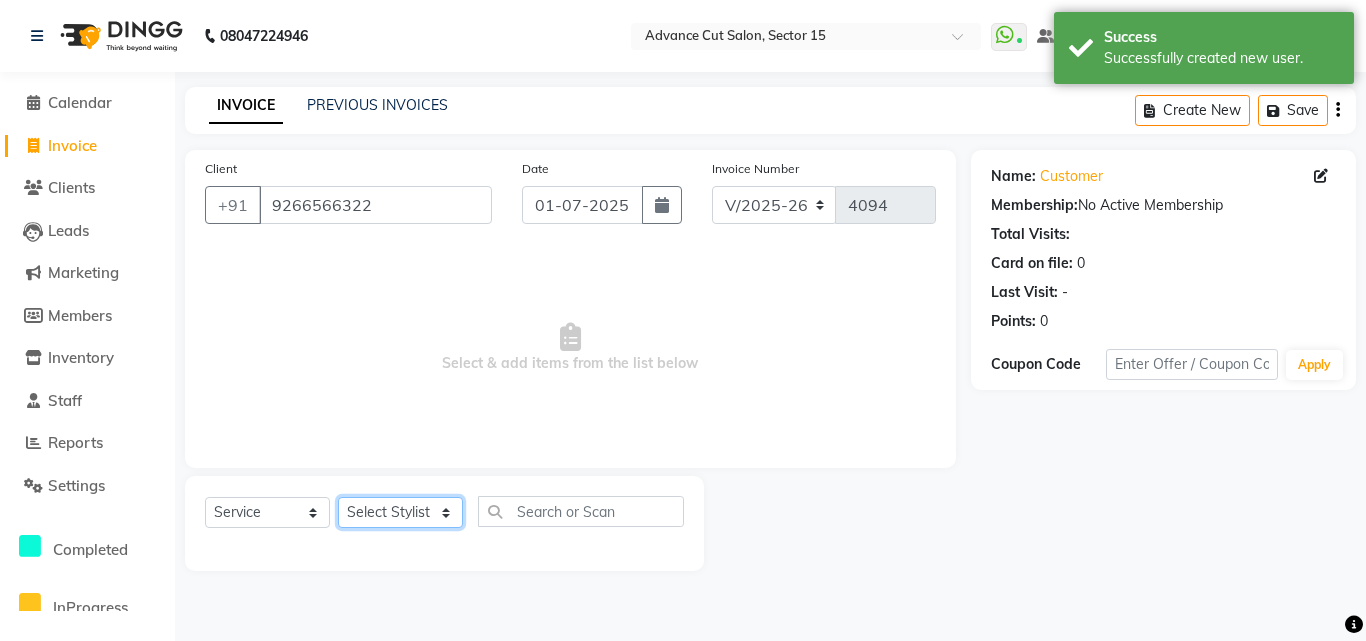 click on "Select Stylist Advance Cut  ASIF FARMAN HAIDER Iqbal KASHISH LUCKY Manager MANOJ NASEEM NASIR Nidhi Pooja  PRIYA RAEES RANI RASHID RIZWAN SACHIN SALMAN SANJAY Shahjad shuaib SONI" 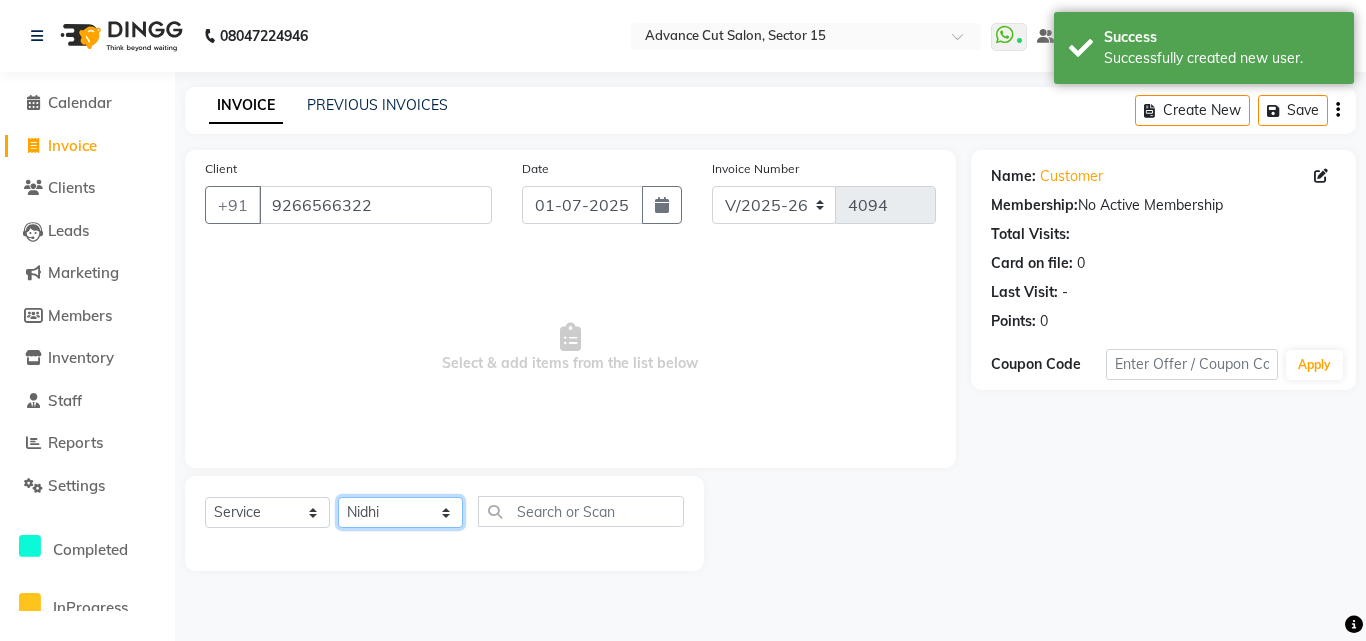 click on "Select Stylist Advance Cut  ASIF FARMAN HAIDER Iqbal KASHISH LUCKY Manager MANOJ NASEEM NASIR Nidhi Pooja  PRIYA RAEES RANI RASHID RIZWAN SACHIN SALMAN SANJAY Shahjad shuaib SONI" 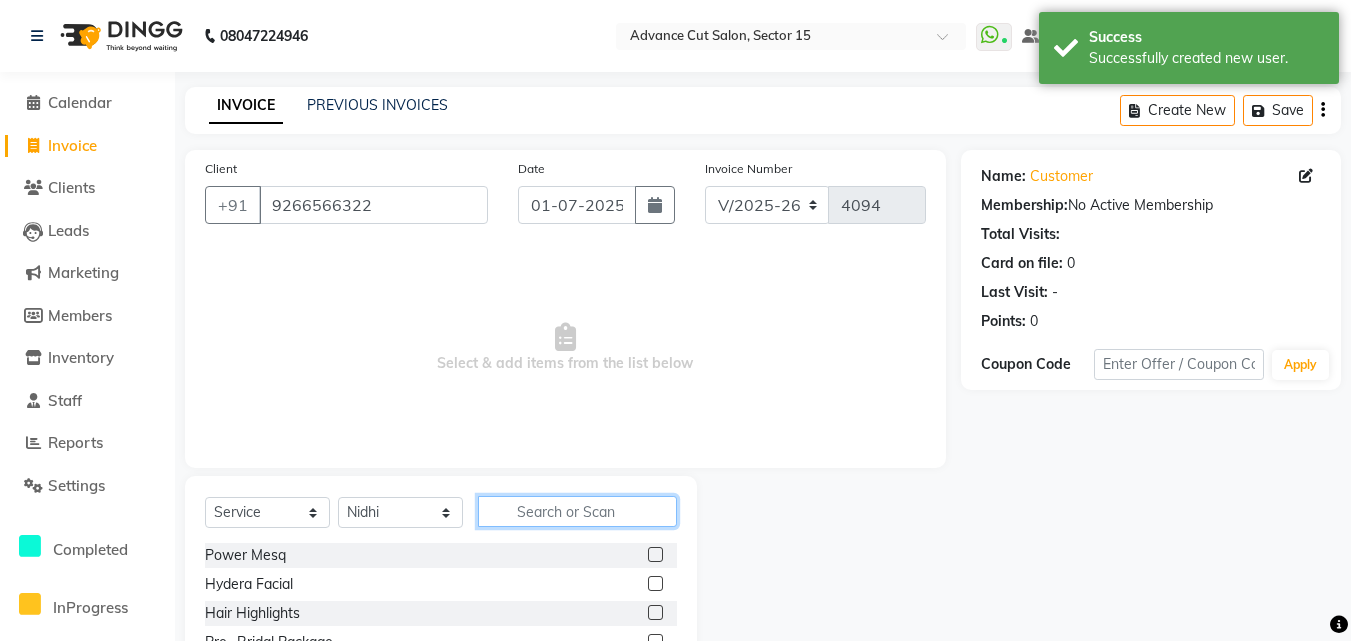 click 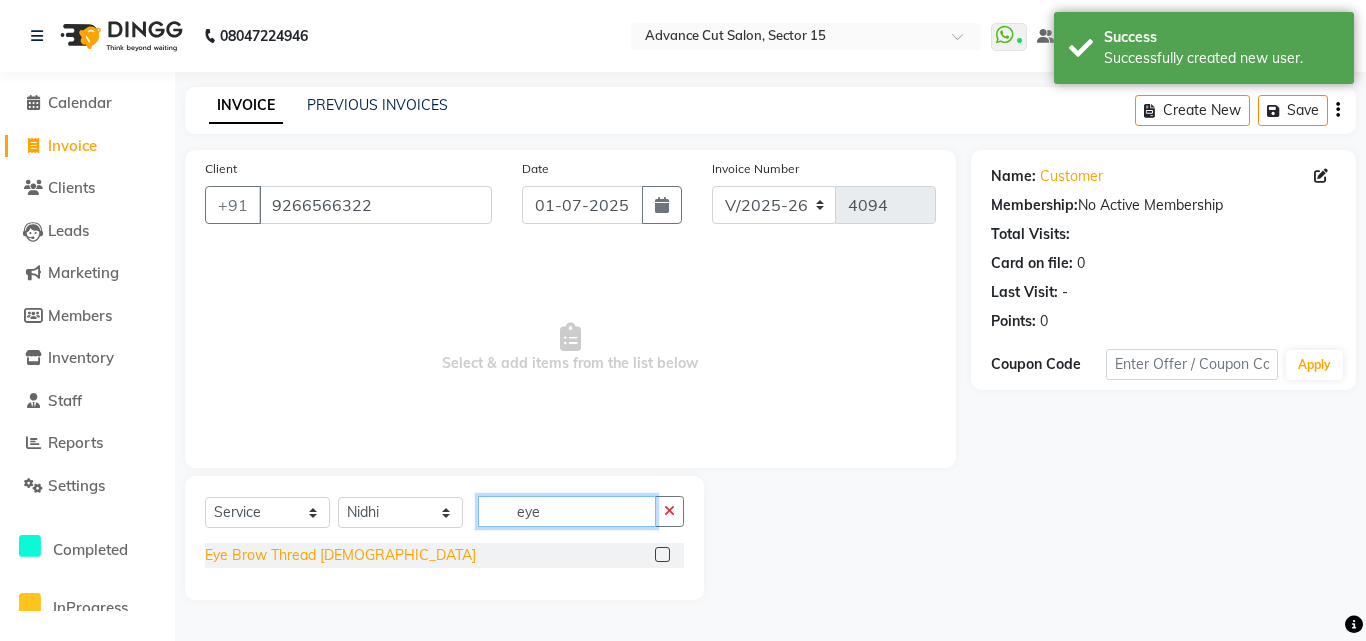 type on "eye" 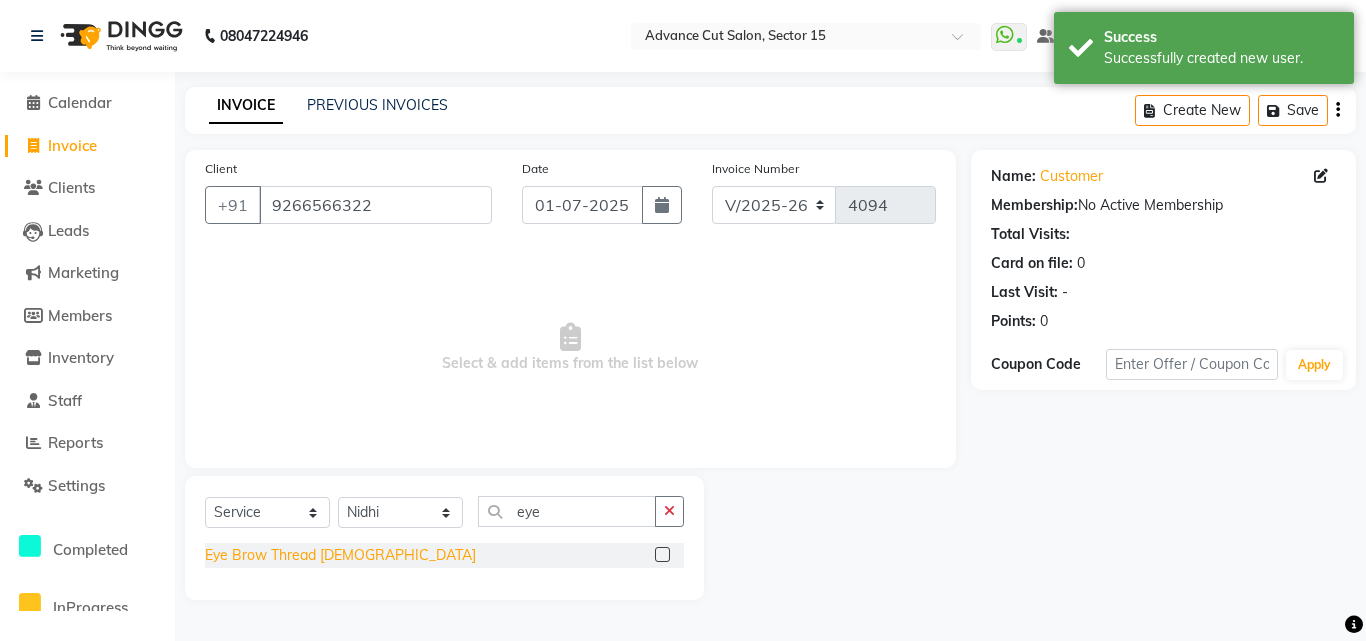 click on "Eye Brow Thread [DEMOGRAPHIC_DATA]" 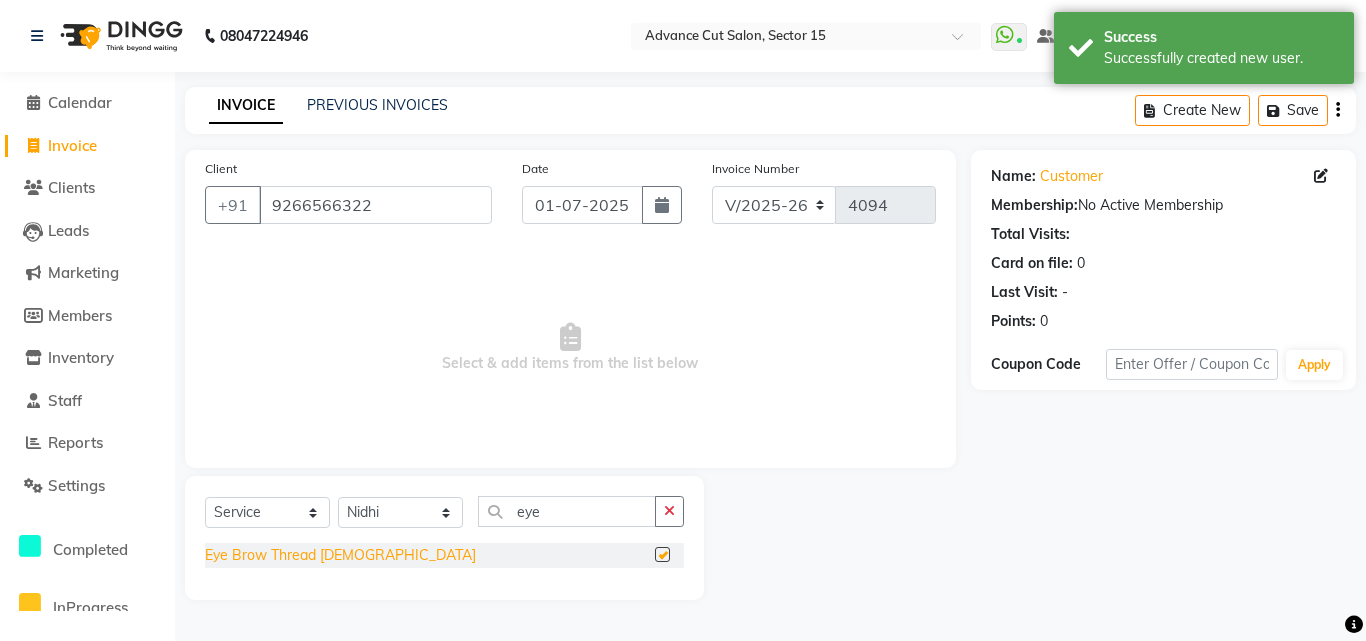 click on "Eye Brow Thread [DEMOGRAPHIC_DATA]" 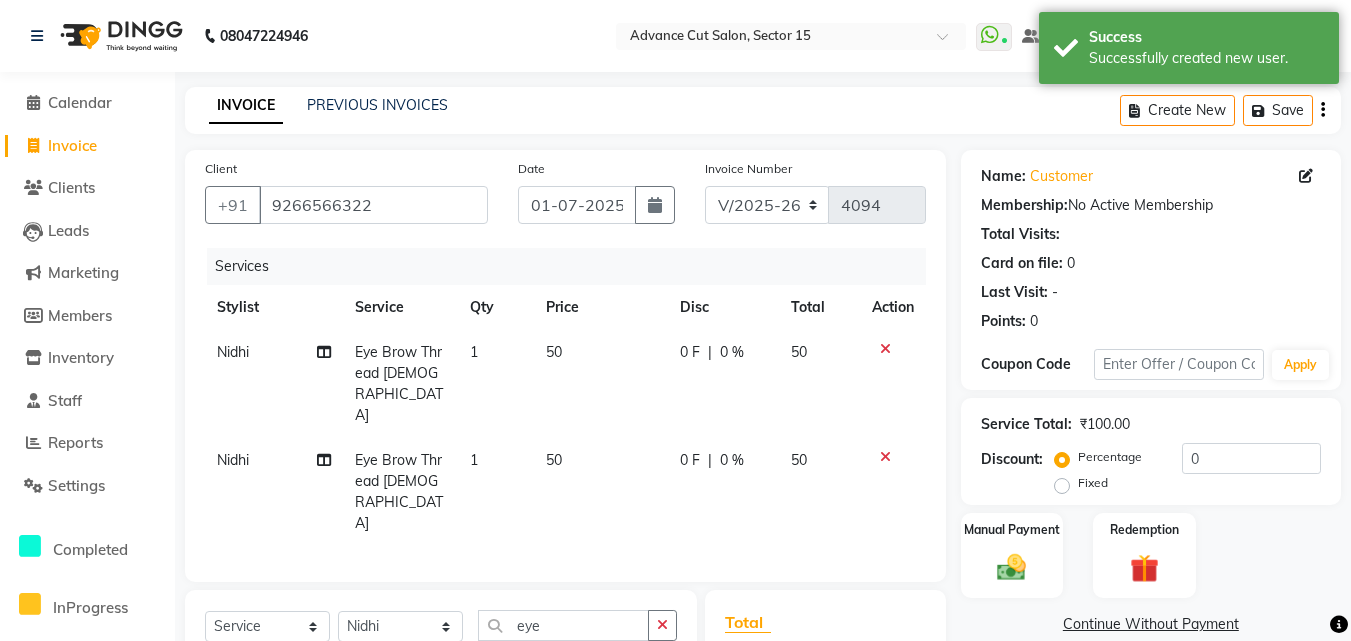checkbox on "false" 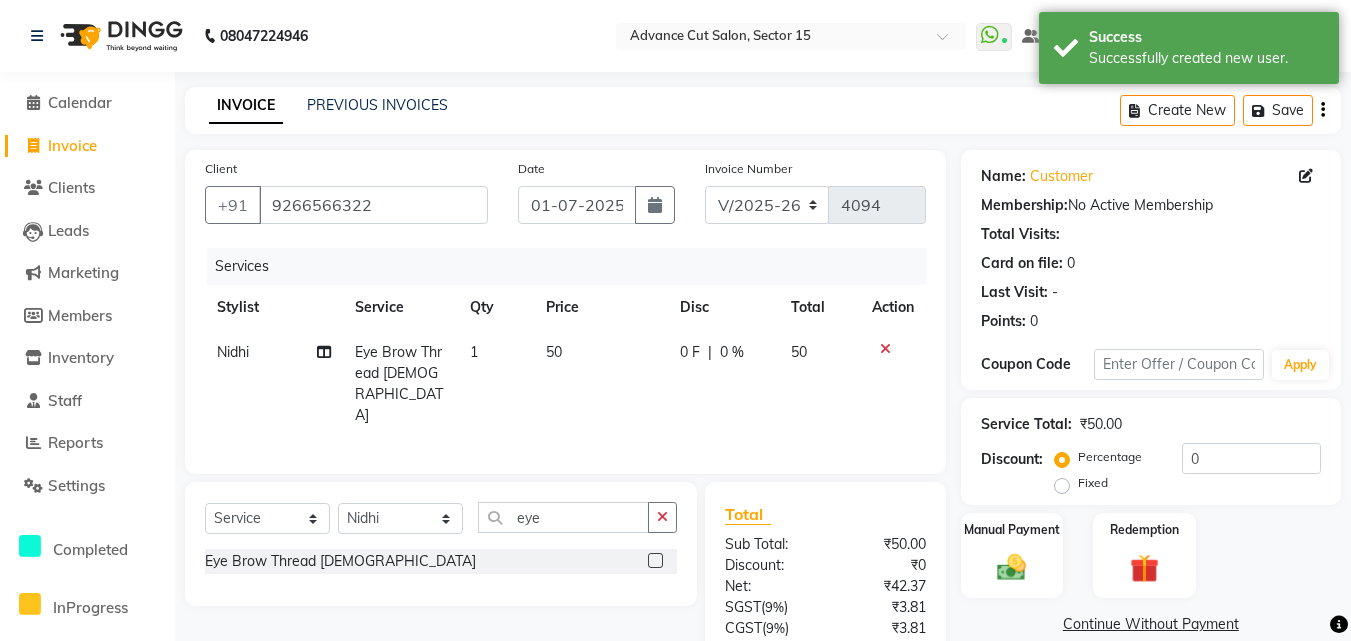 scroll, scrollTop: 159, scrollLeft: 0, axis: vertical 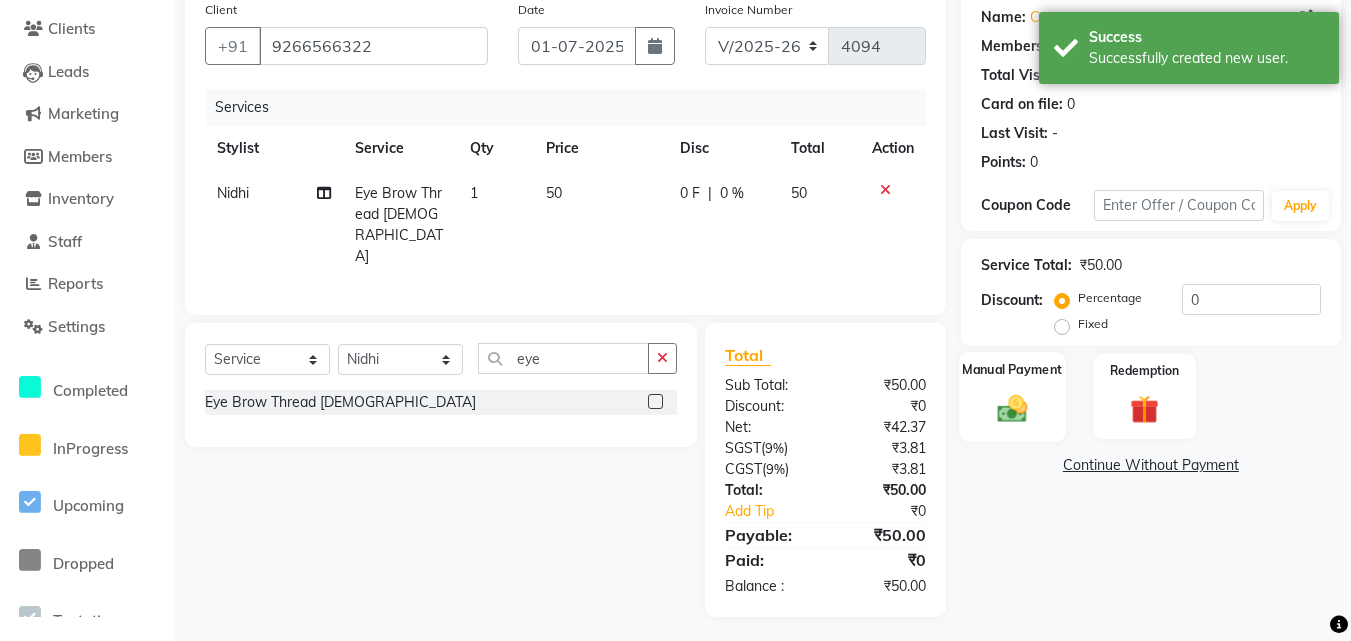 click 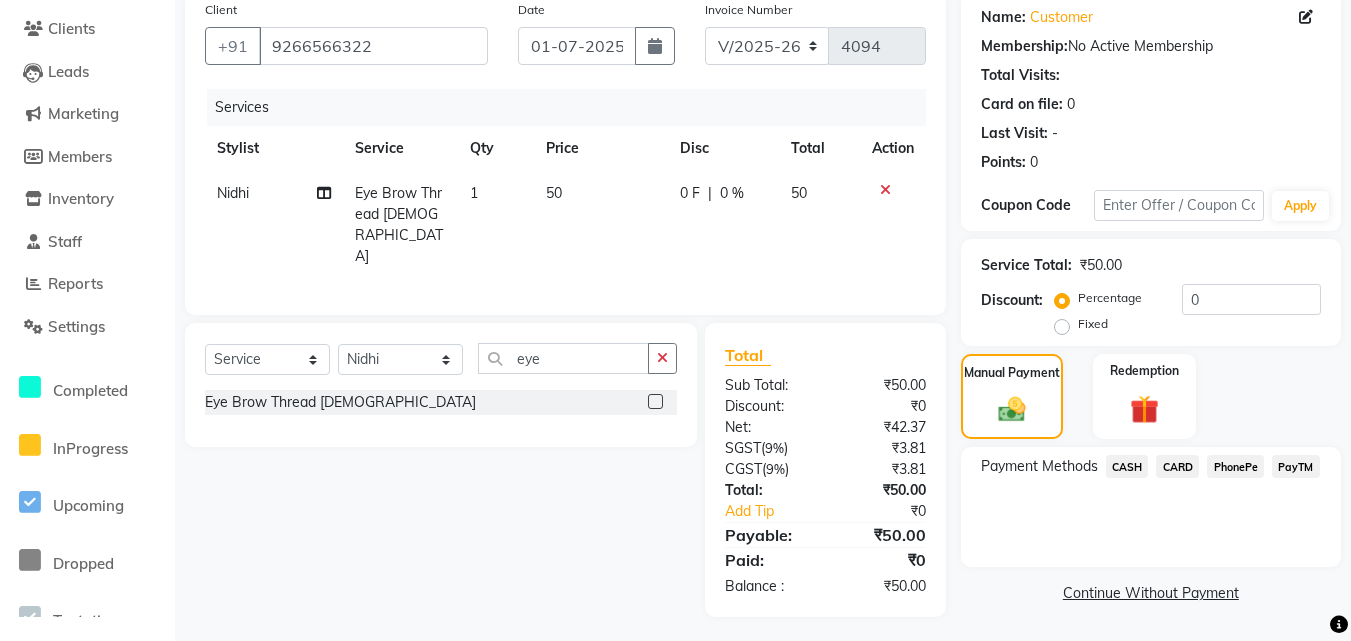 click on "PayTM" 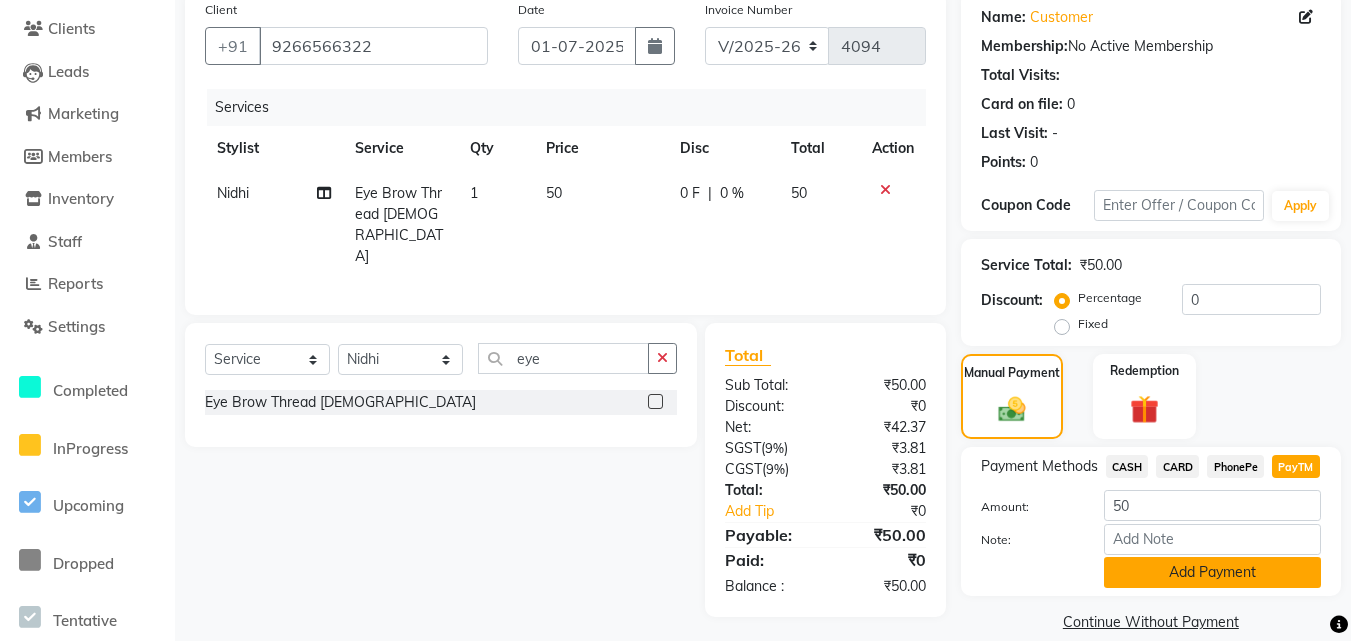 click on "Add Payment" 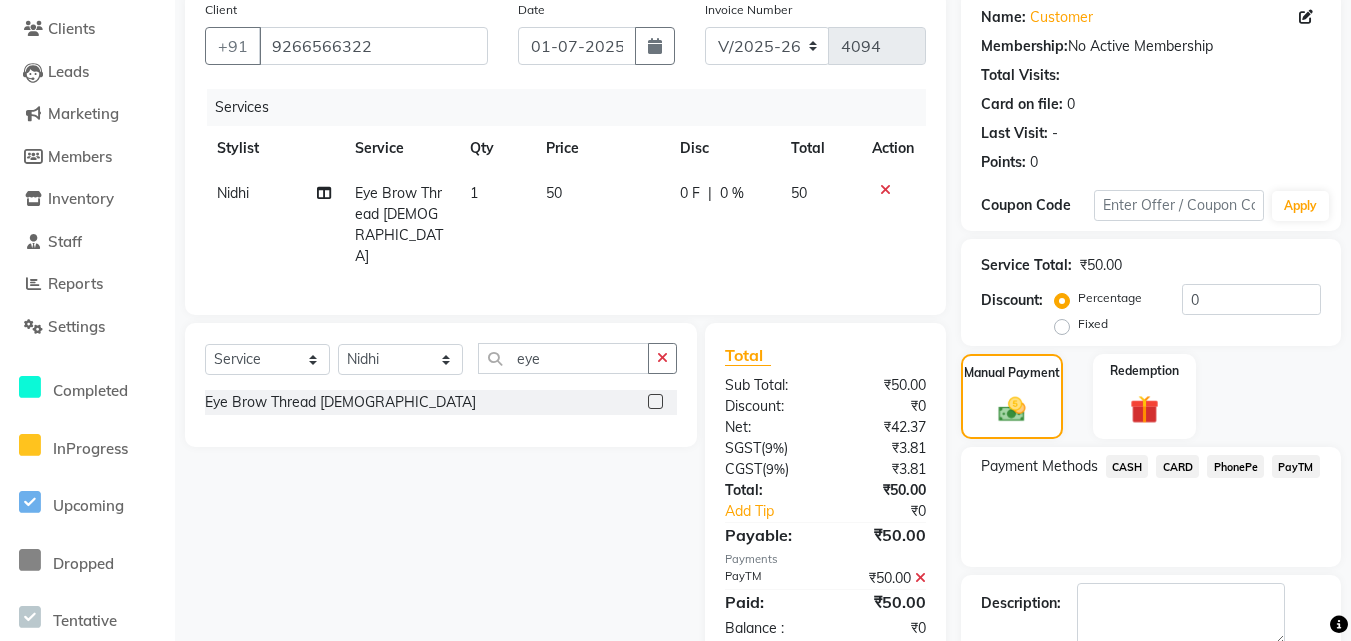 scroll, scrollTop: 269, scrollLeft: 0, axis: vertical 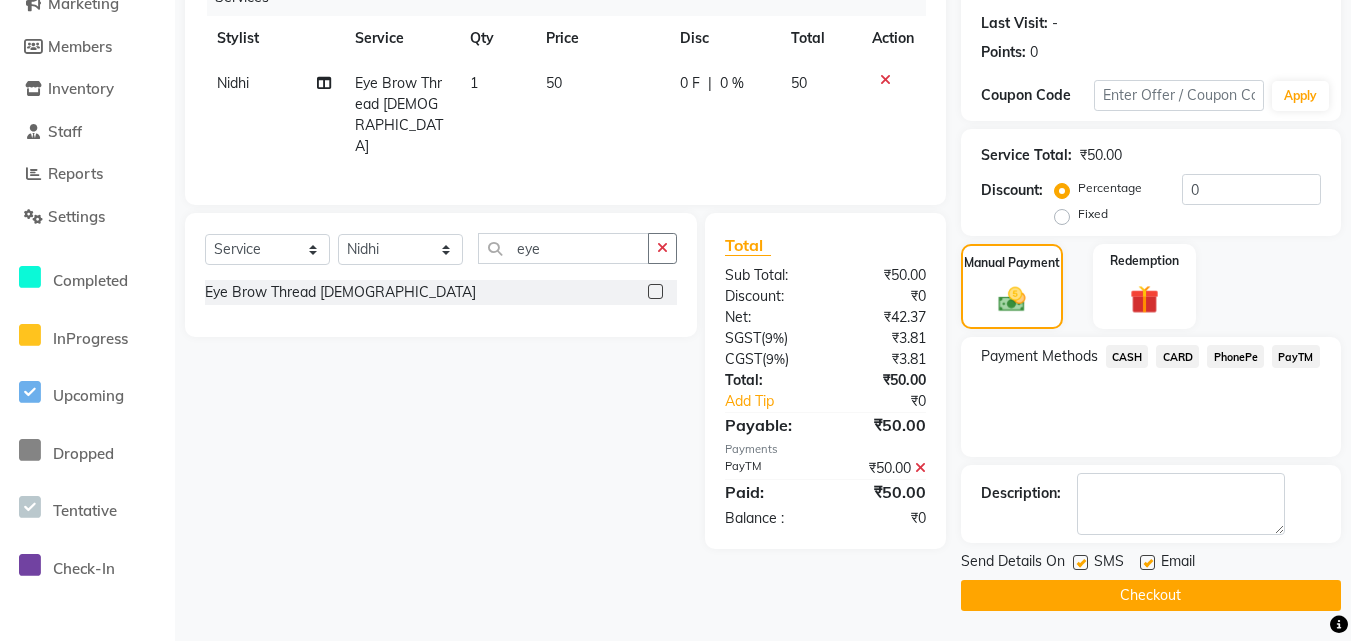 click 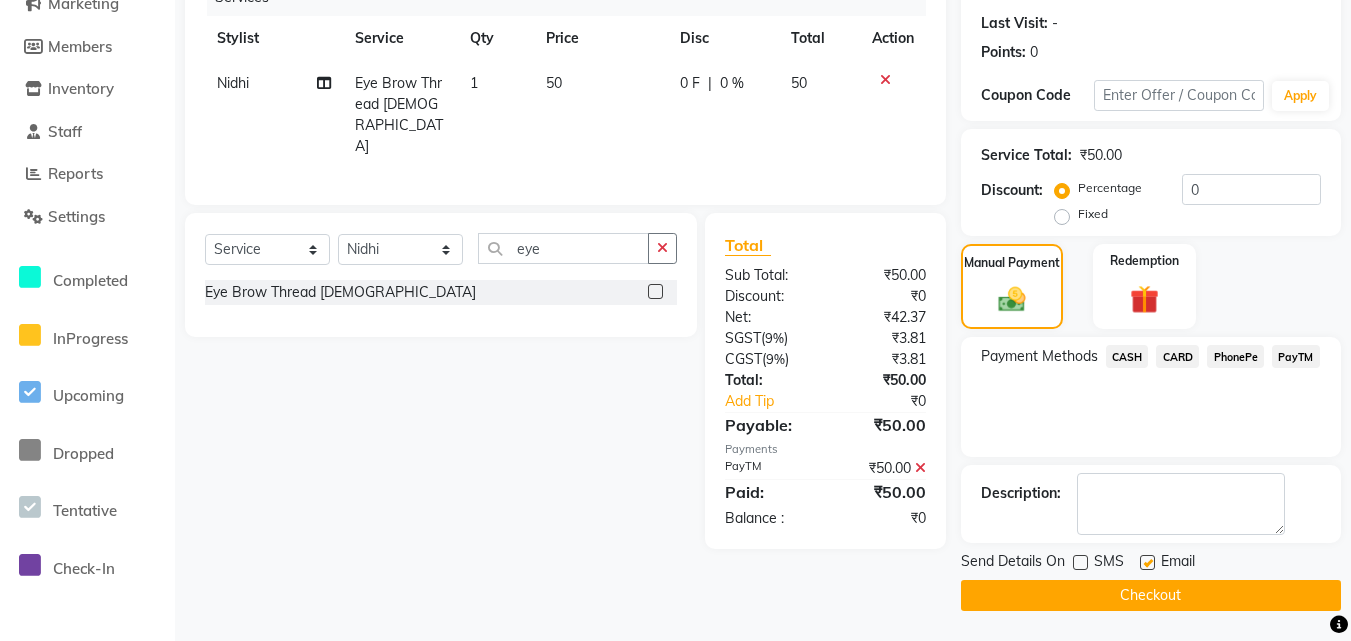 click 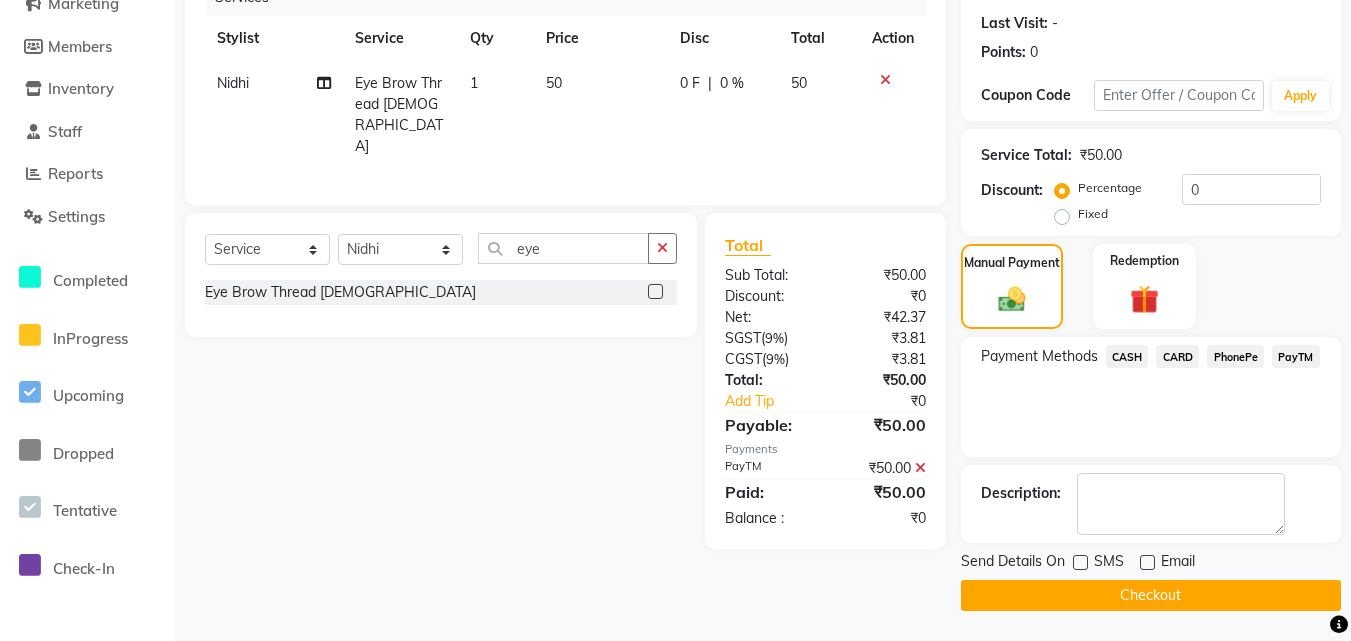 click on "Checkout" 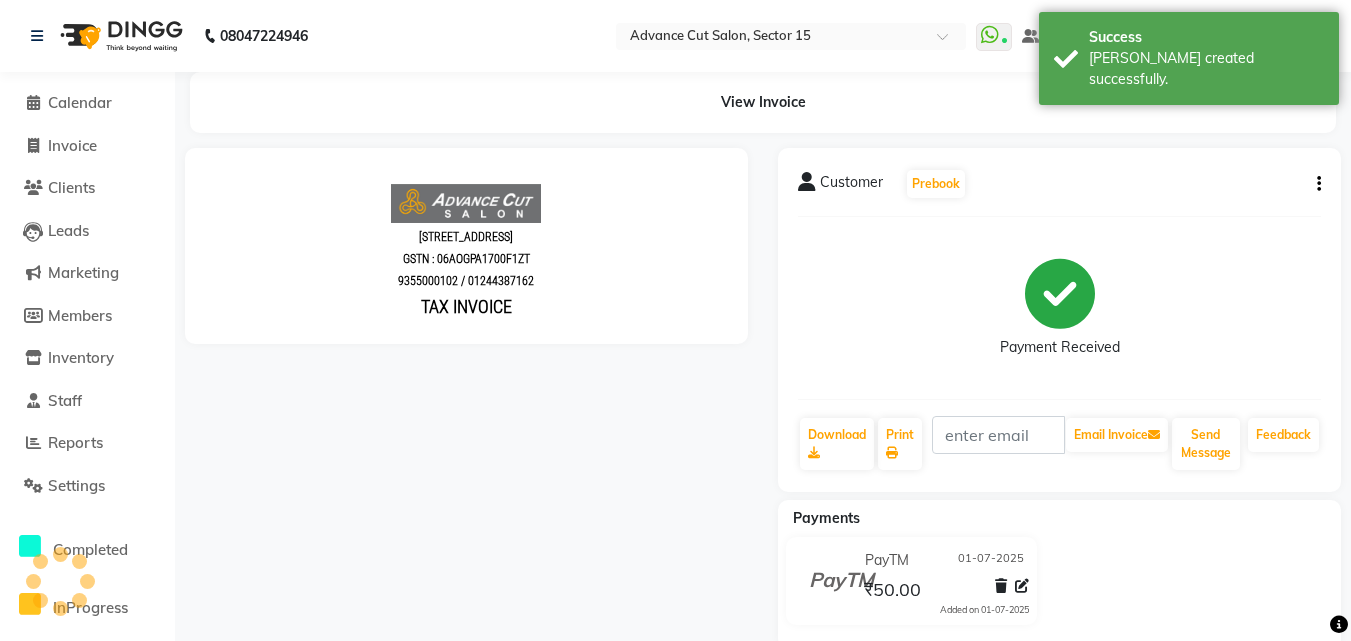 scroll, scrollTop: 0, scrollLeft: 0, axis: both 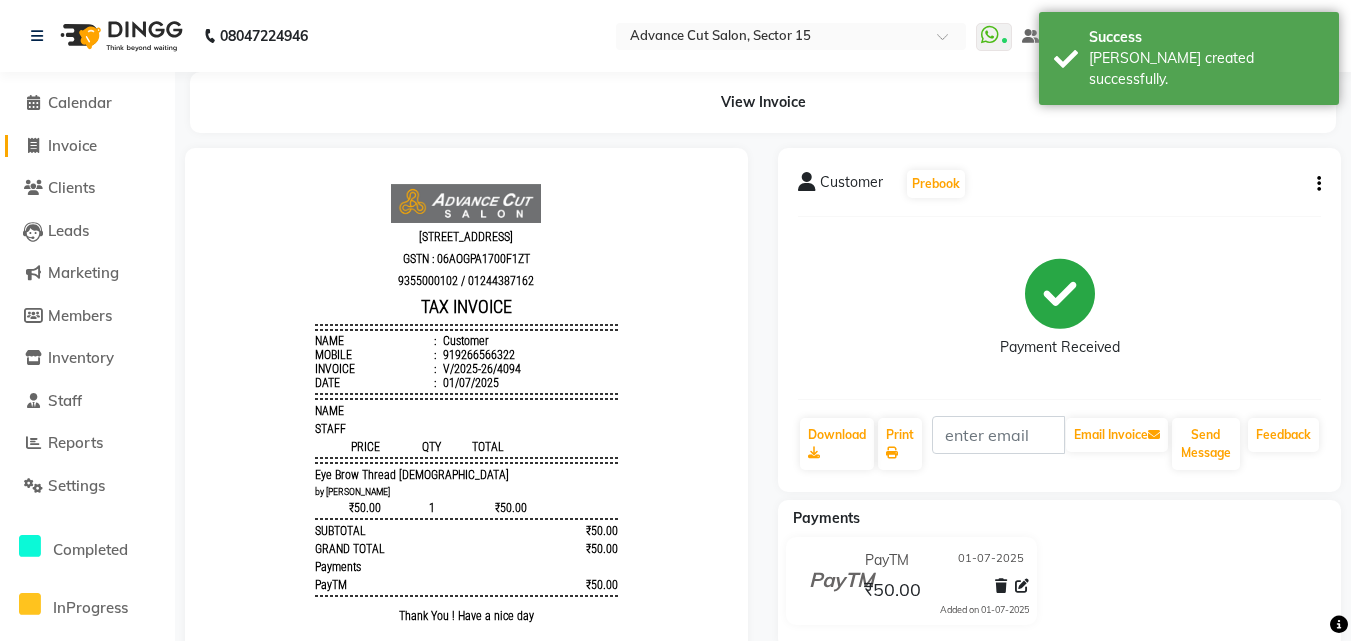 click on "Invoice" 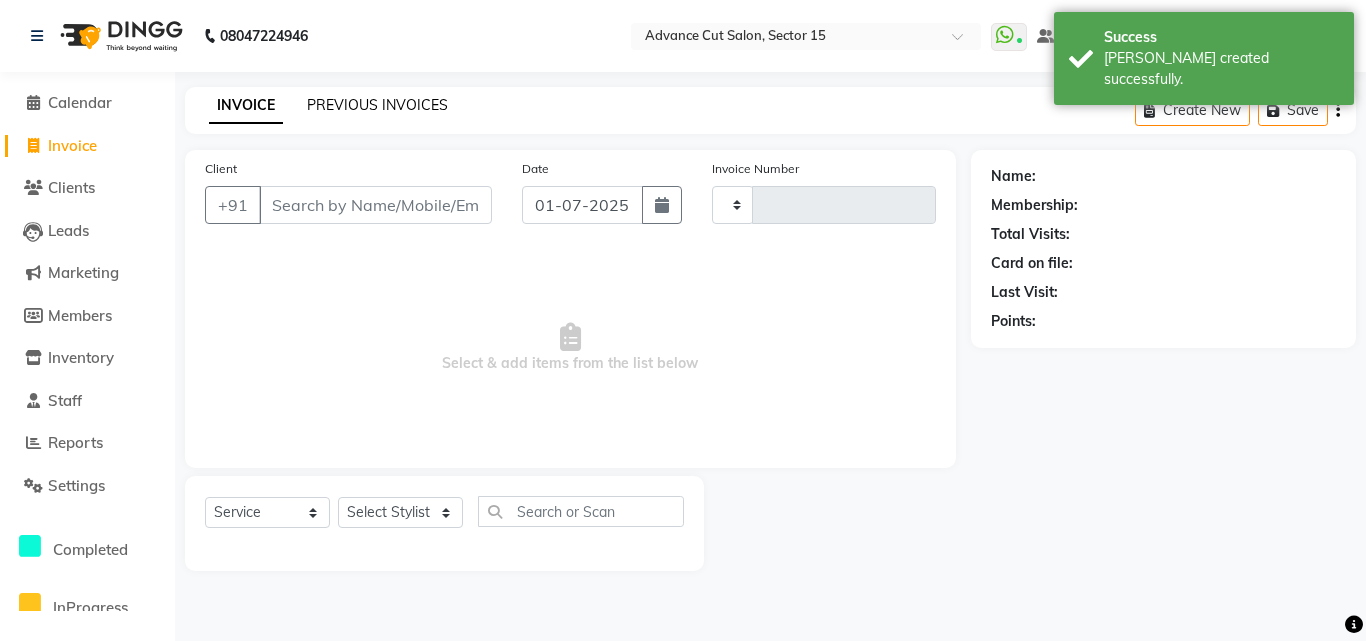 type on "4095" 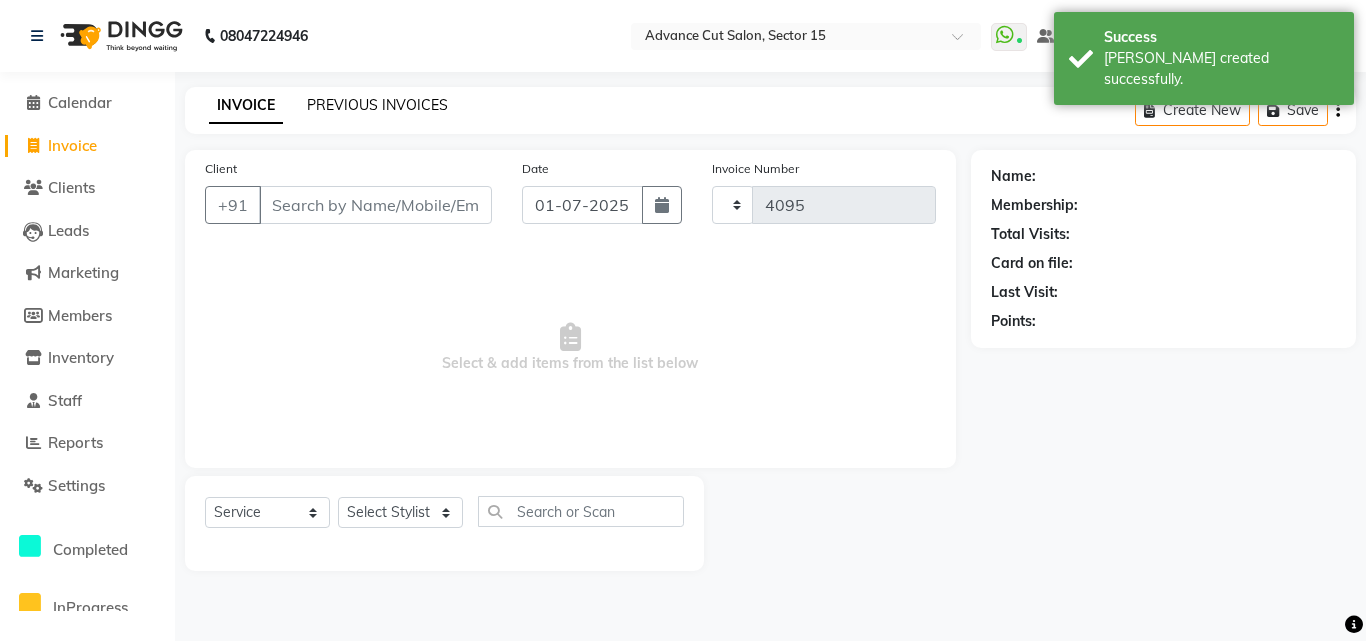 select on "6255" 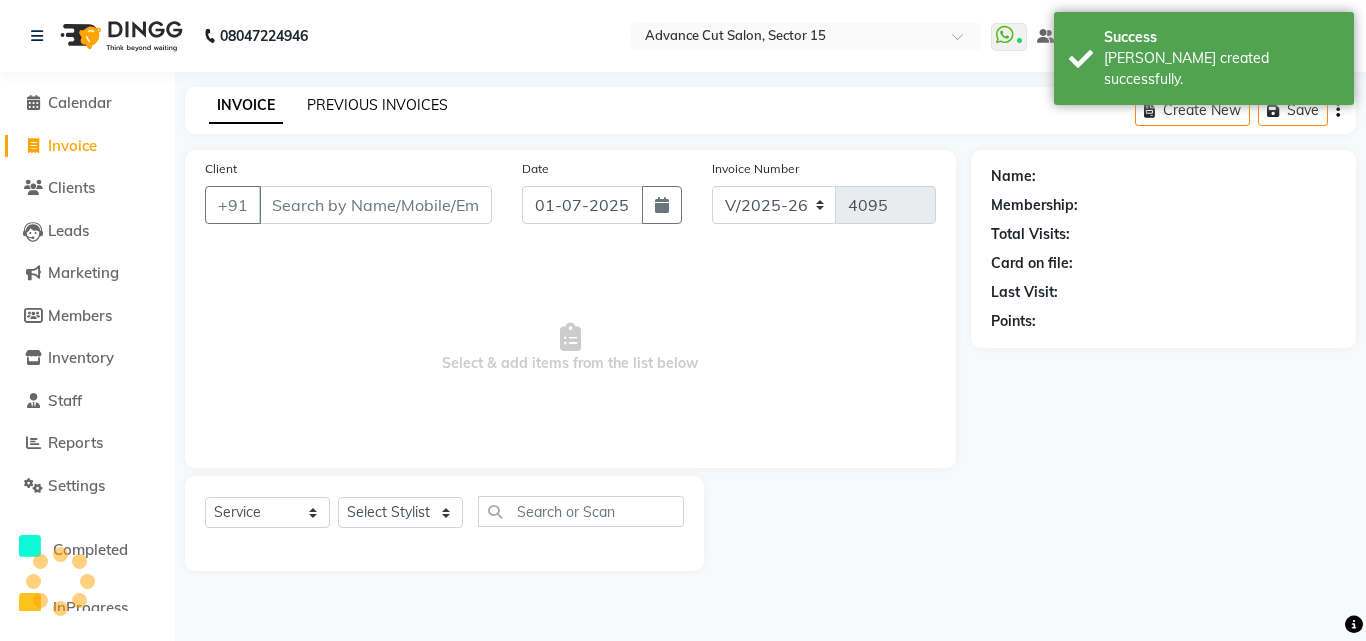 click on "PREVIOUS INVOICES" 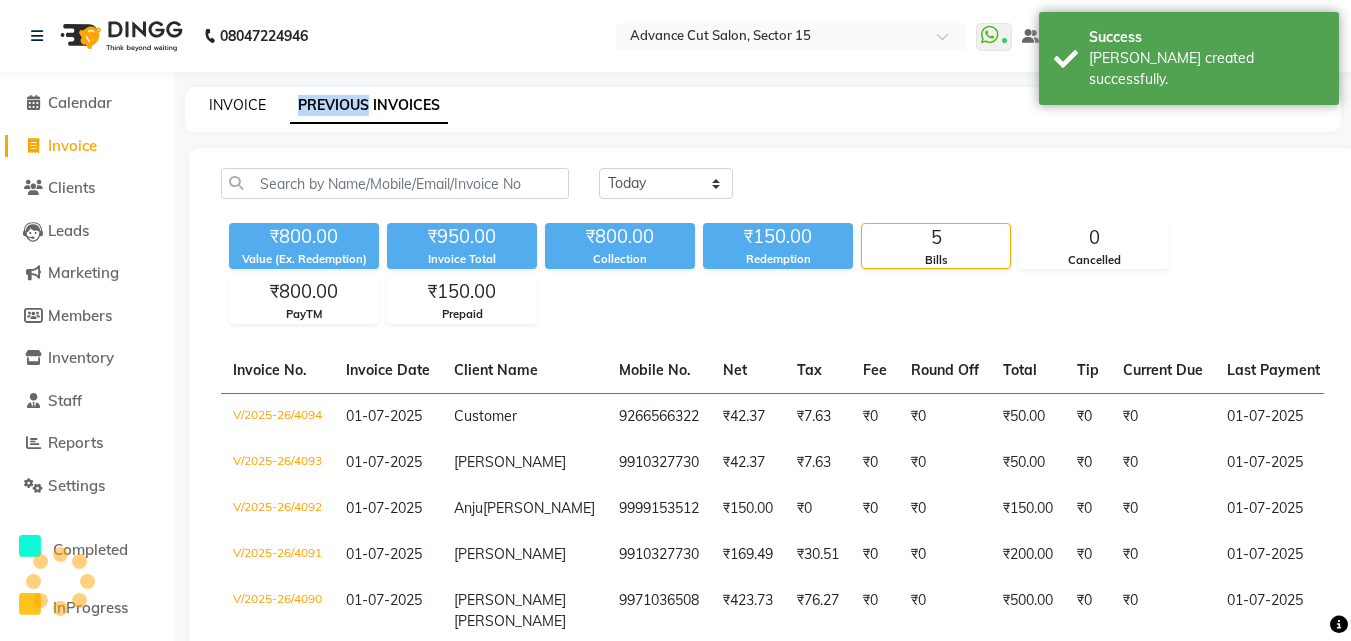 click on "INVOICE" 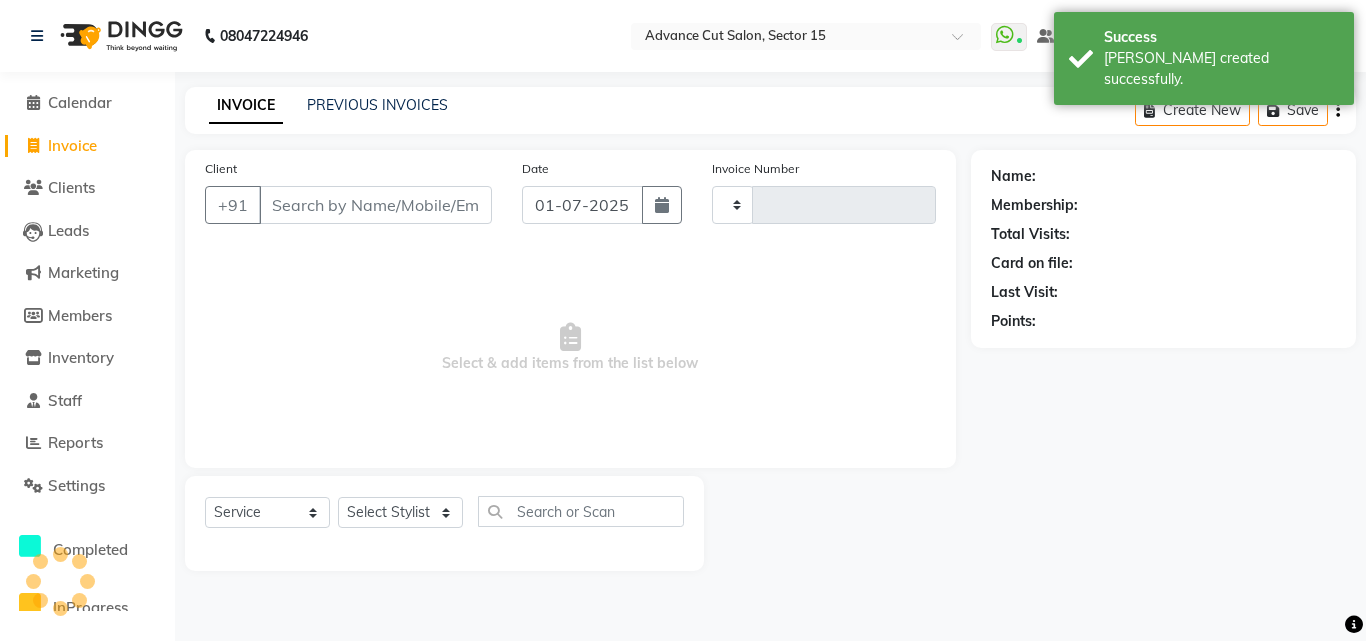 type on "4095" 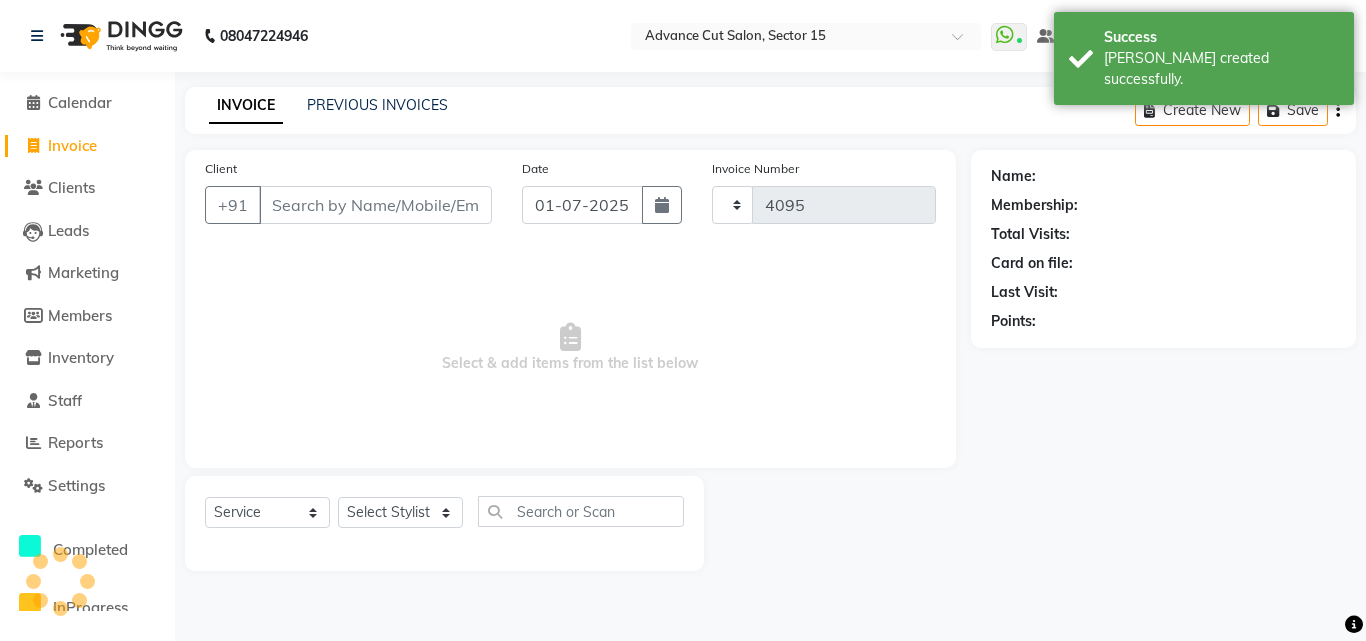select on "6255" 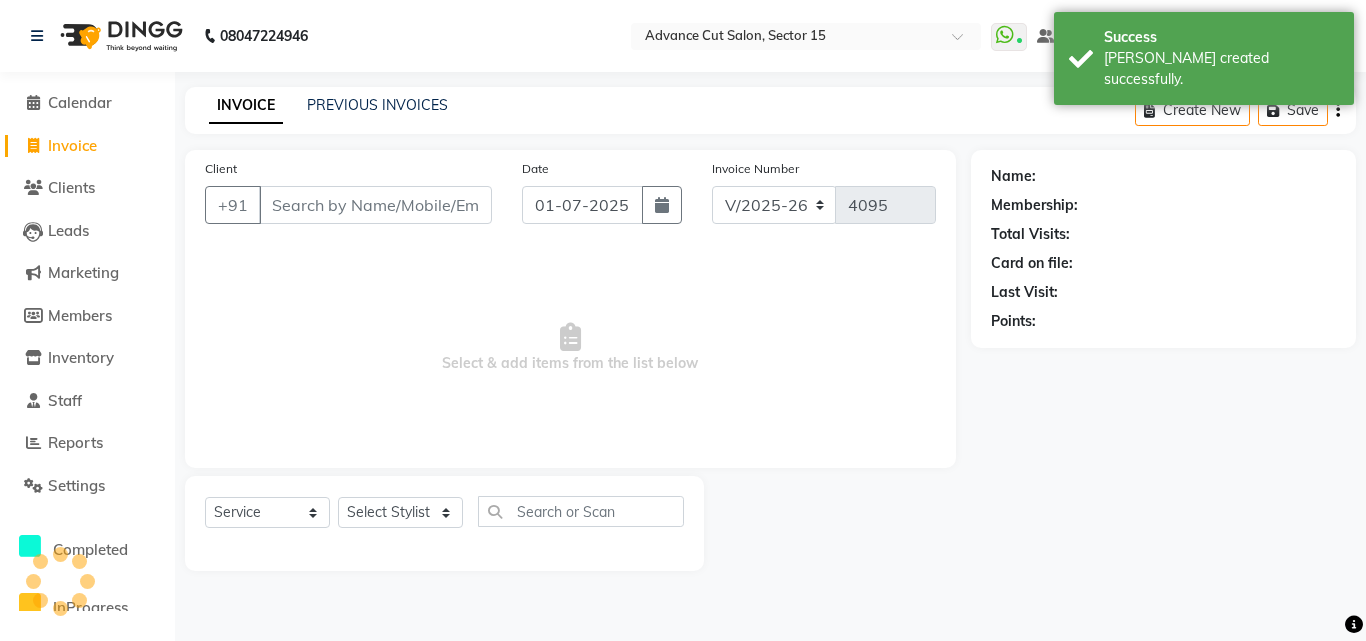 click on "Client" at bounding box center (375, 205) 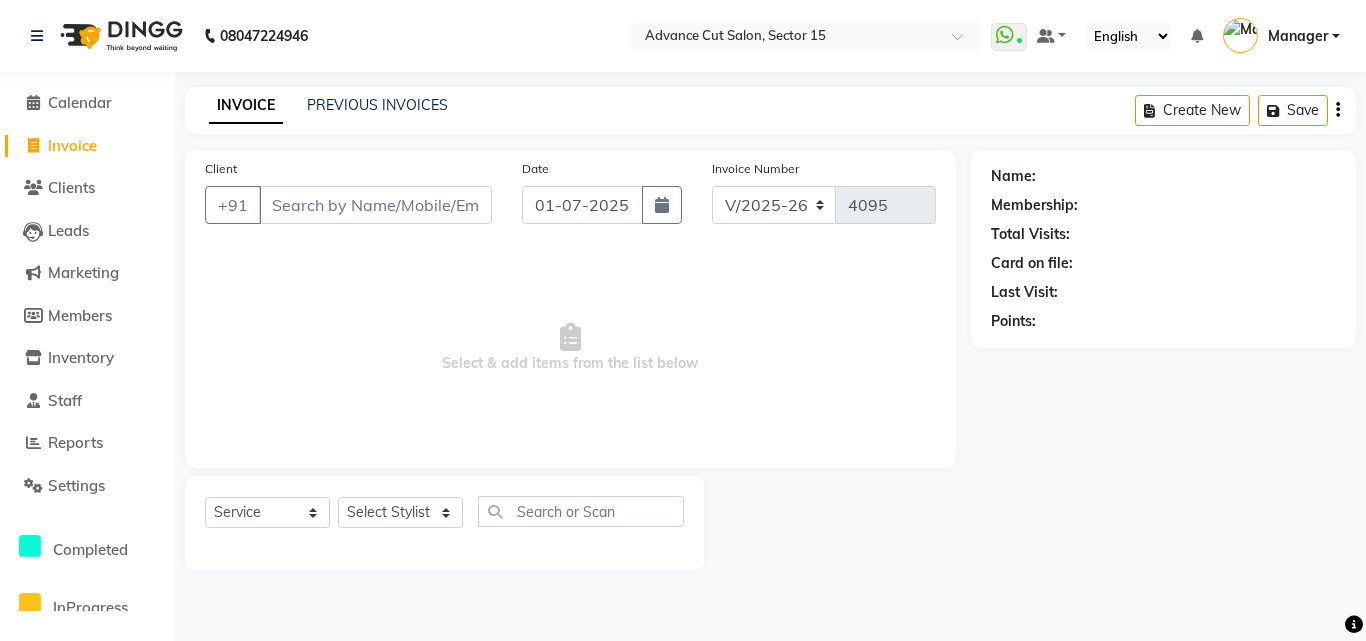 click on "Client" at bounding box center (375, 205) 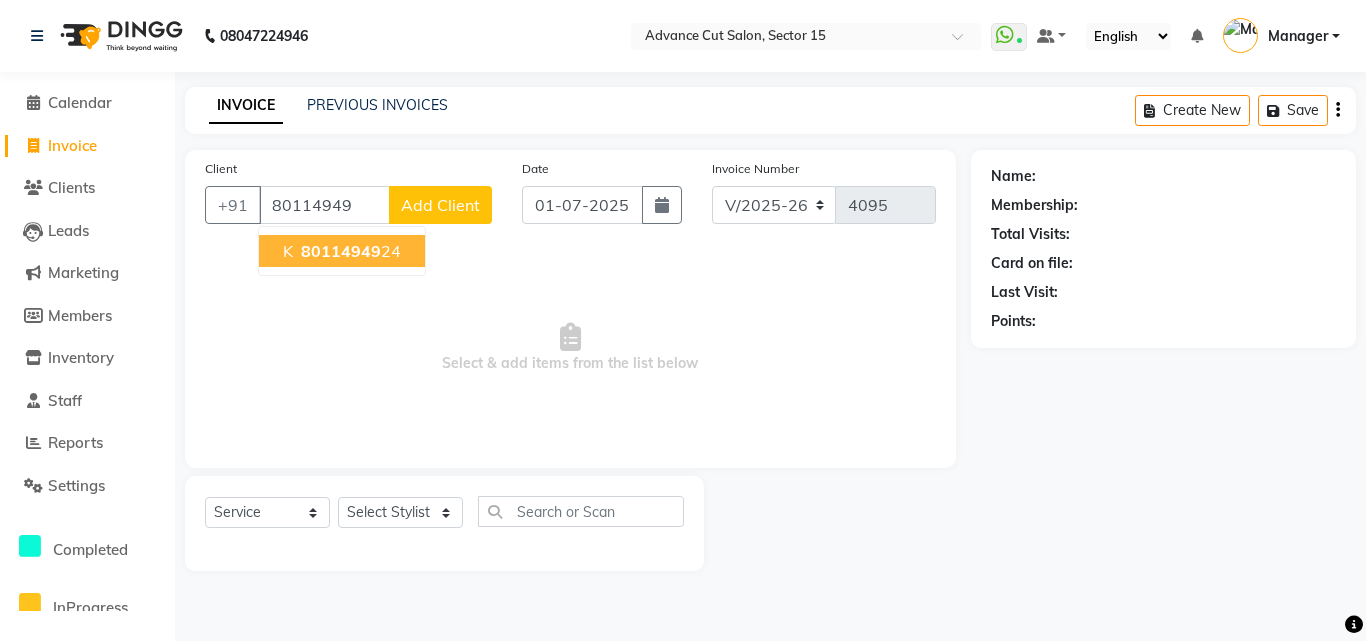 click on "k   80114949 24" at bounding box center (342, 251) 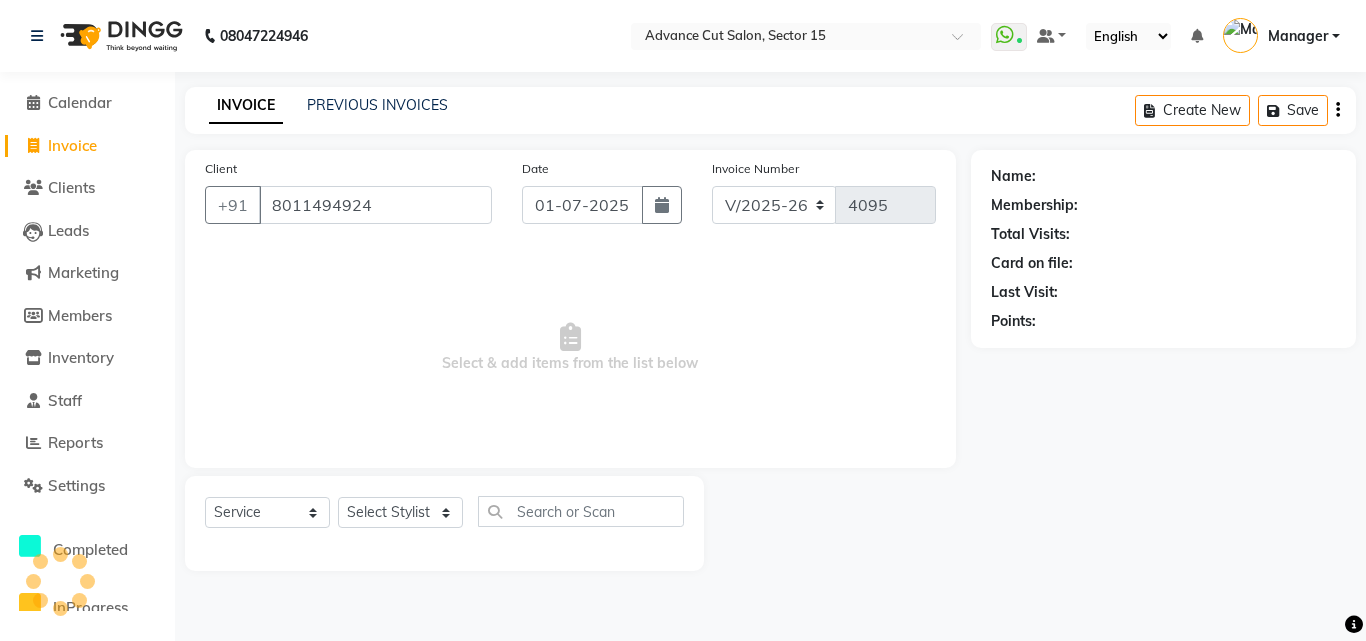 type on "8011494924" 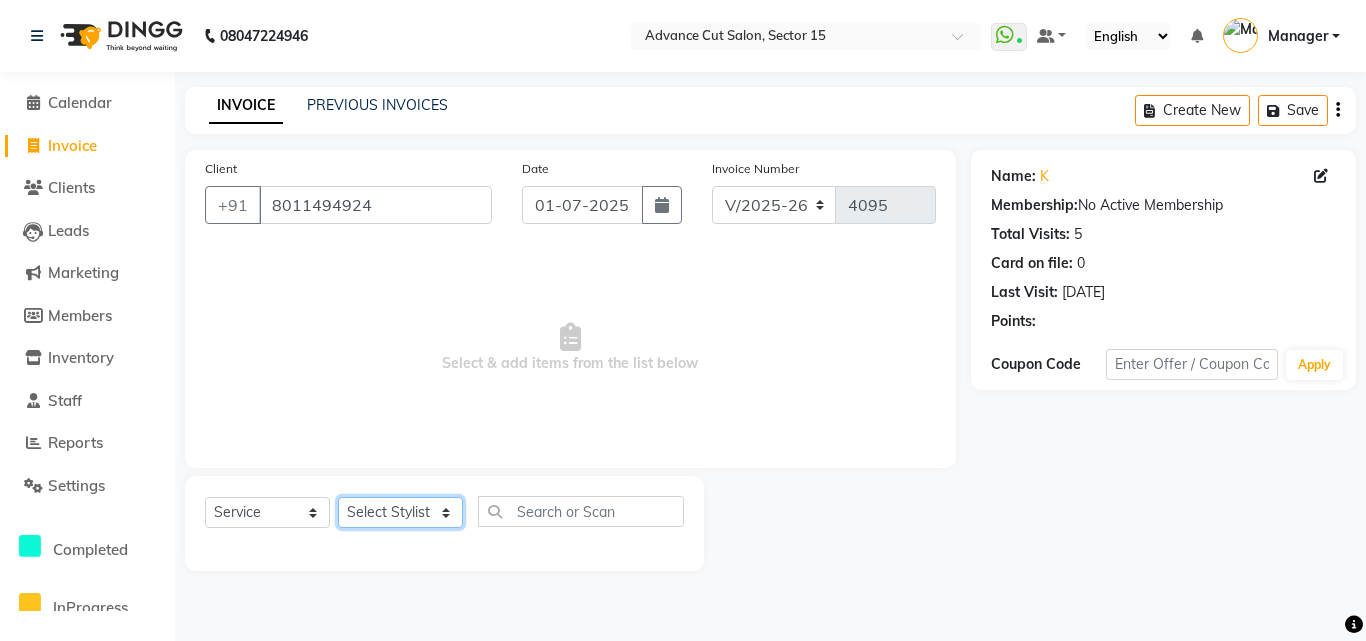 click on "Select Stylist Advance Cut  ASIF FARMAN HAIDER Iqbal KASHISH LUCKY Manager MANOJ NASEEM NASIR Nidhi Pooja  PRIYA RAEES RANI RASHID RIZWAN SACHIN SALMAN SANJAY Shahjad shuaib SONI" 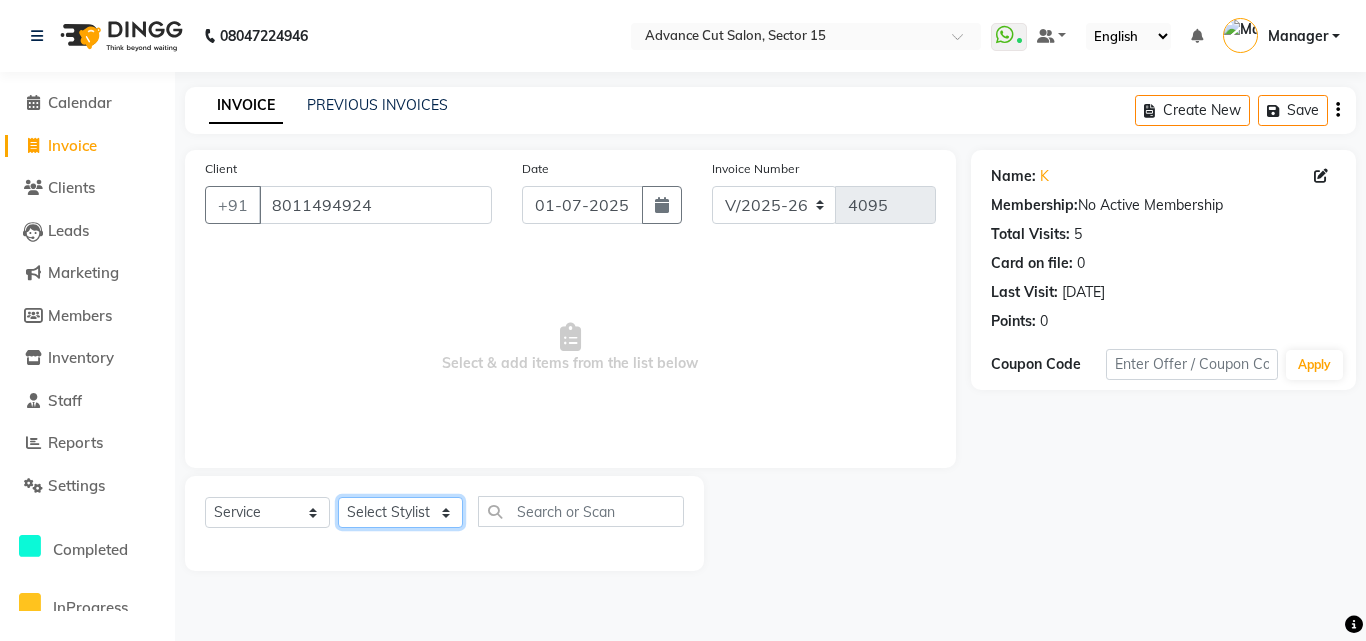 select on "46502" 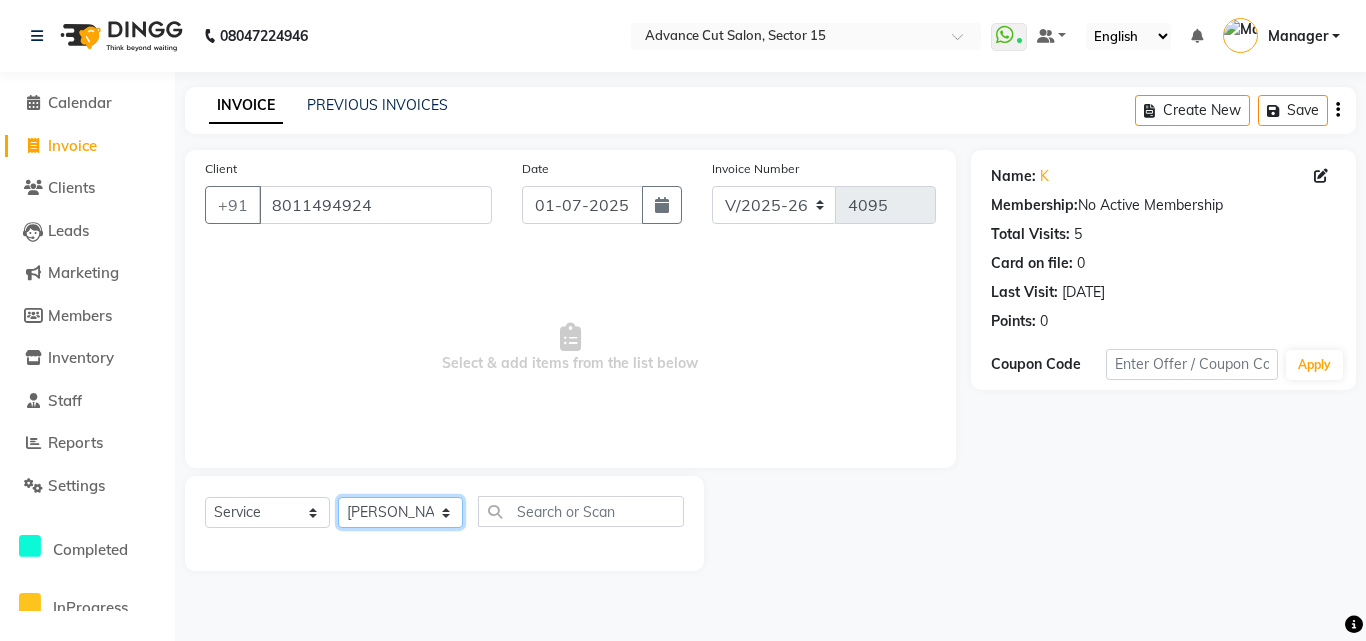 click on "Select Stylist Advance Cut  ASIF FARMAN HAIDER Iqbal KASHISH LUCKY Manager MANOJ NASEEM NASIR Nidhi Pooja  PRIYA RAEES RANI RASHID RIZWAN SACHIN SALMAN SANJAY Shahjad shuaib SONI" 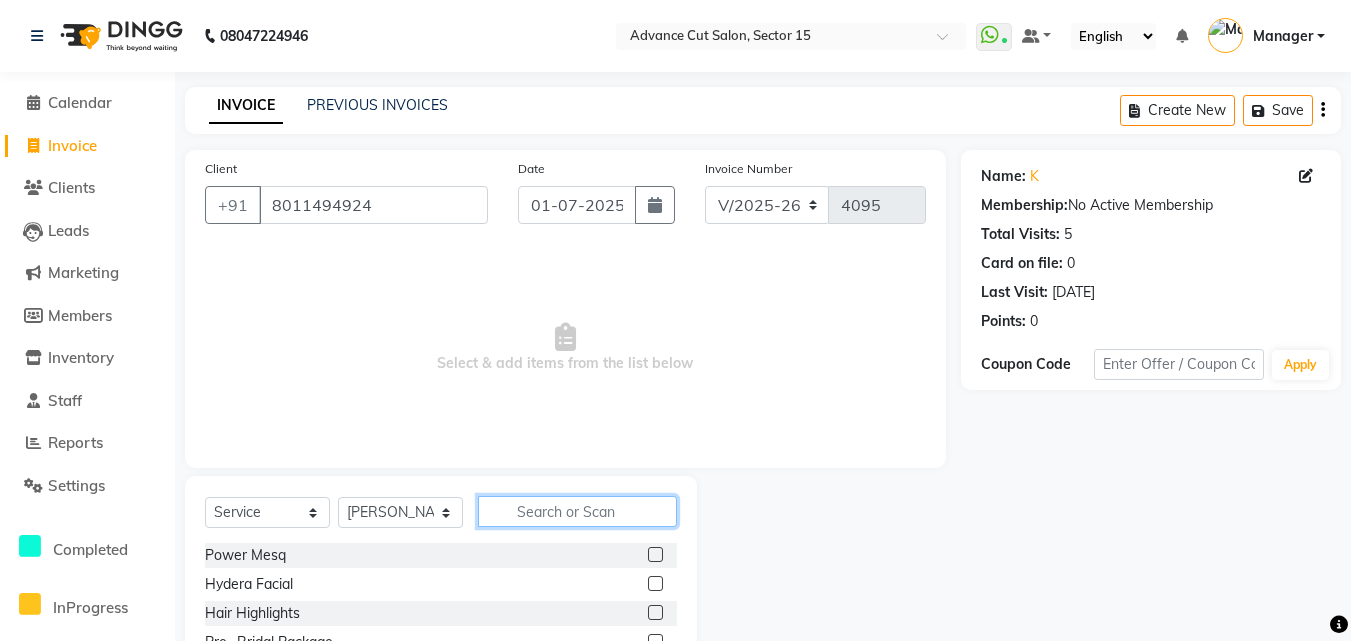 click 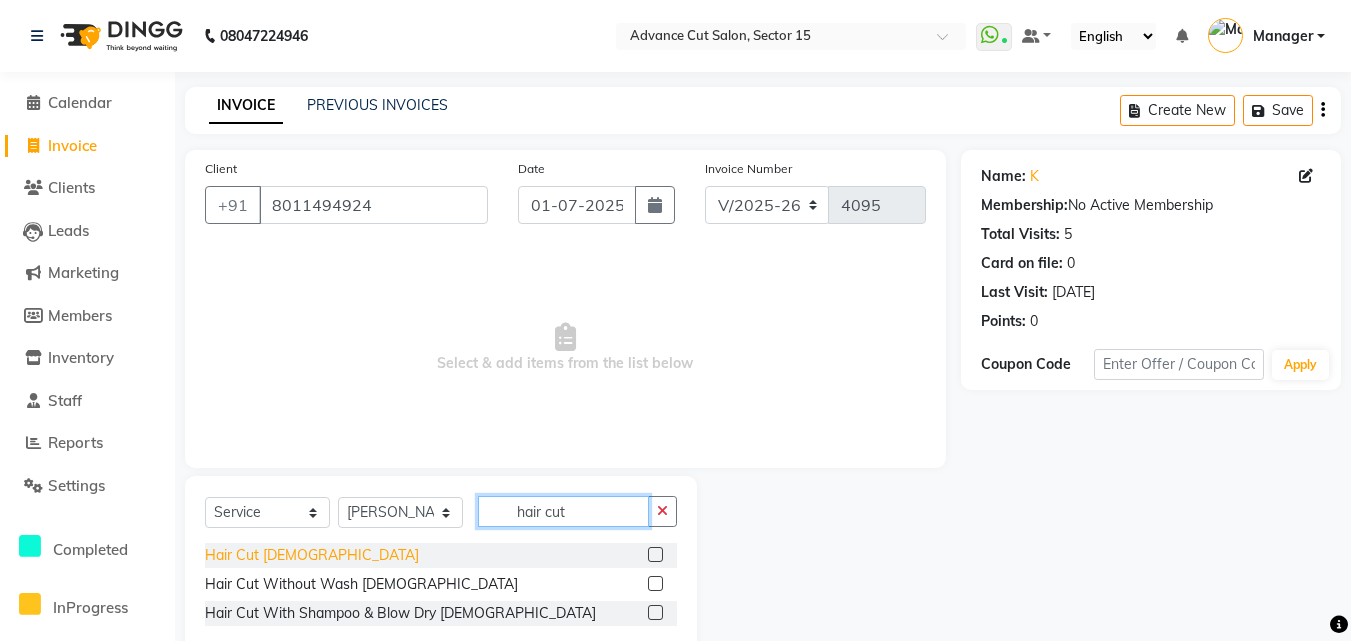 type on "hair cut" 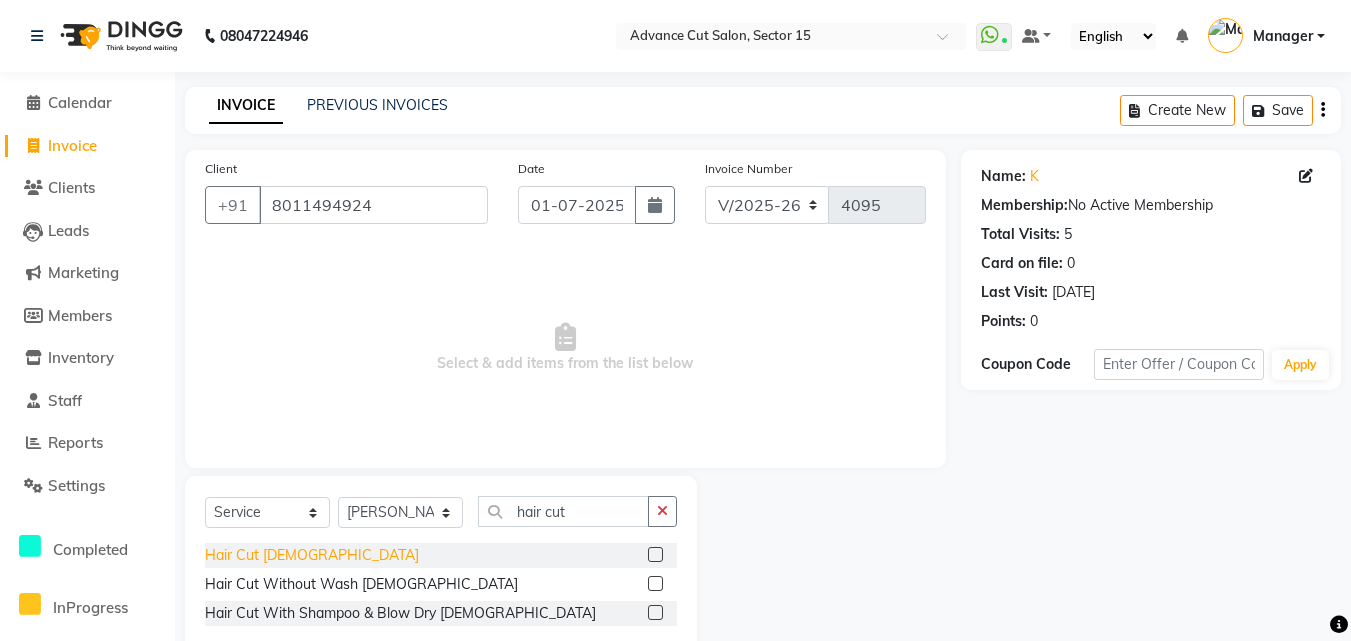 click on "Hair Cut  [DEMOGRAPHIC_DATA]" 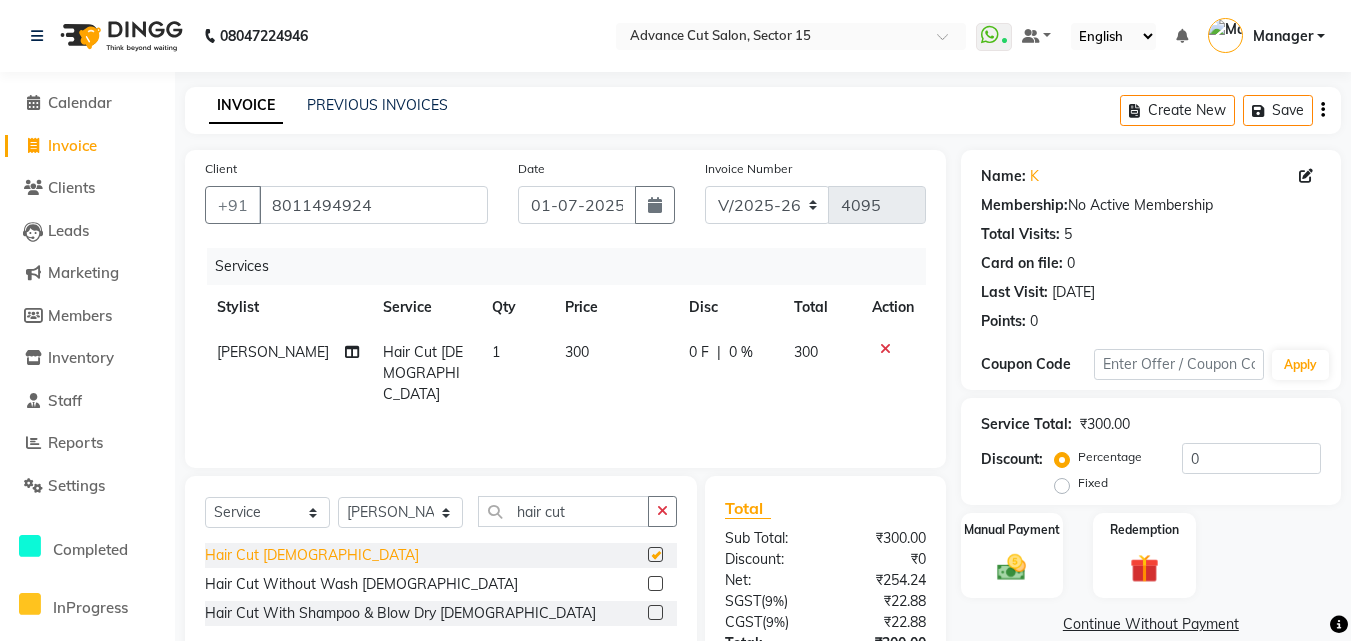 checkbox on "false" 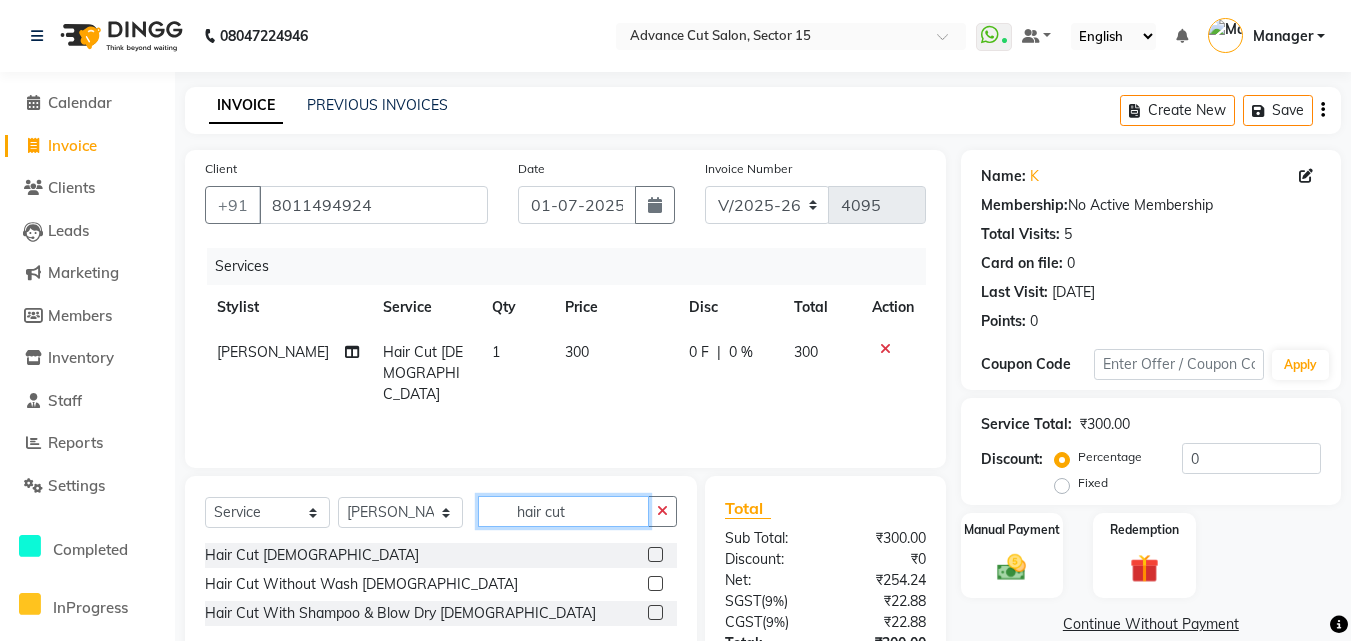 click on "hair cut" 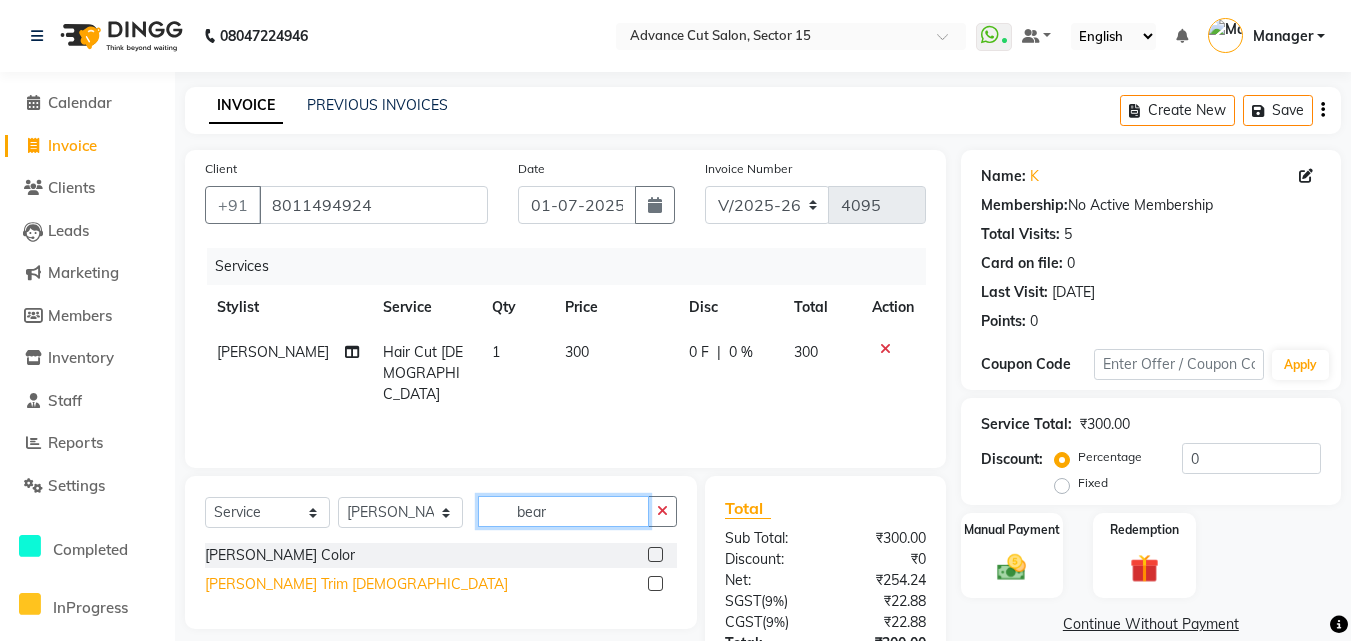 type on "bear" 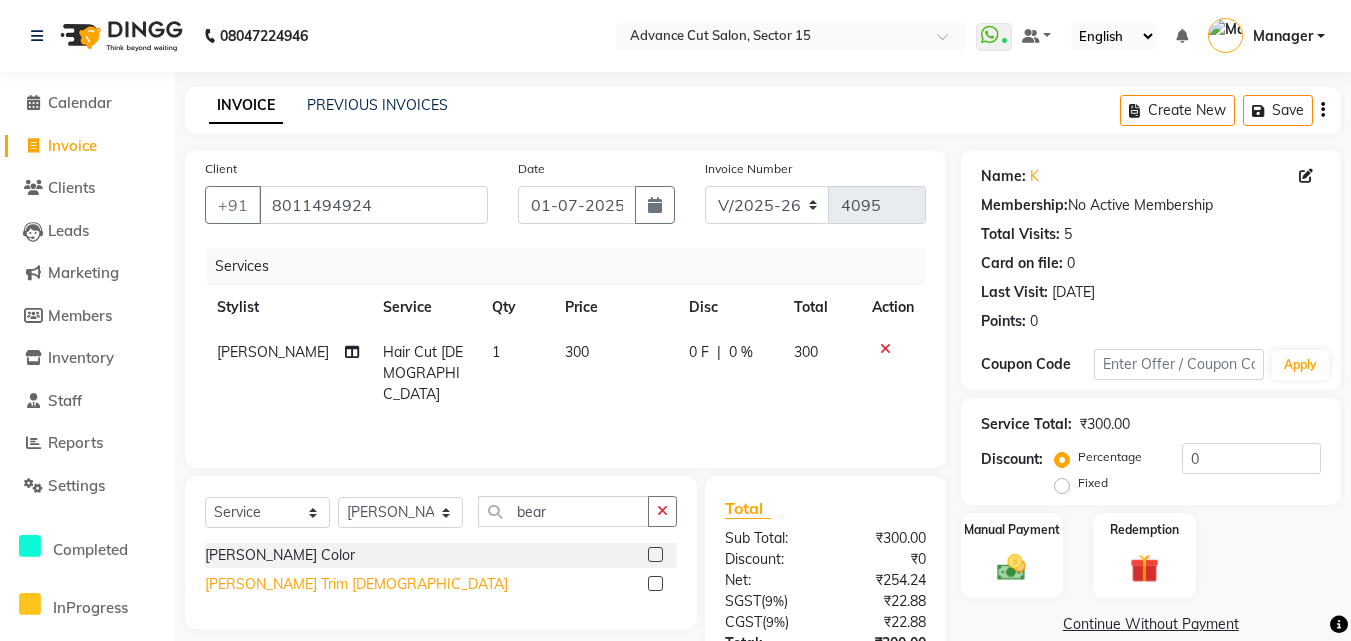 click on "Beard Trim Male" 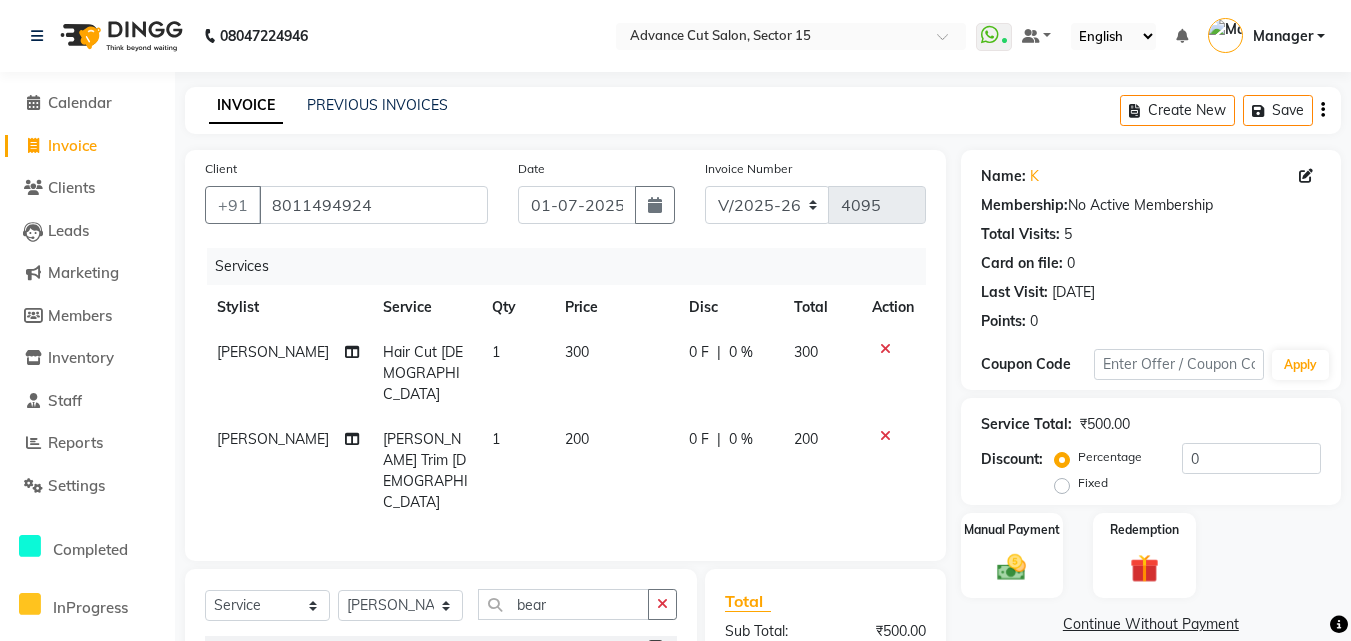 checkbox on "false" 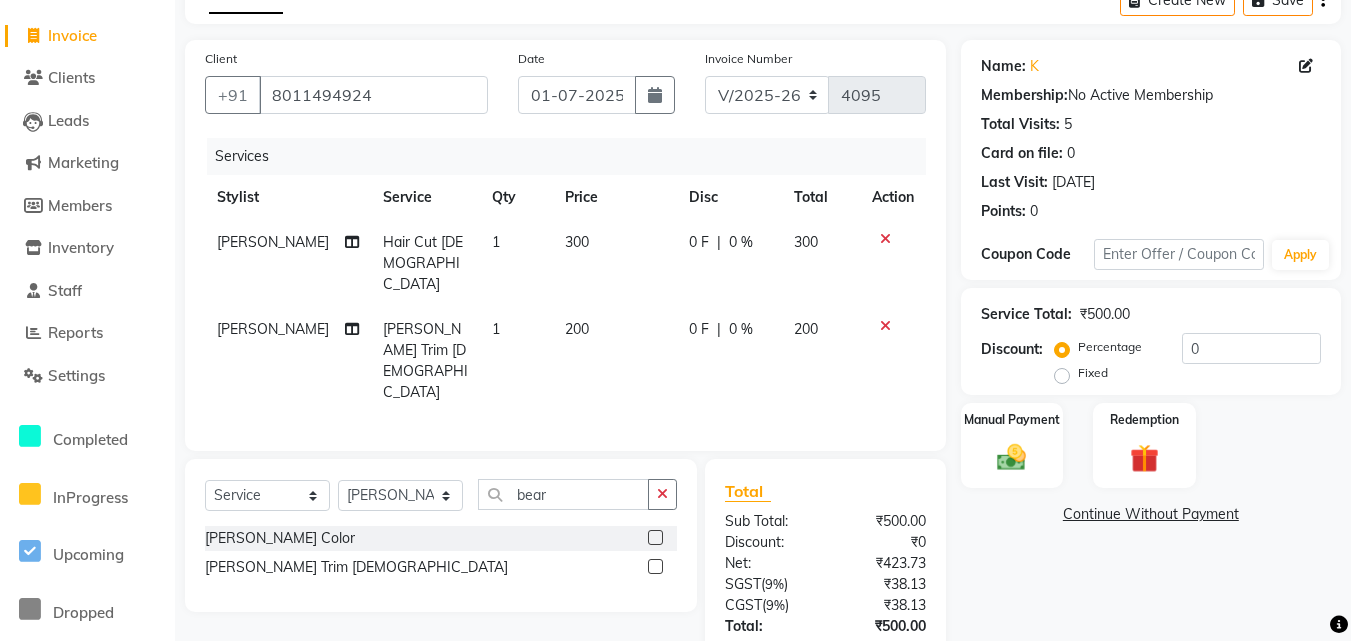 scroll, scrollTop: 120, scrollLeft: 0, axis: vertical 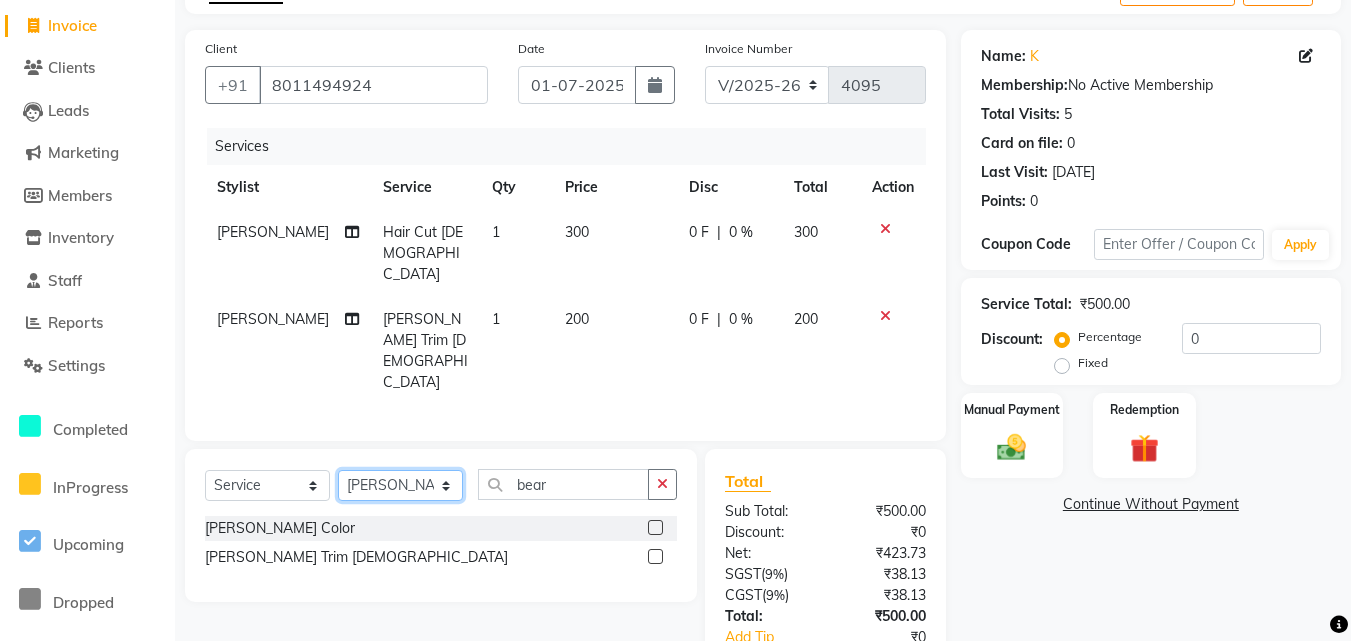 click on "Select Stylist Advance Cut  ASIF FARMAN HAIDER Iqbal KASHISH LUCKY Manager MANOJ NASEEM NASIR Nidhi Pooja  PRIYA RAEES RANI RASHID RIZWAN SACHIN SALMAN SANJAY Shahjad shuaib SONI" 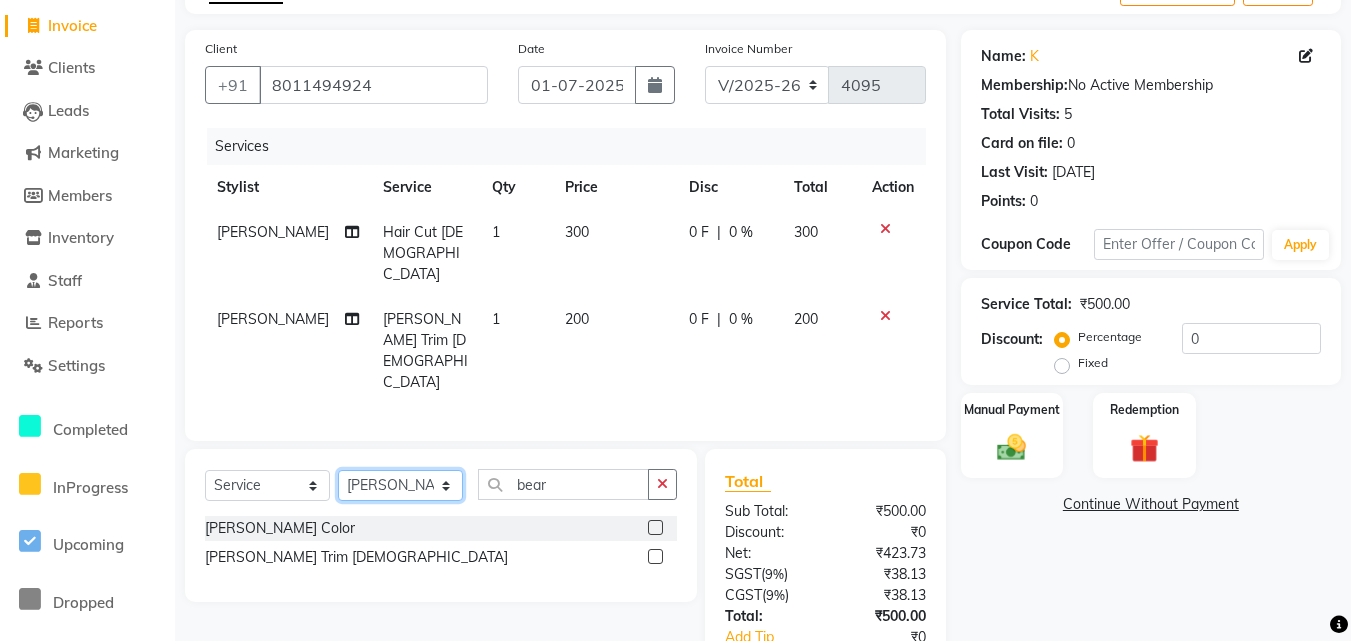 select on "46508" 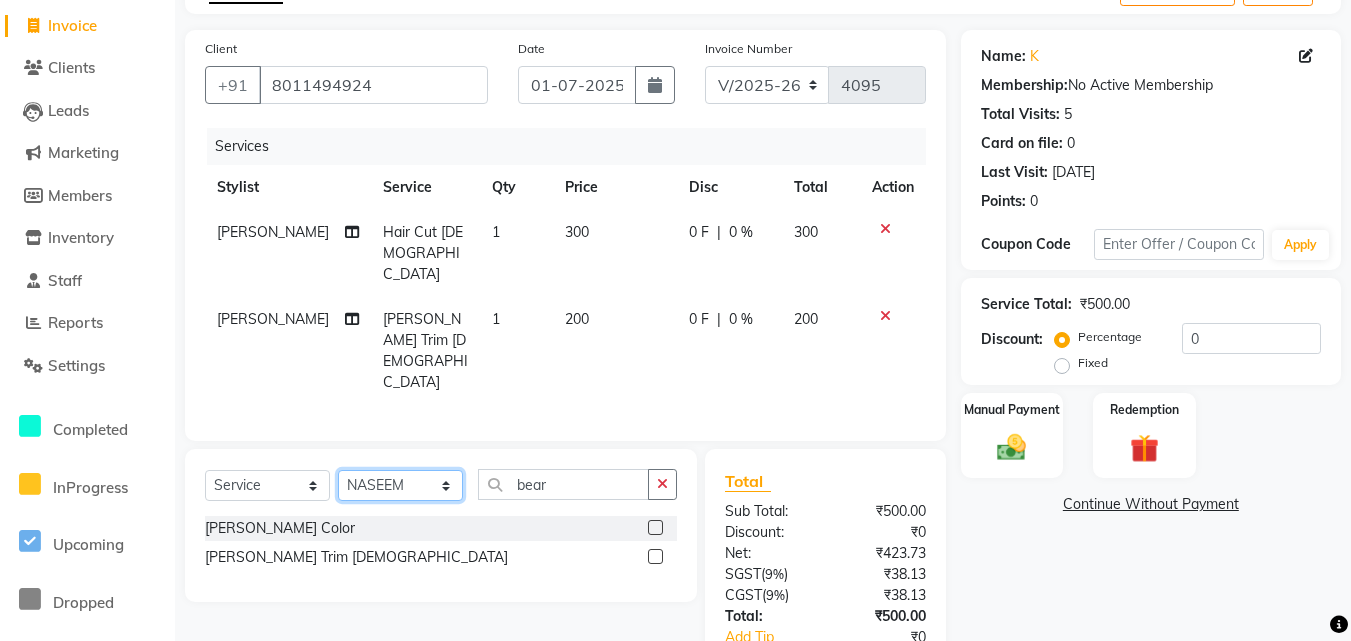 click on "Select Stylist Advance Cut  ASIF FARMAN HAIDER Iqbal KASHISH LUCKY Manager MANOJ NASEEM NASIR Nidhi Pooja  PRIYA RAEES RANI RASHID RIZWAN SACHIN SALMAN SANJAY Shahjad shuaib SONI" 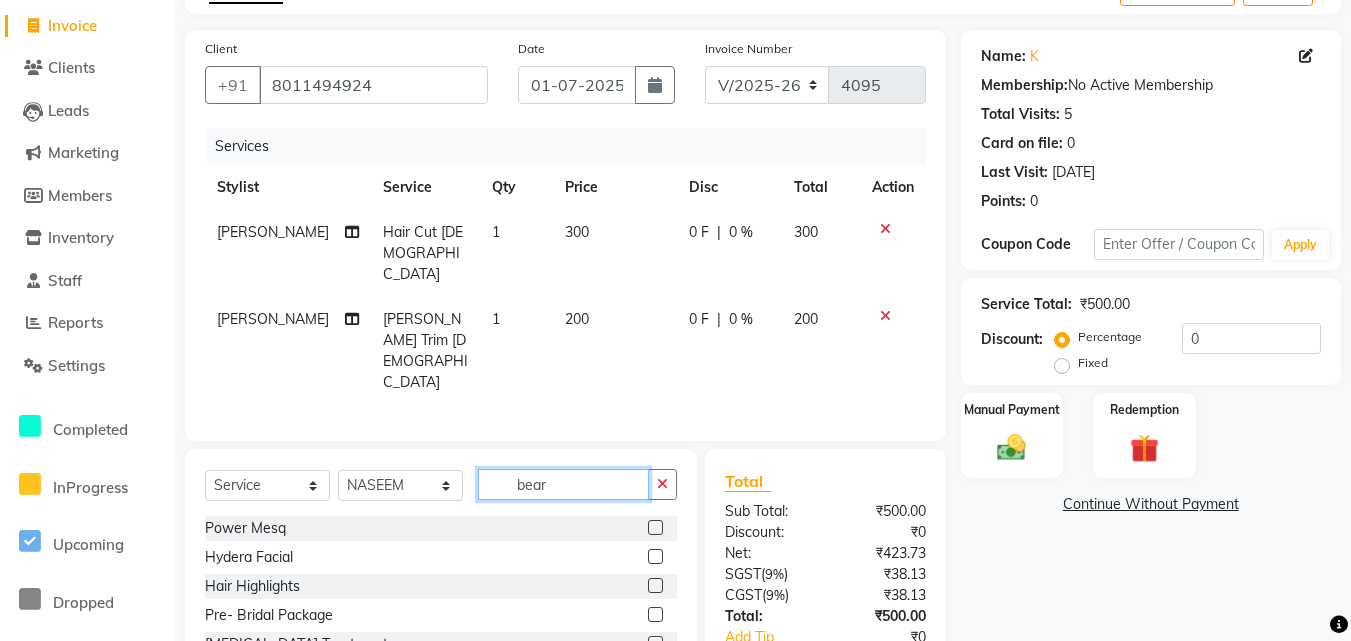 click on "bear" 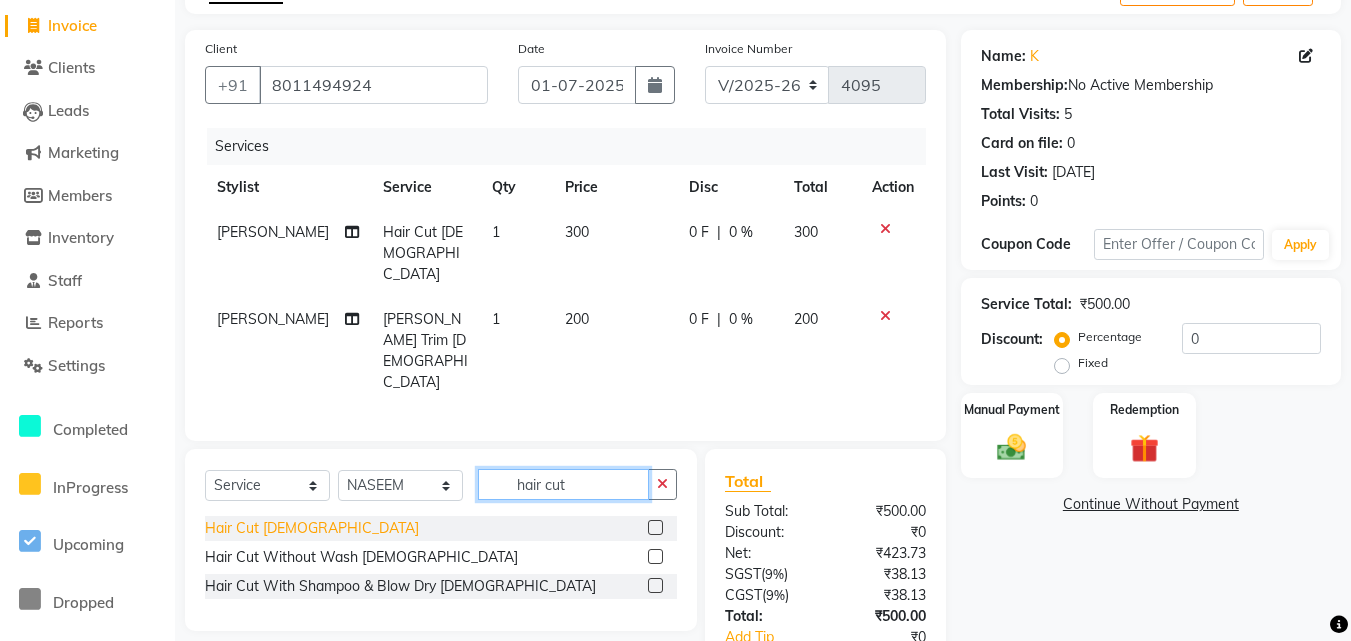 type on "hair cut" 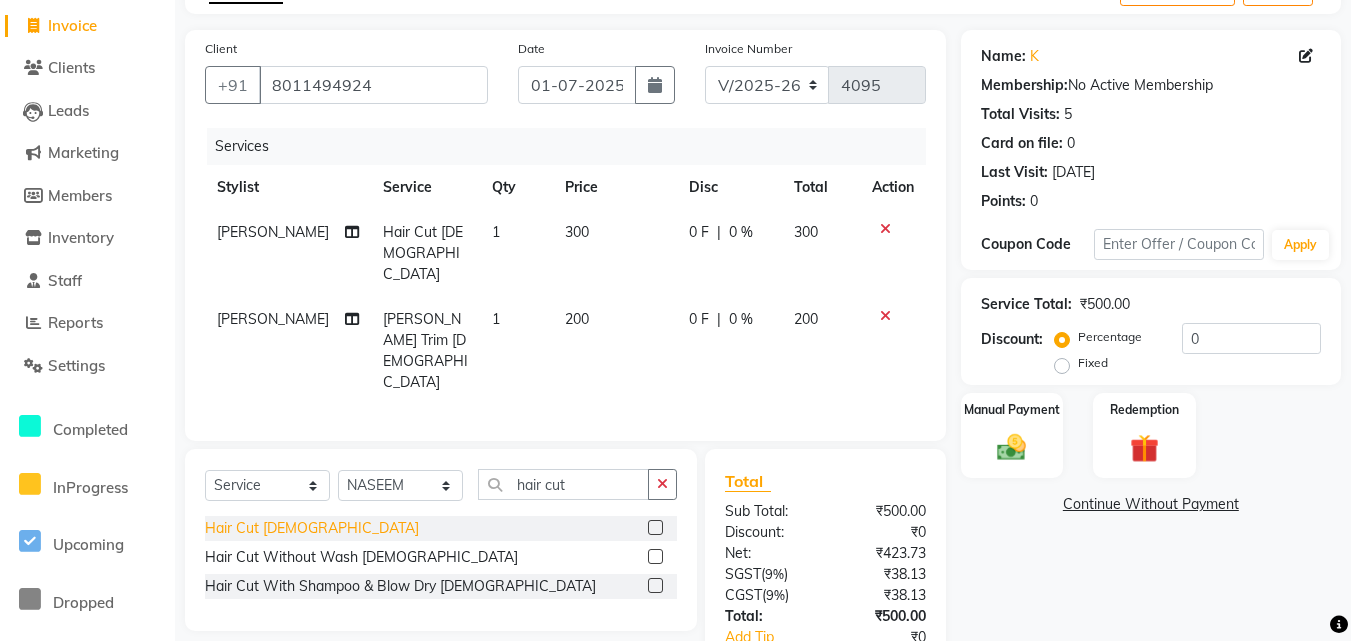 click on "Hair Cut  [DEMOGRAPHIC_DATA]" 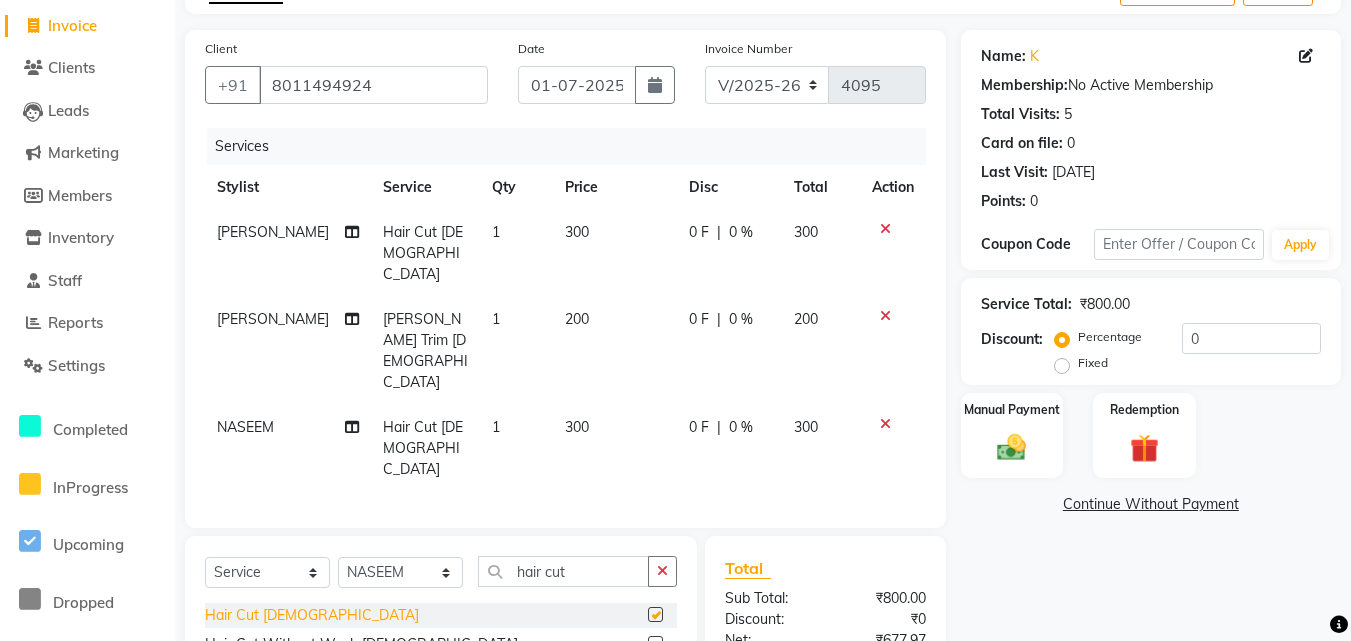checkbox on "false" 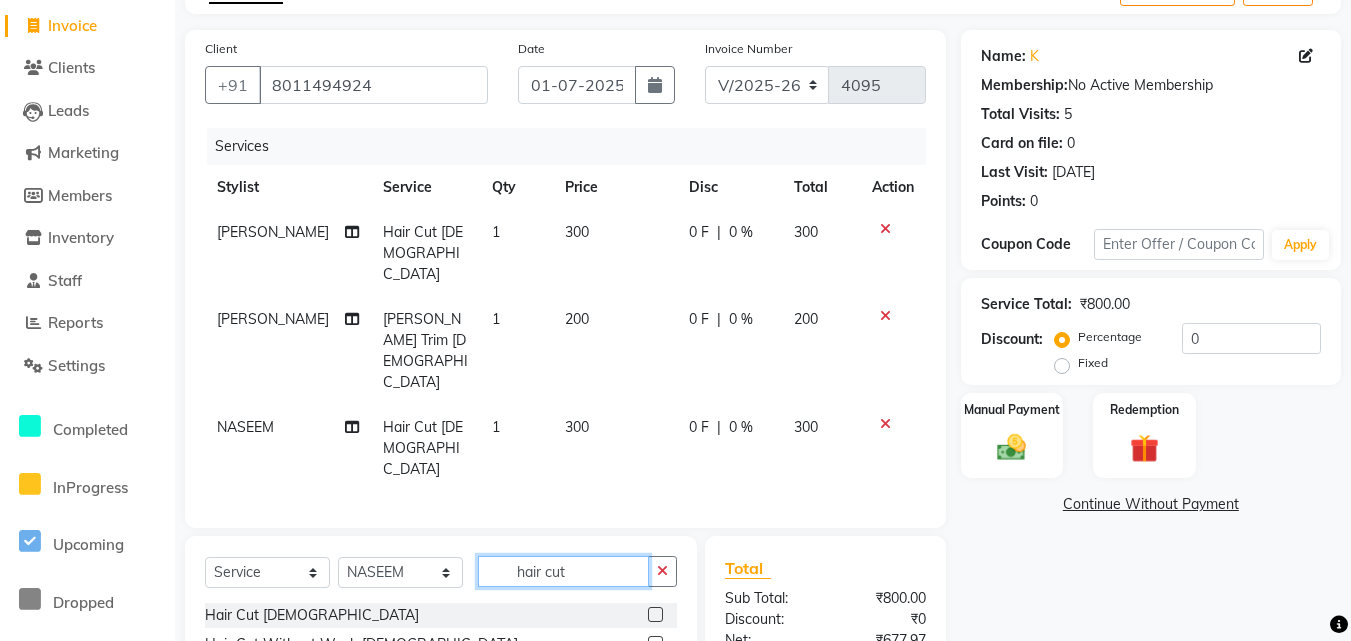 click on "hair cut" 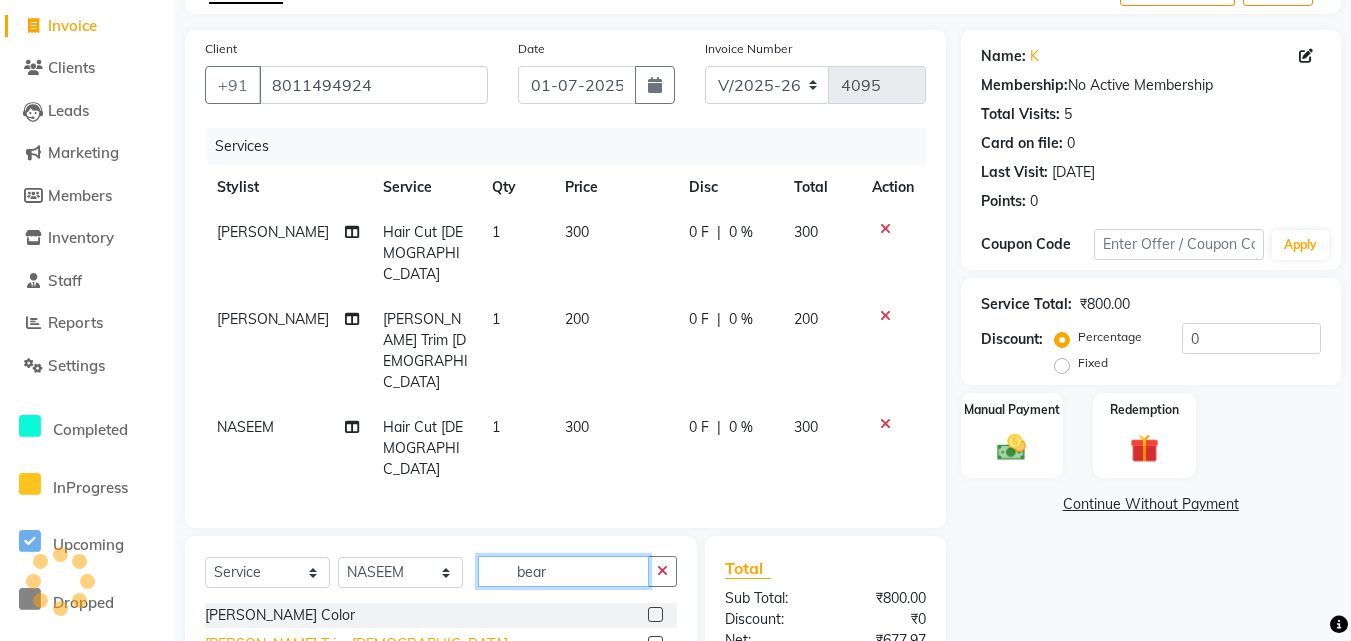 type on "bear" 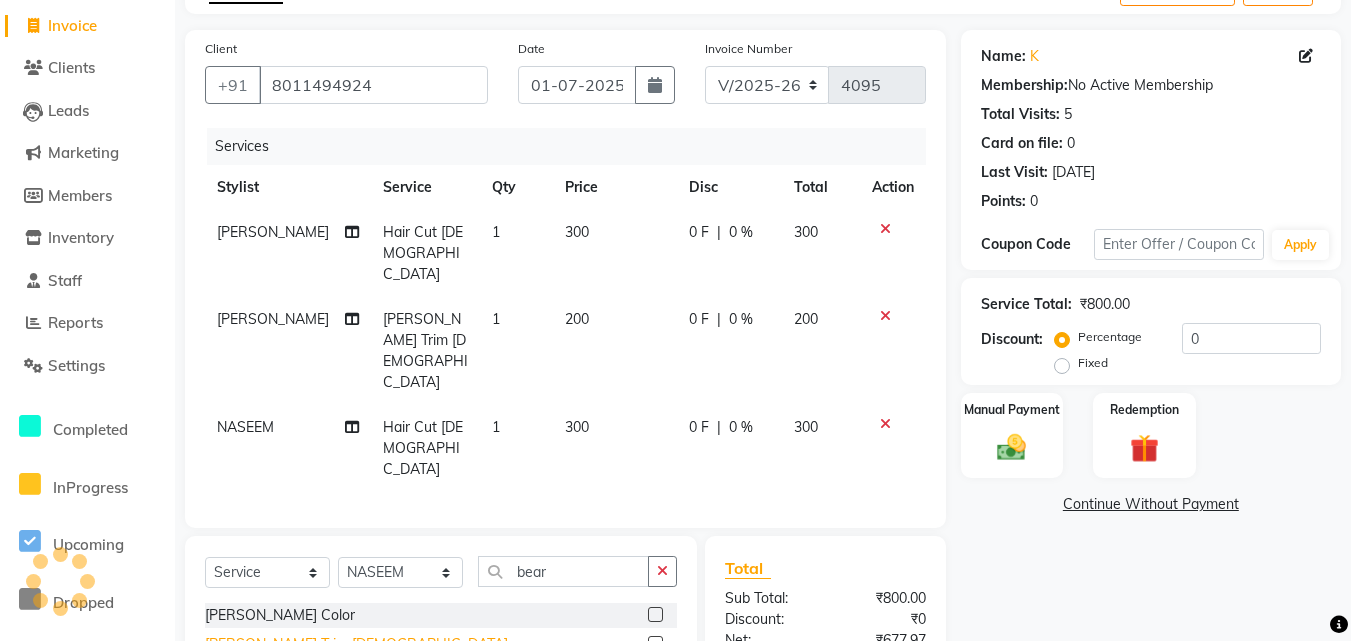 click on "Beard Trim Male" 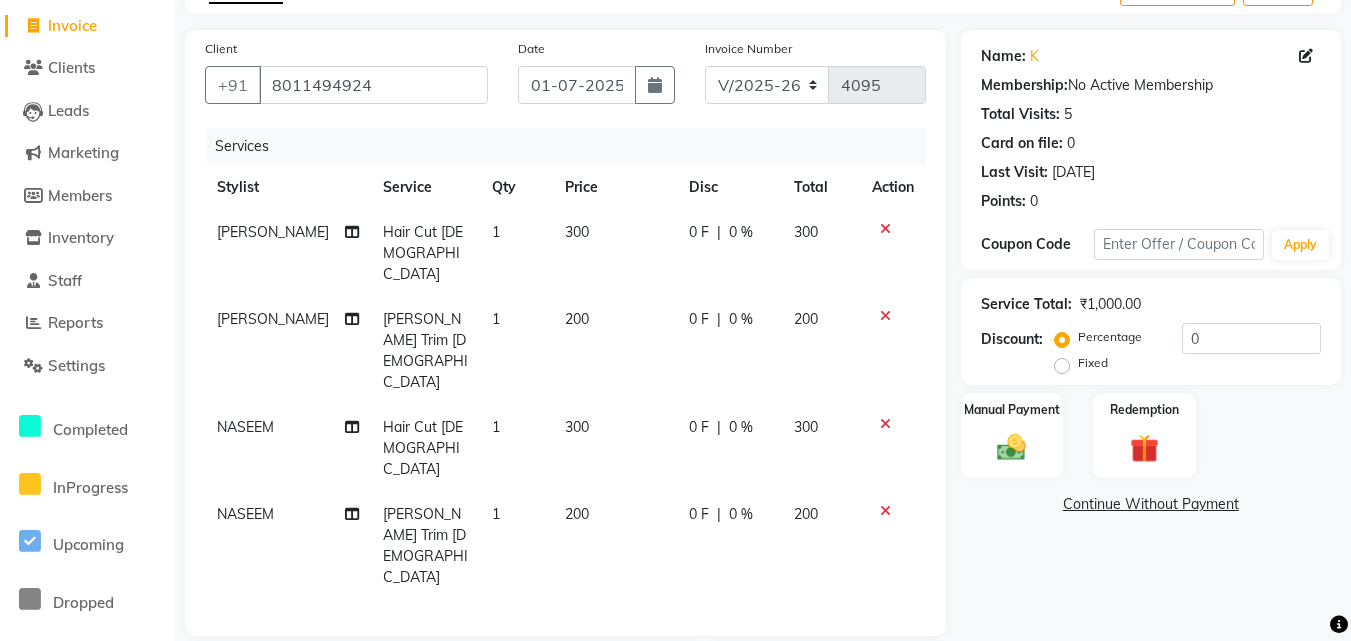 checkbox on "false" 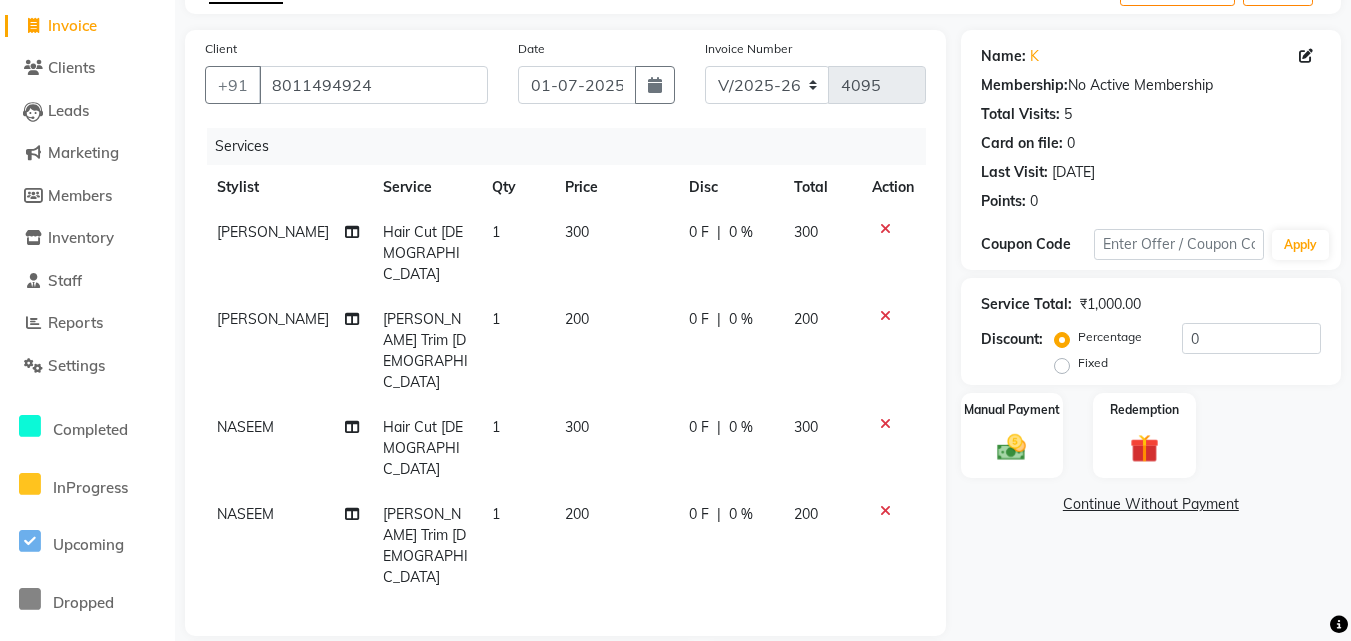 scroll, scrollTop: 294, scrollLeft: 0, axis: vertical 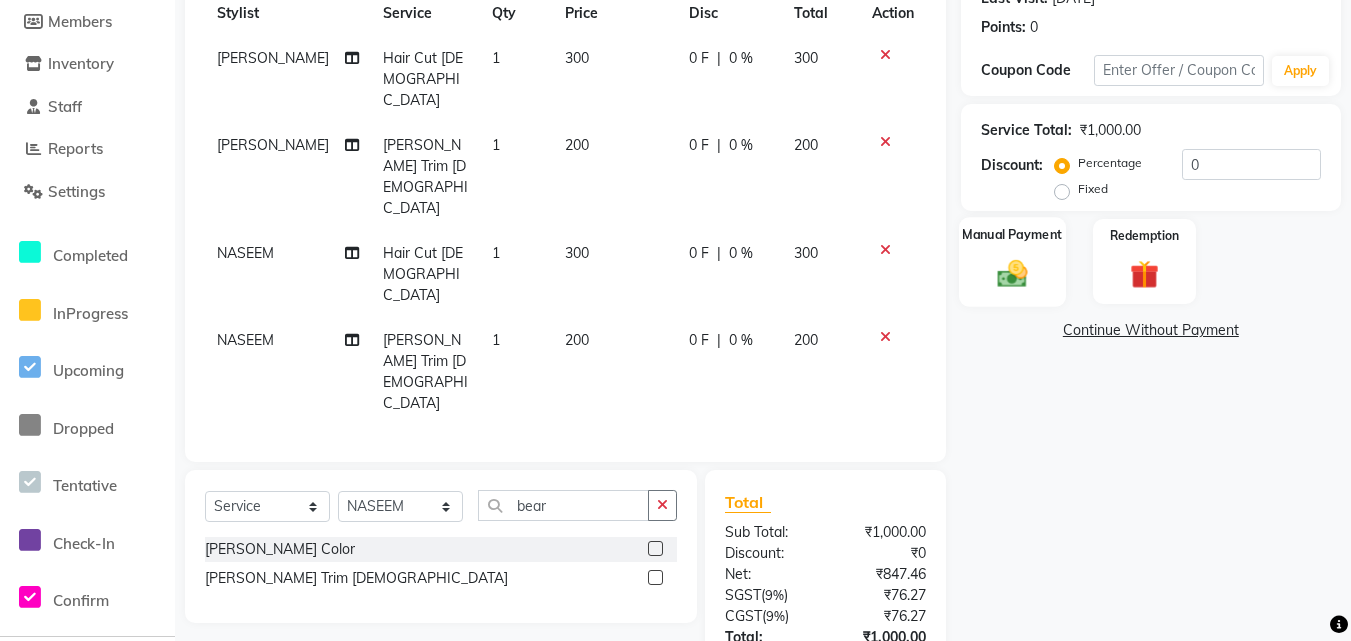 click on "Manual Payment" 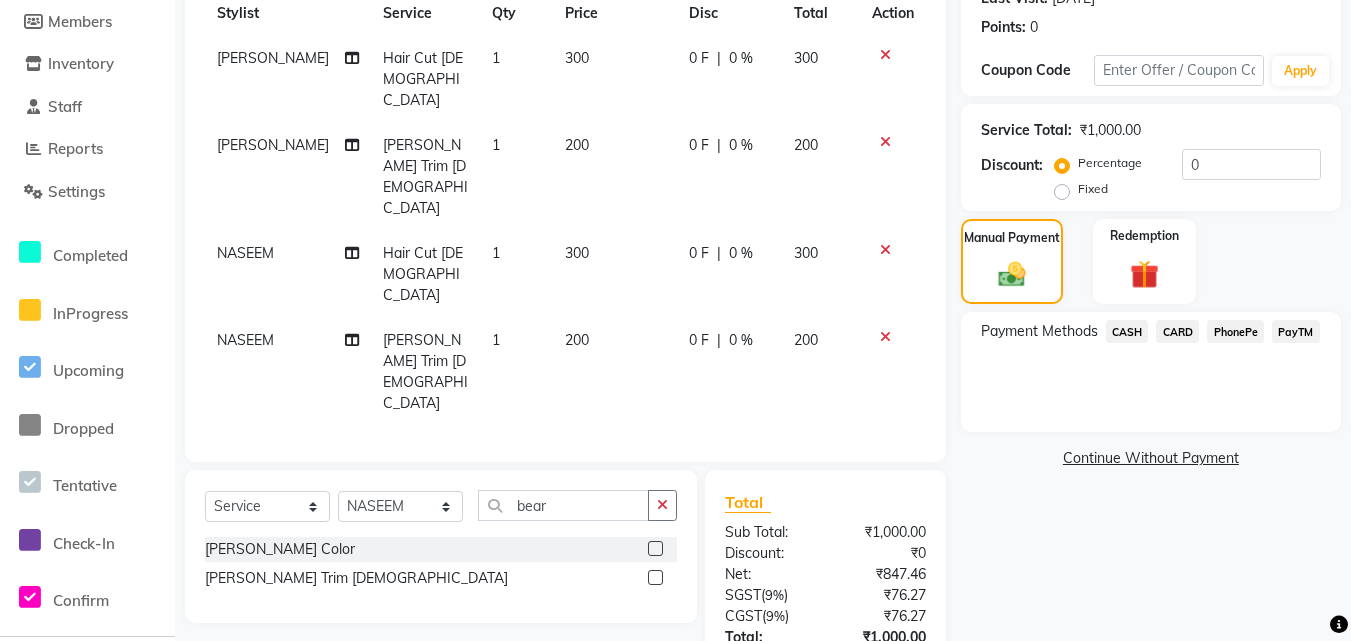 click on "Payment Methods  CASH   CARD   PhonePe   PayTM" 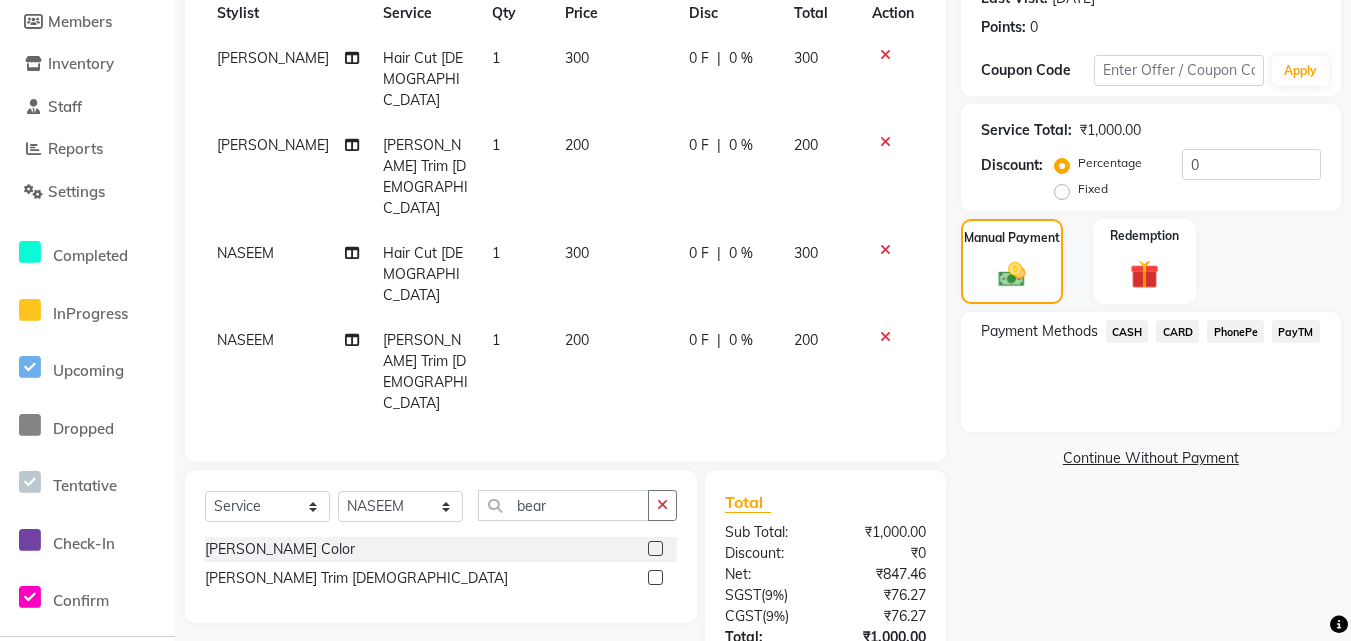 click on "PayTM" 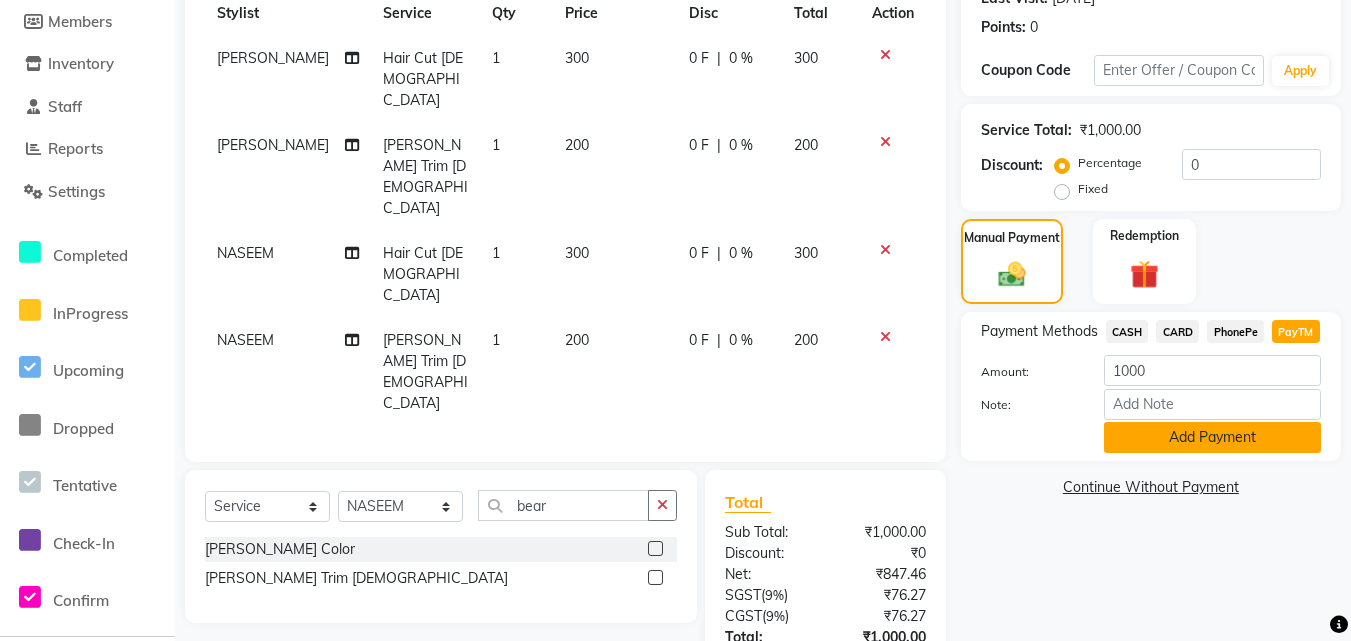 click on "Add Payment" 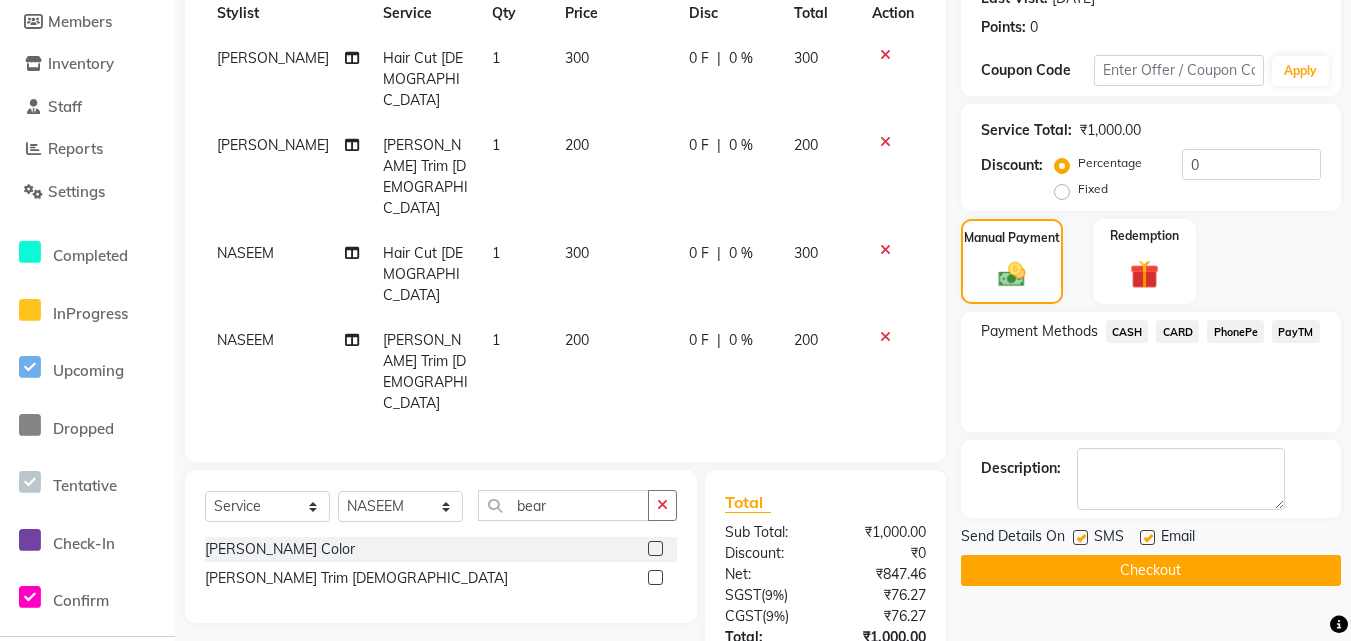 scroll, scrollTop: 336, scrollLeft: 0, axis: vertical 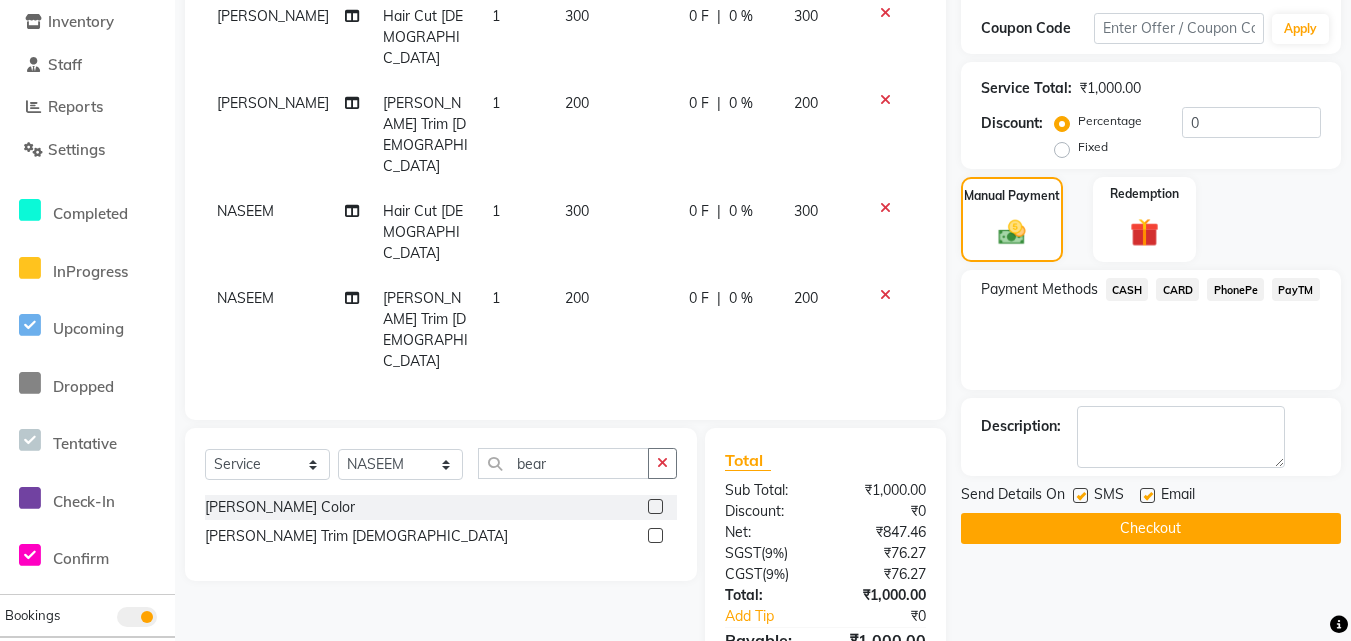 click on "Checkout" 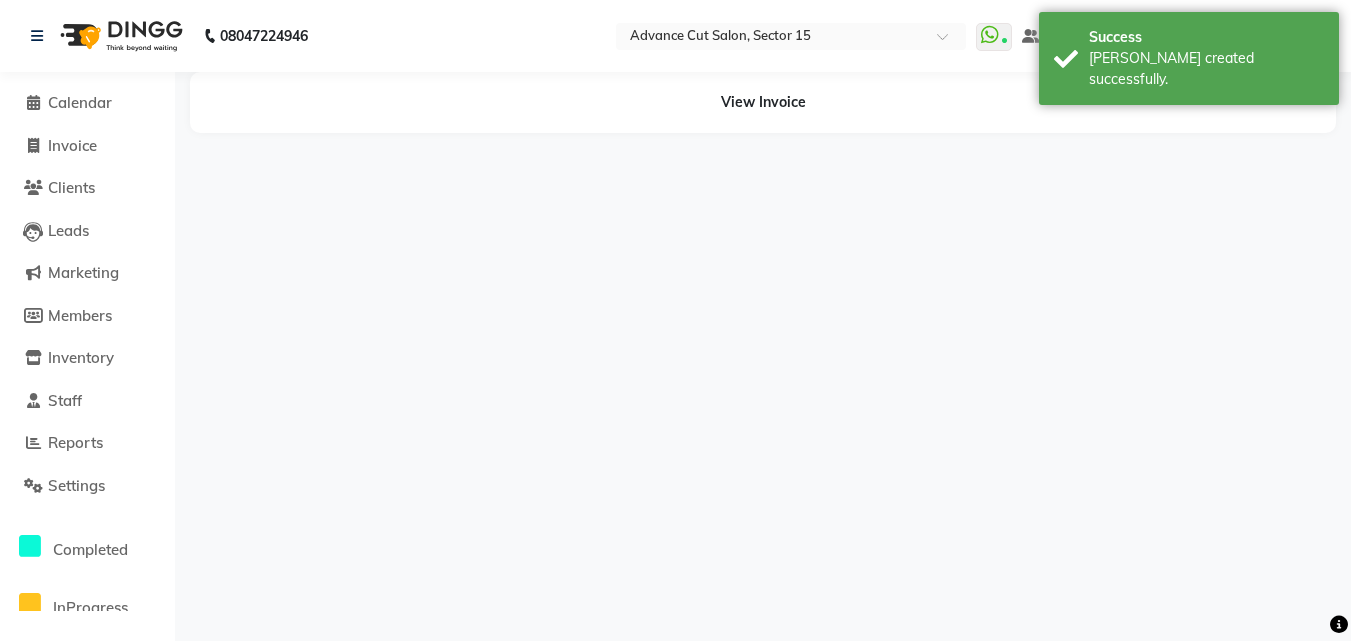 scroll, scrollTop: 0, scrollLeft: 0, axis: both 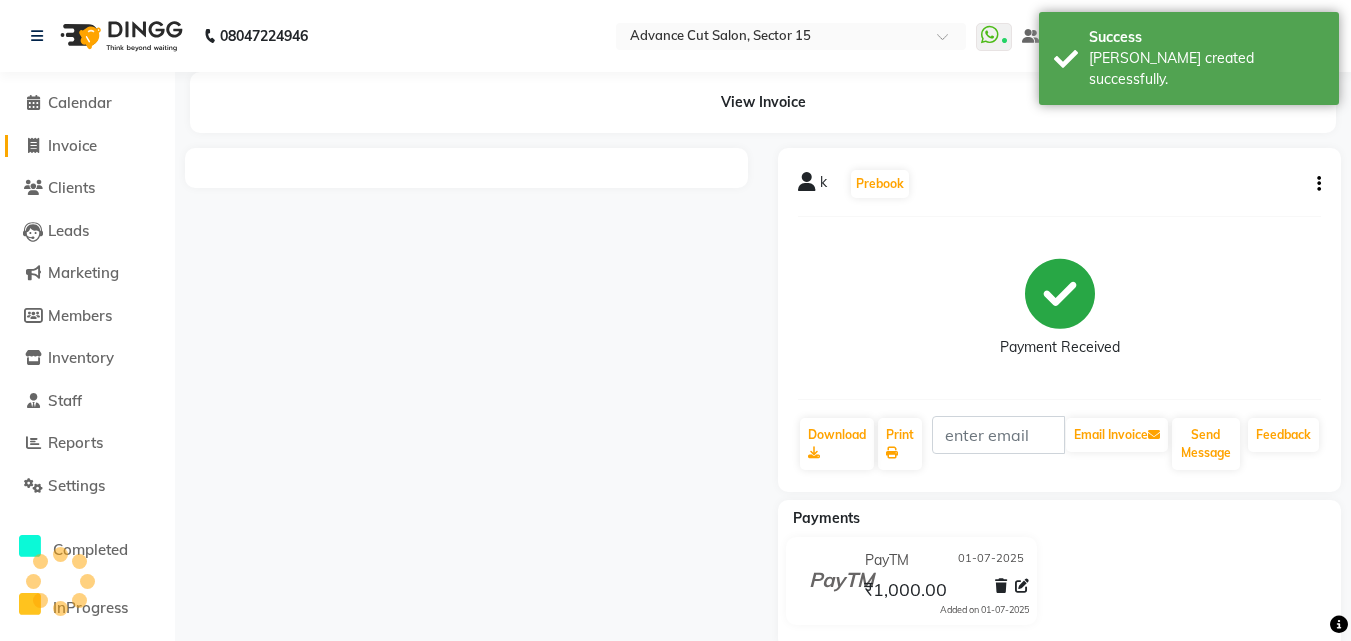 click on "Invoice" 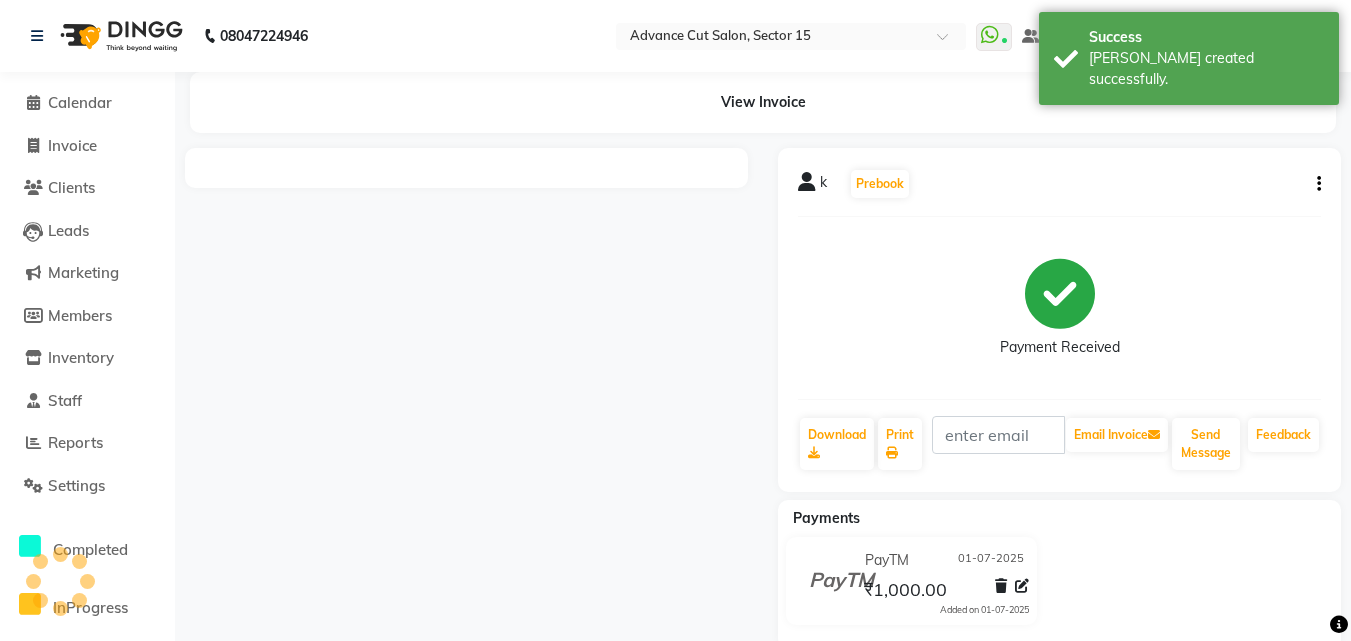 select on "service" 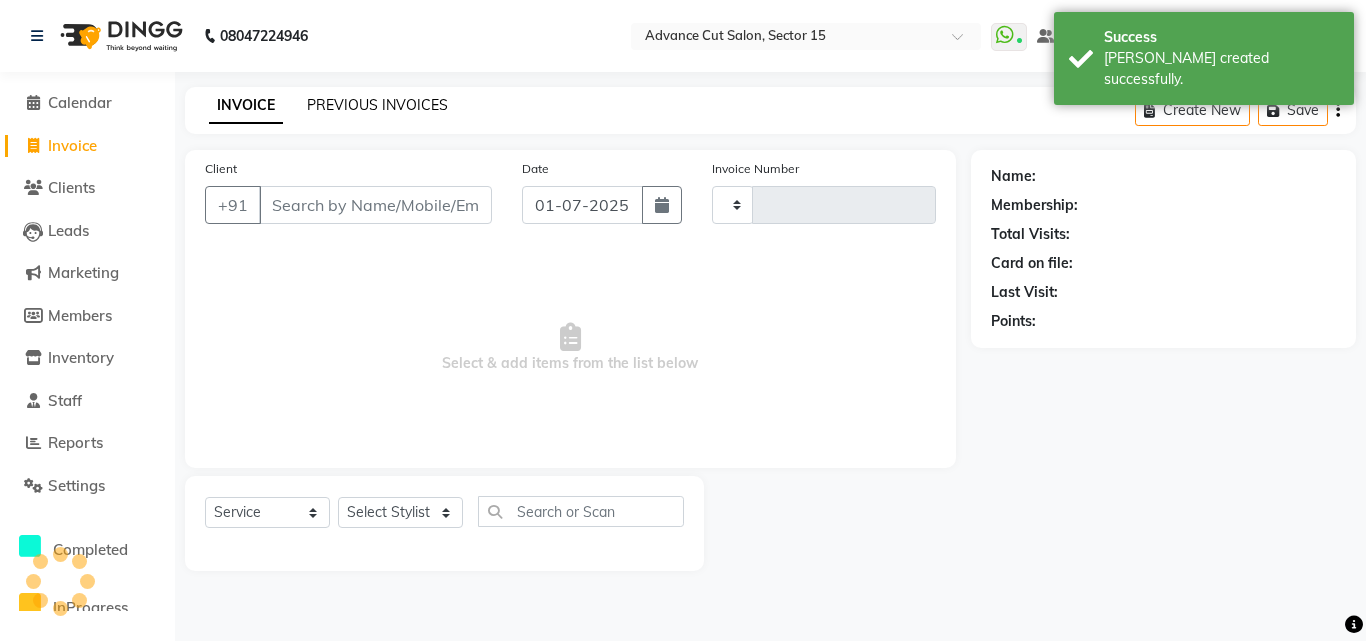 type on "4096" 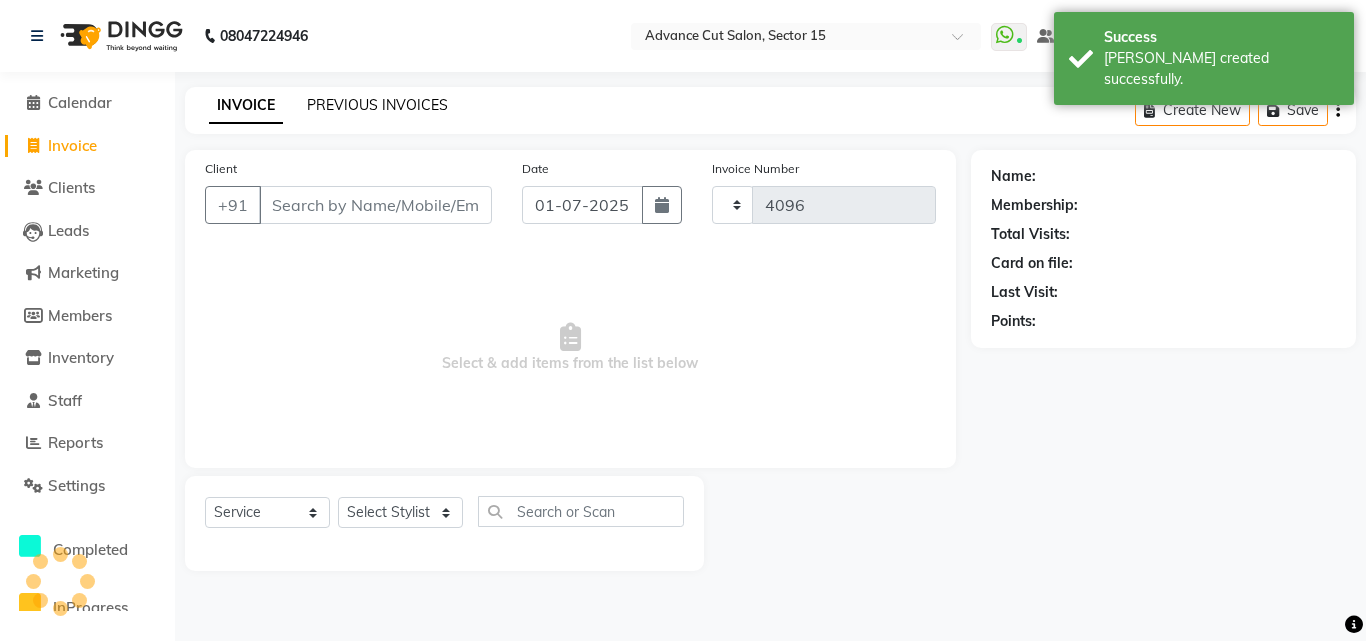 select on "6255" 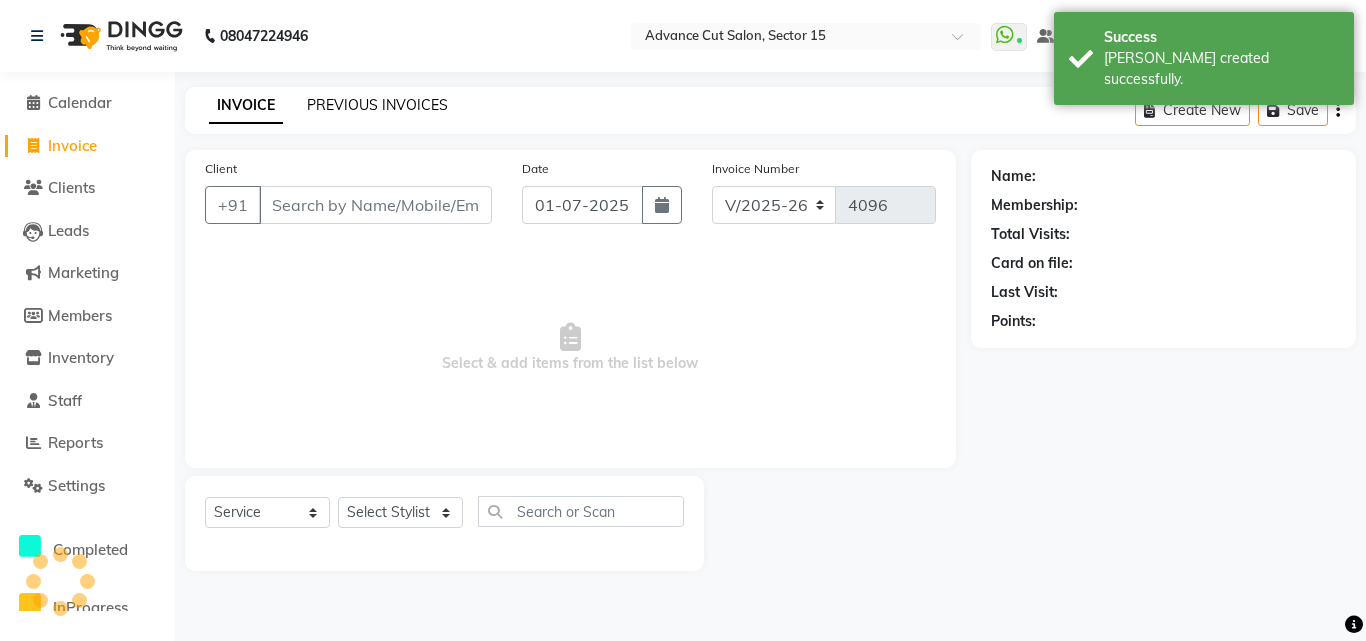 click on "PREVIOUS INVOICES" 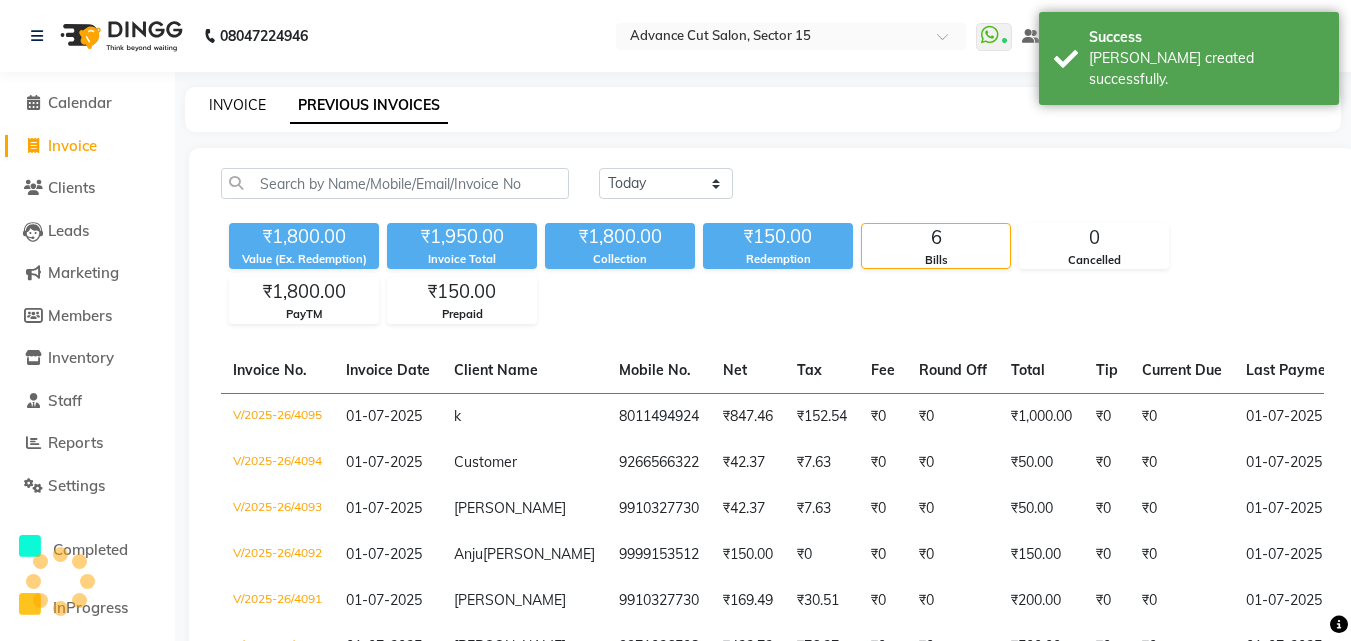 click on "INVOICE" 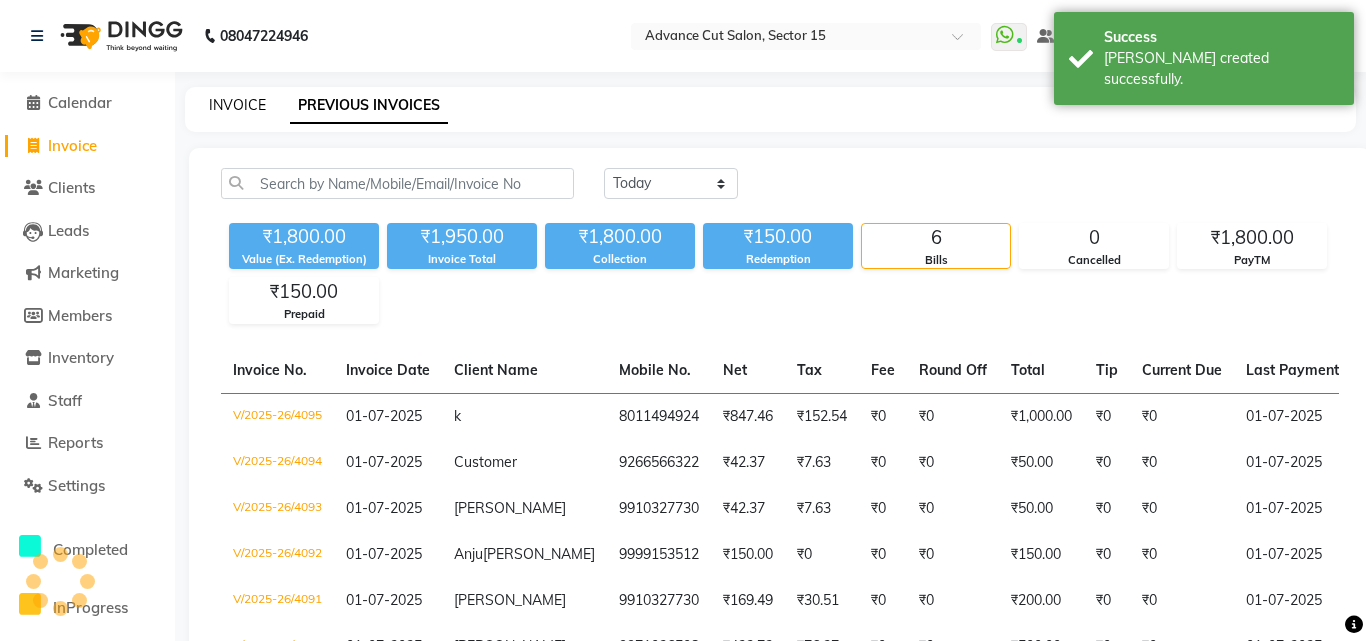 select on "6255" 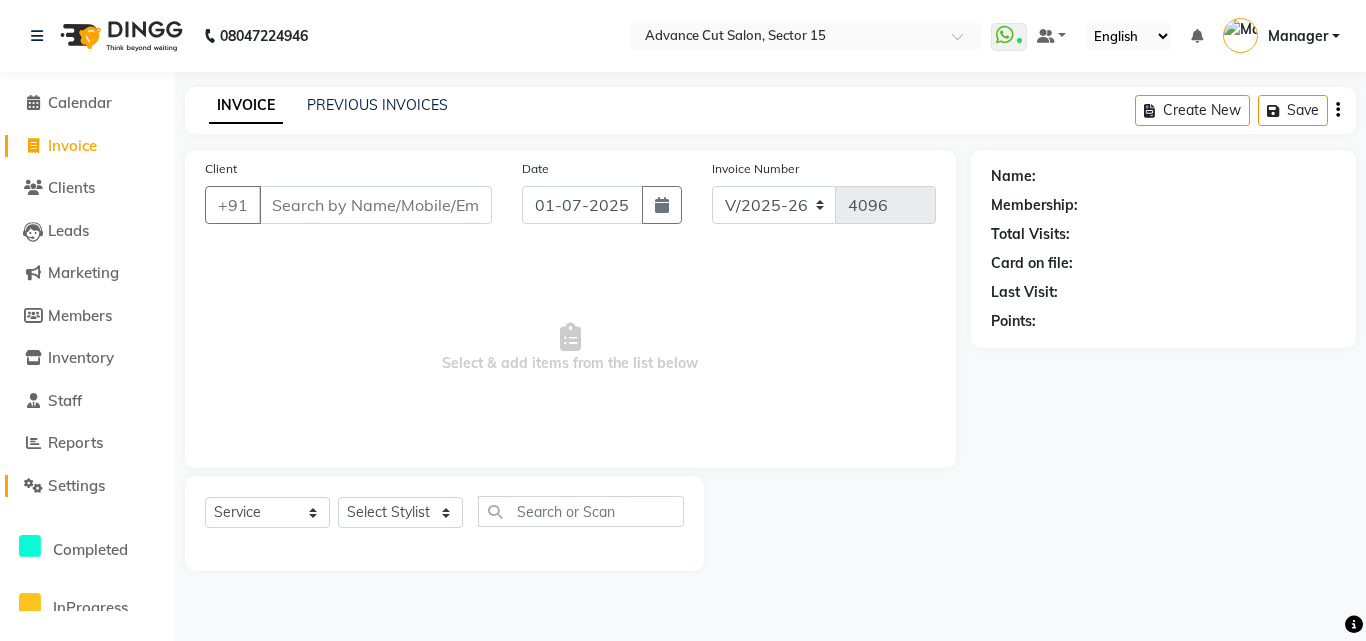 click on "Settings" 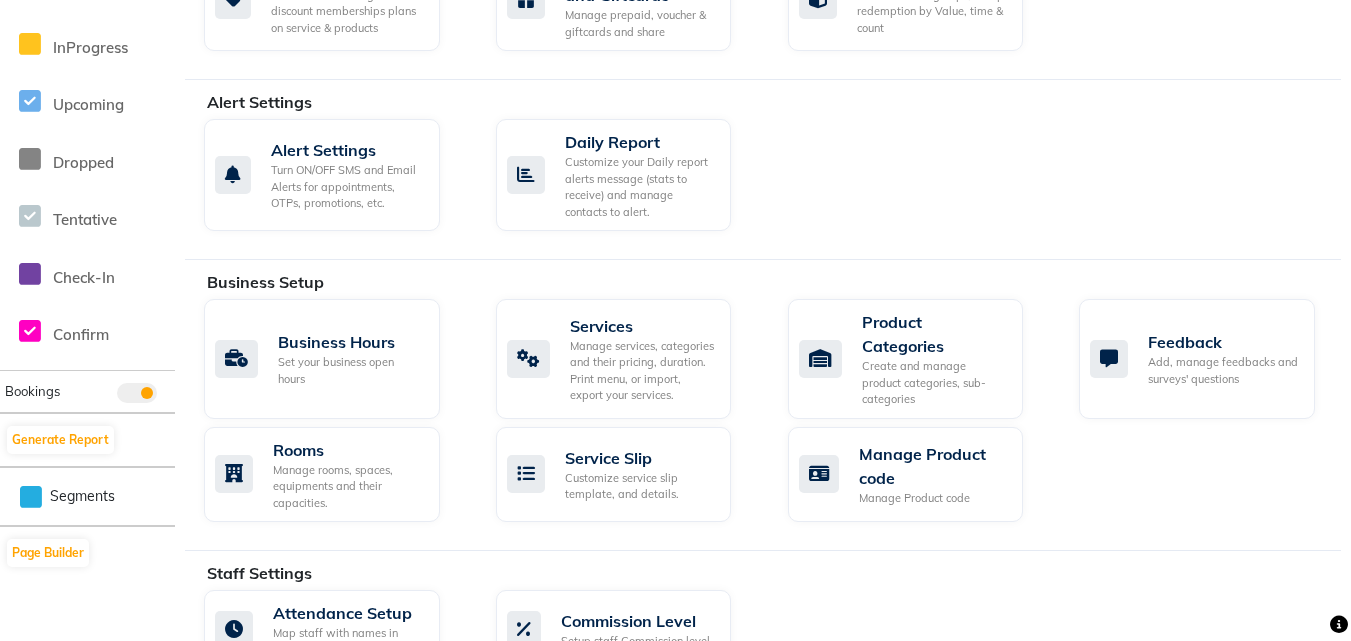 scroll, scrollTop: 747, scrollLeft: 0, axis: vertical 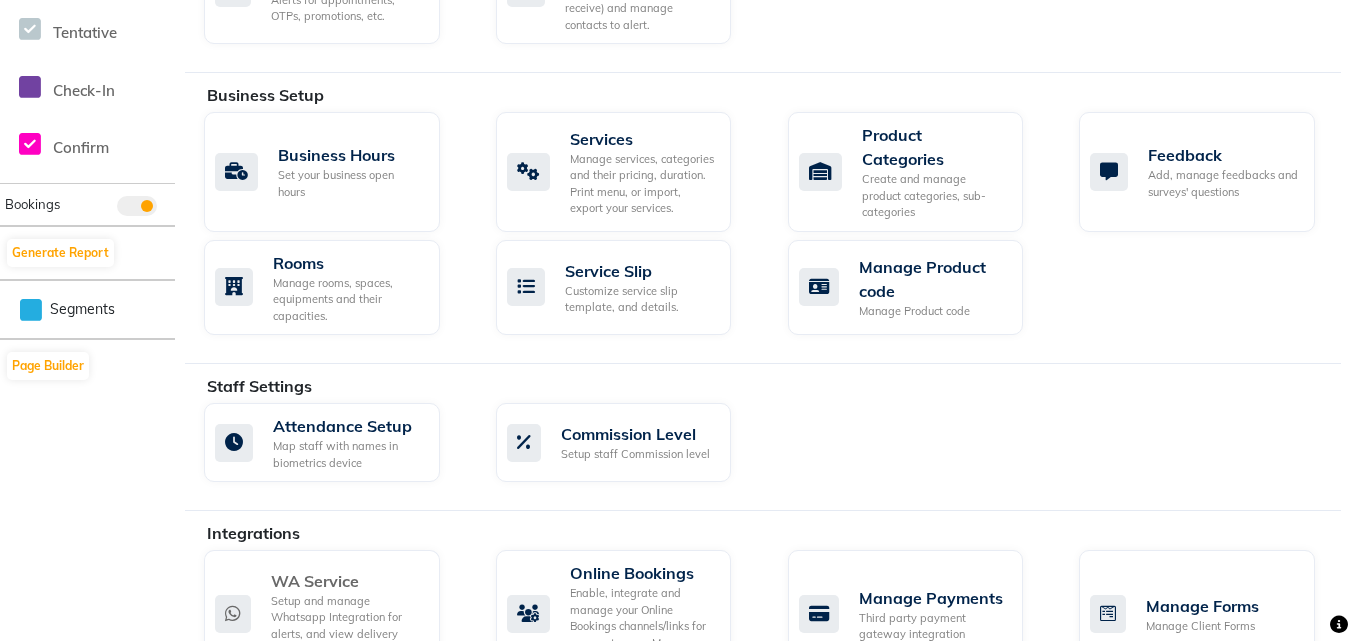 click on "WA Service" 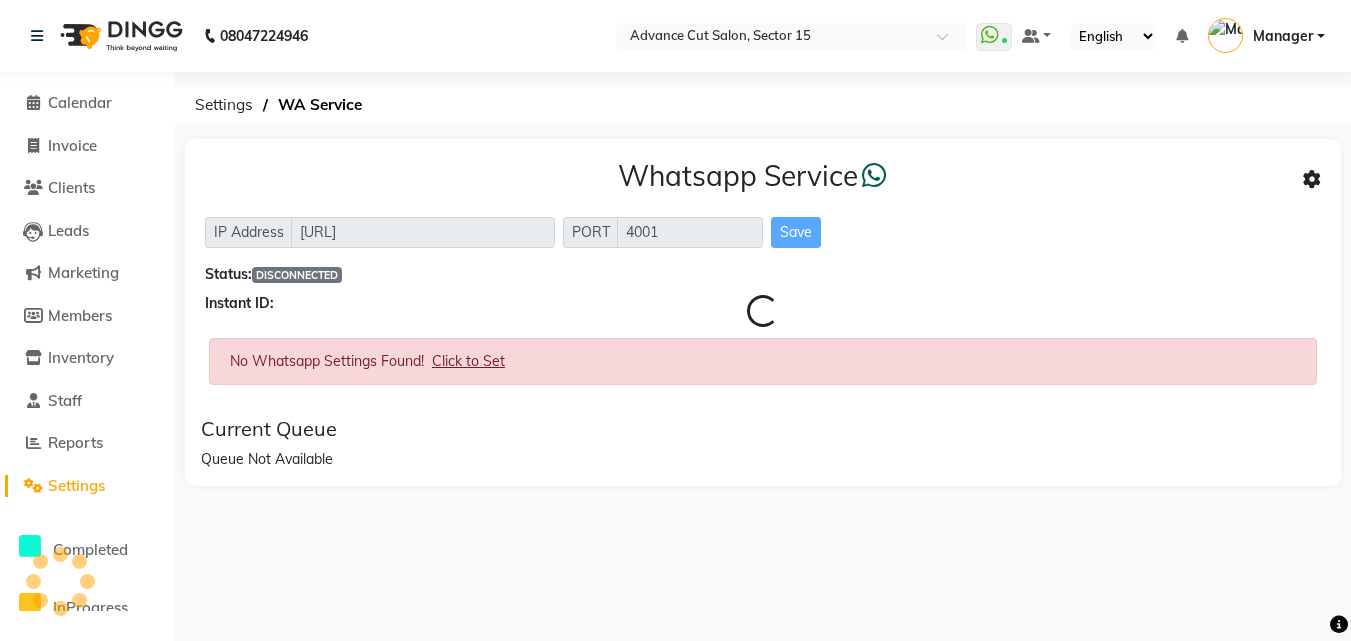 scroll, scrollTop: 0, scrollLeft: 0, axis: both 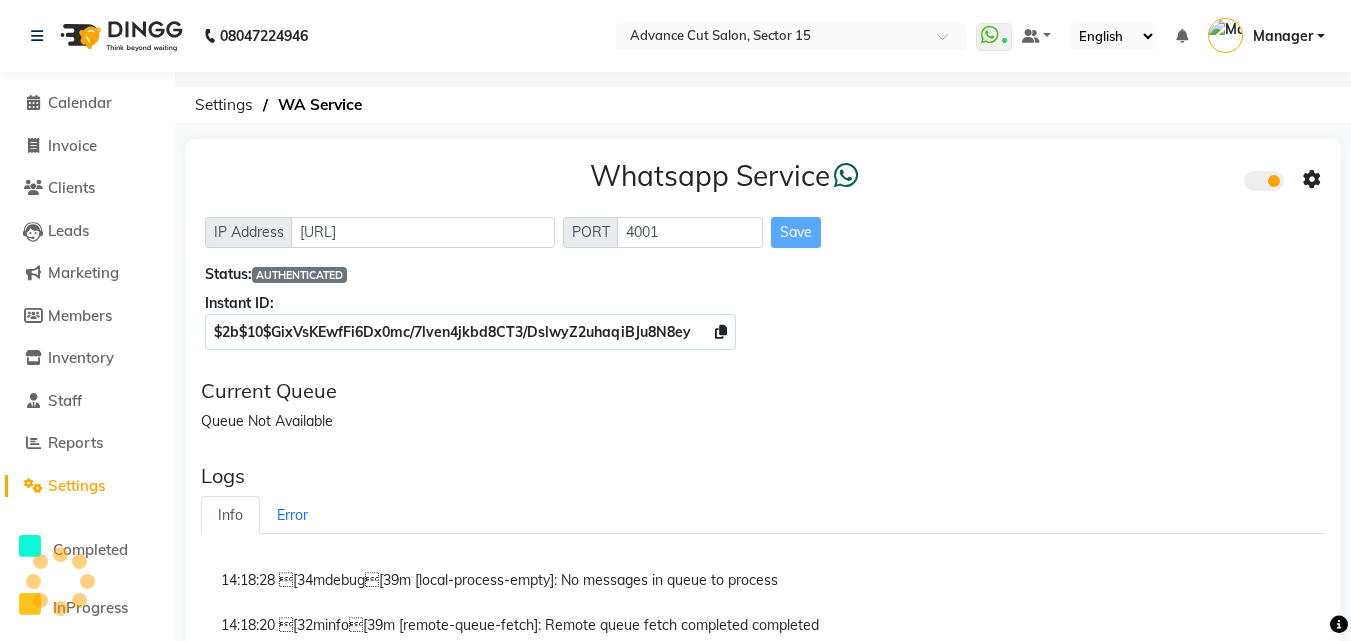 click on "Status:  AUTHENTICATED" 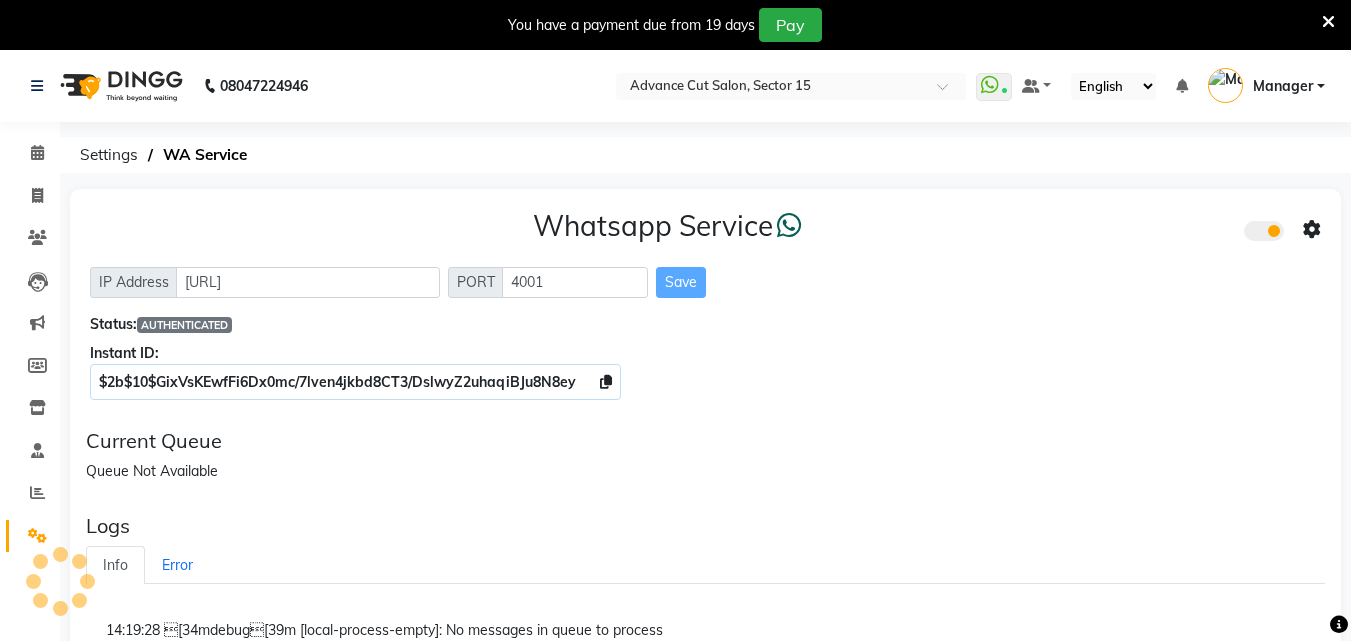 scroll, scrollTop: 0, scrollLeft: 0, axis: both 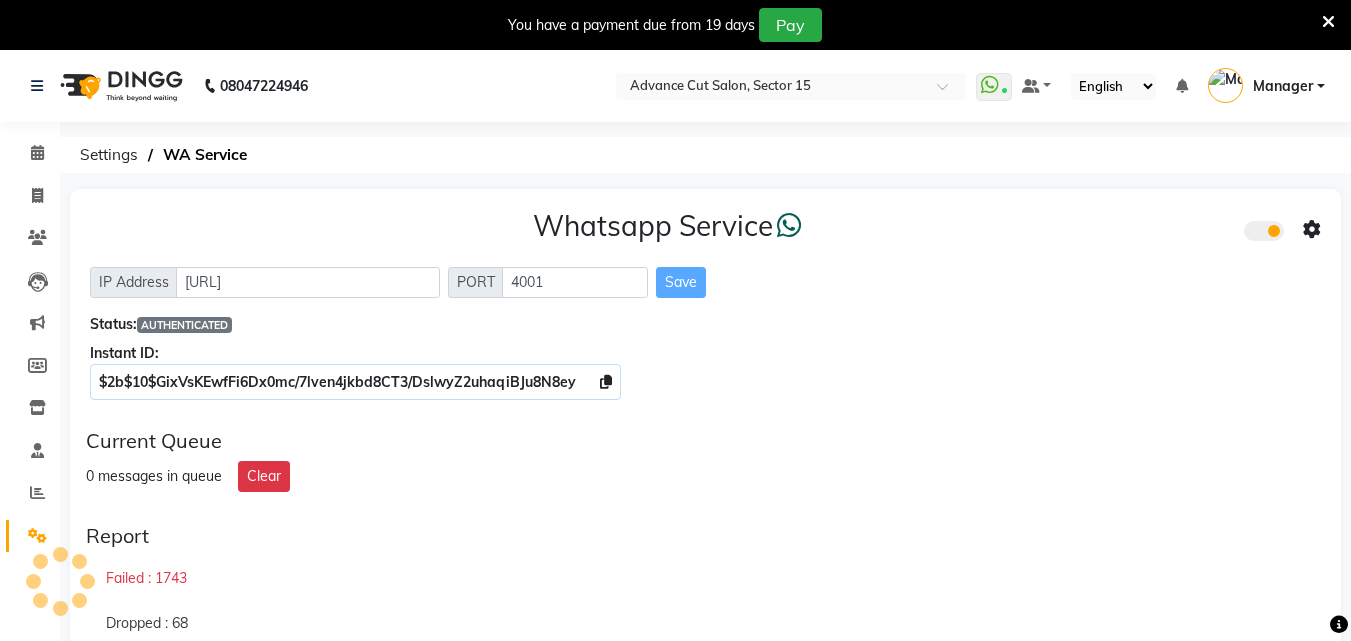 click at bounding box center (1339, 625) 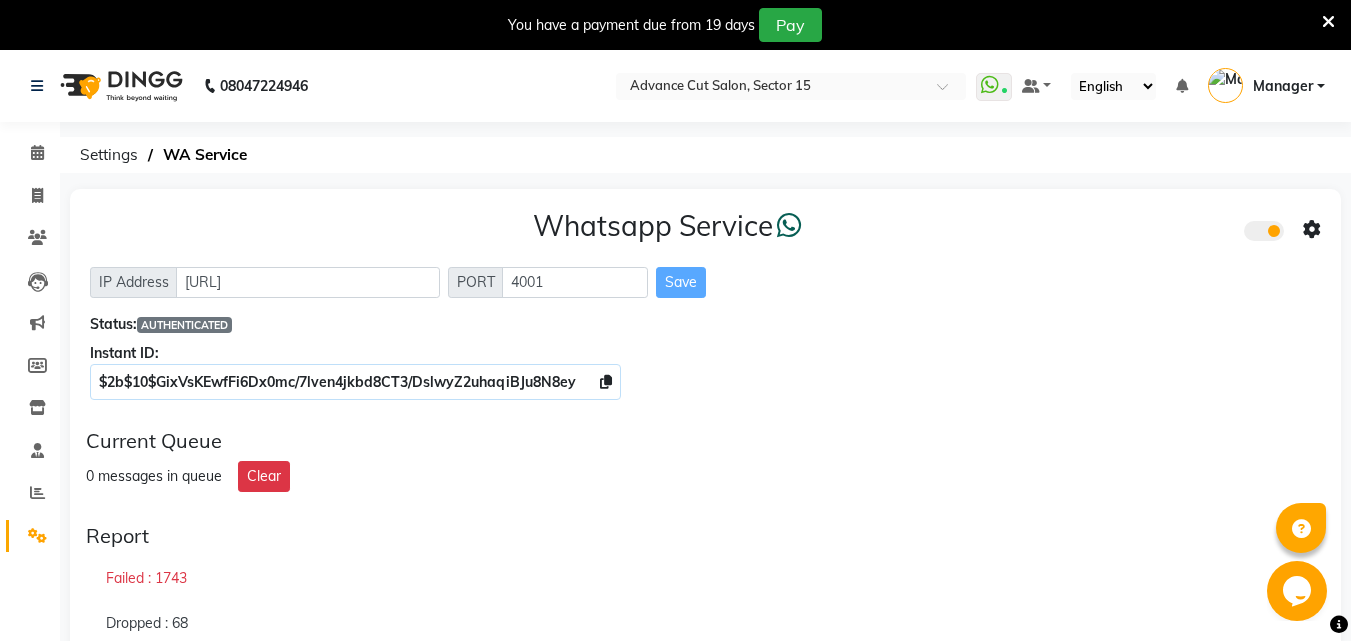 click 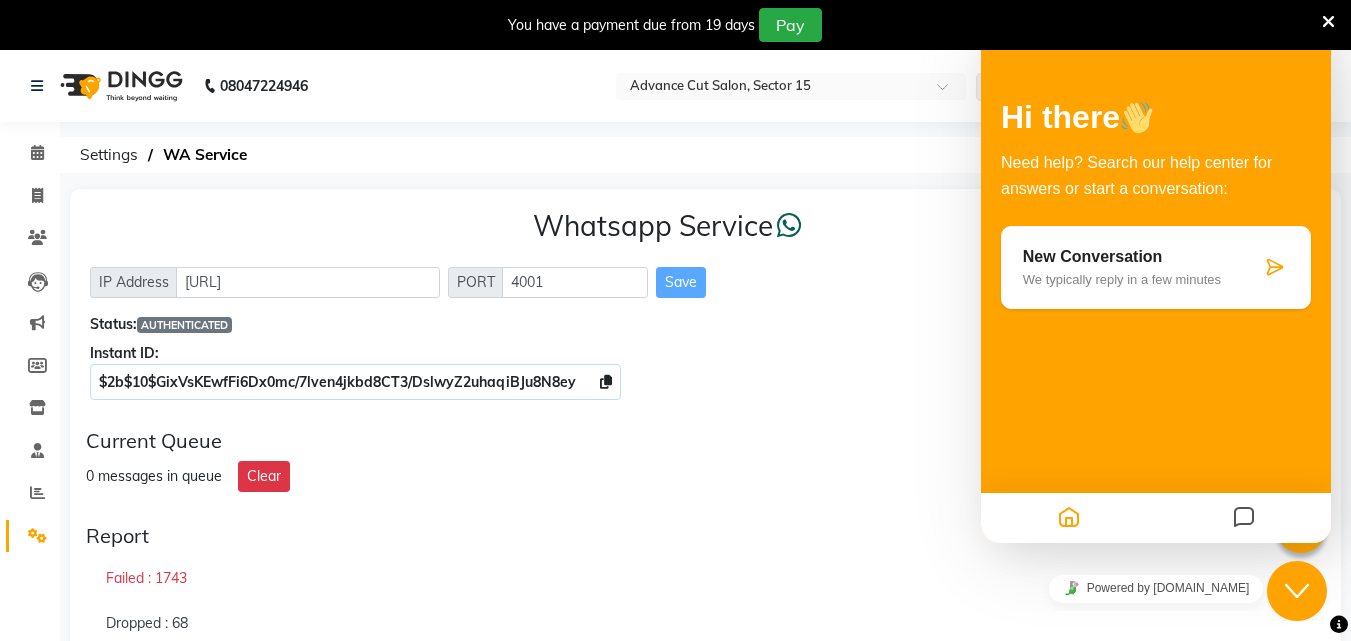 click at bounding box center (1244, 518) 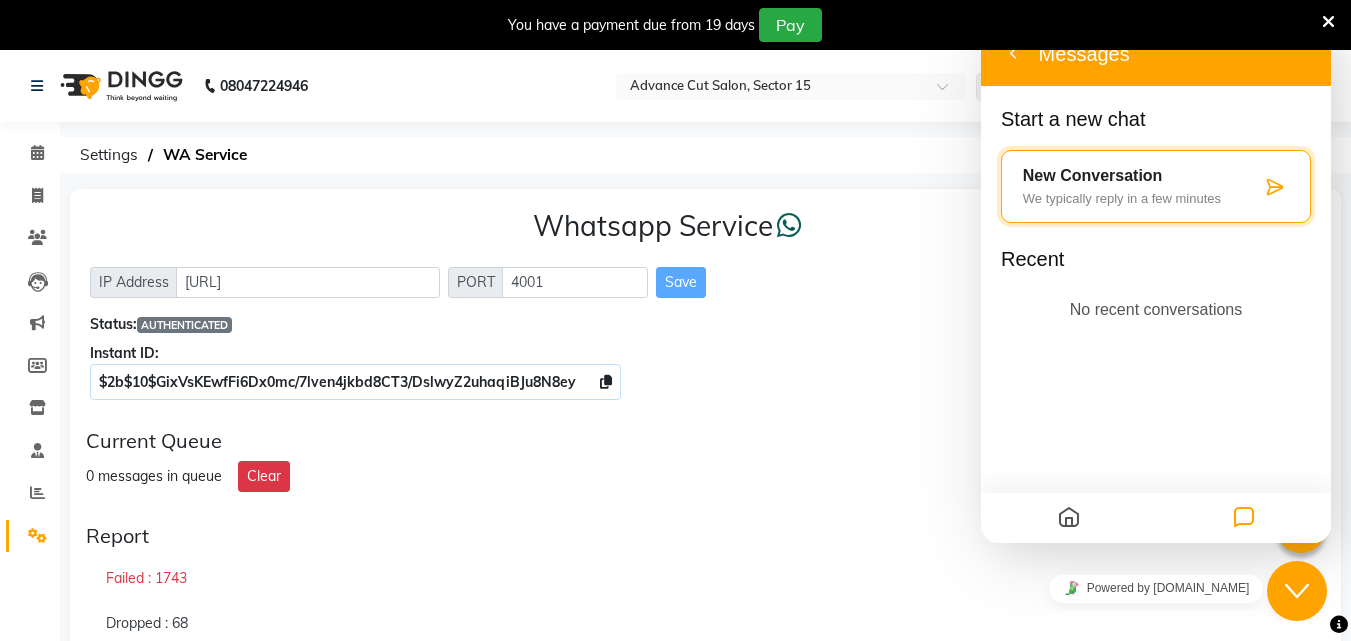 click on "No recent conversations" at bounding box center [1156, 835] 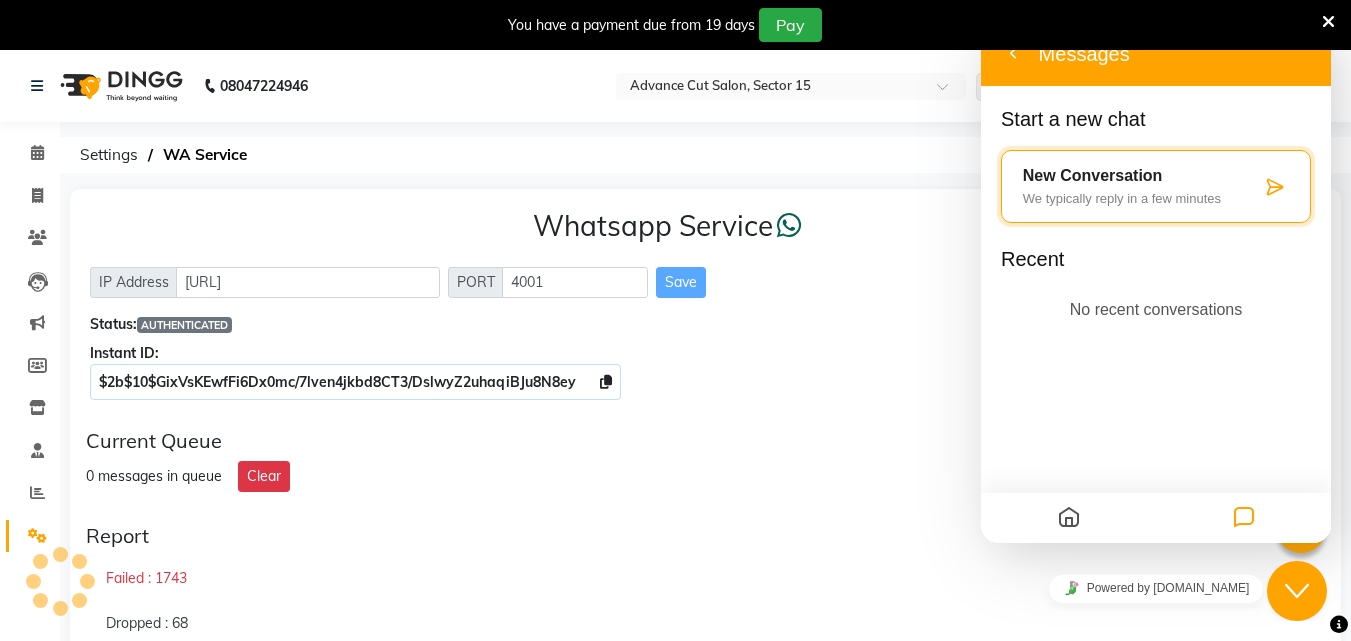 click on "We typically reply in a few minutes" at bounding box center [1142, 724] 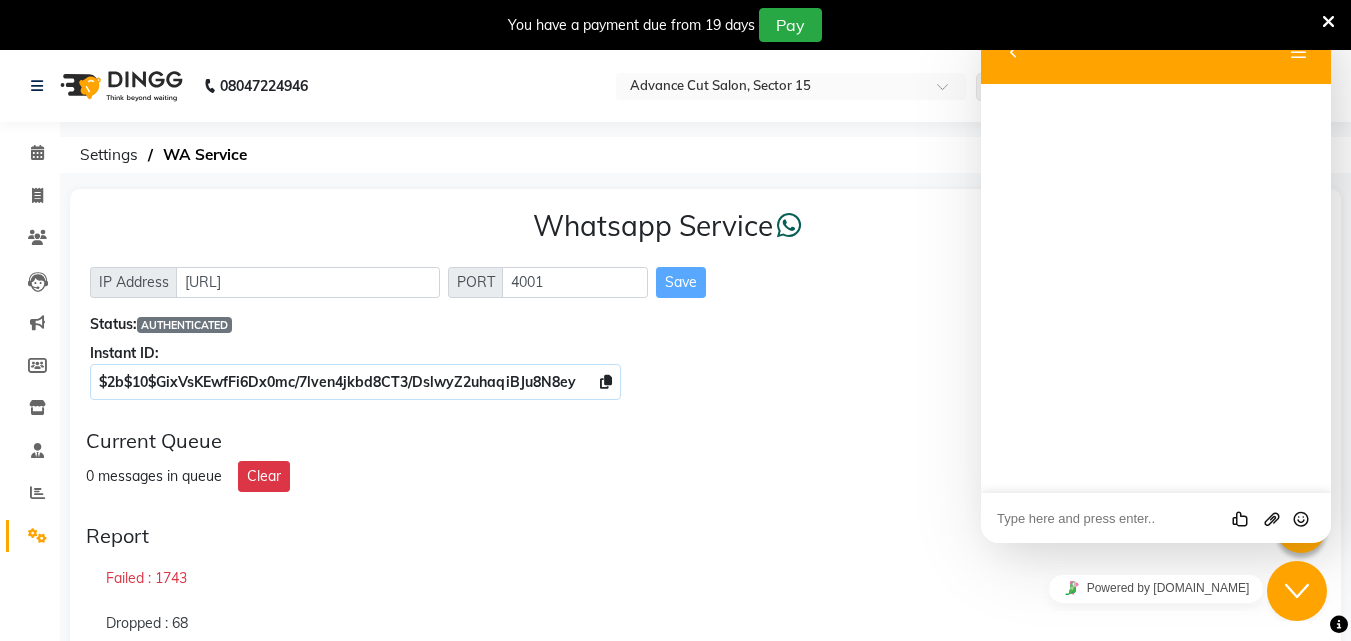click at bounding box center [981, 23] 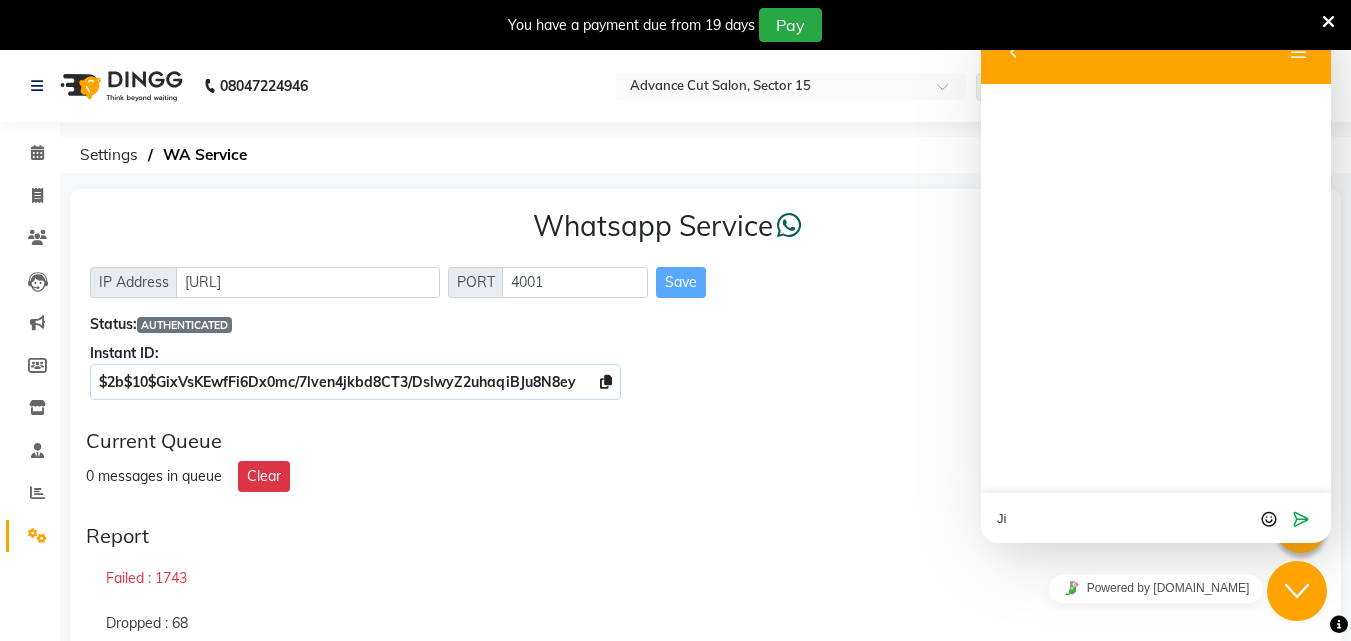 type on "J" 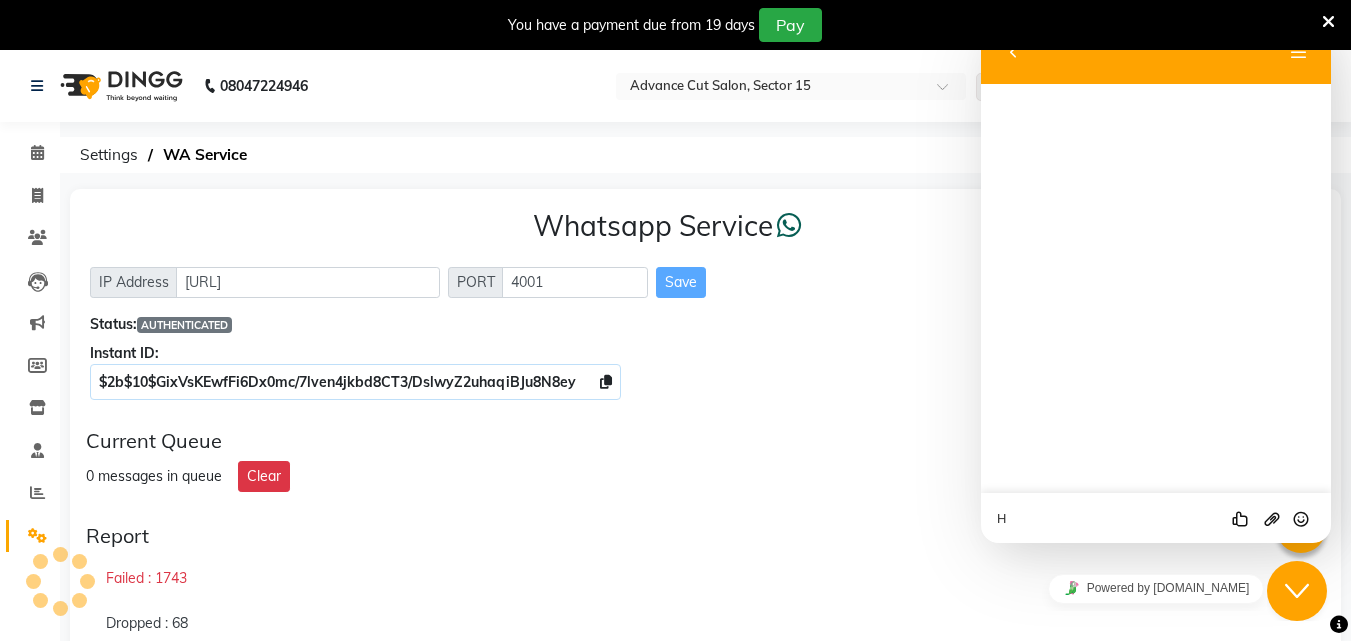 type on "HI" 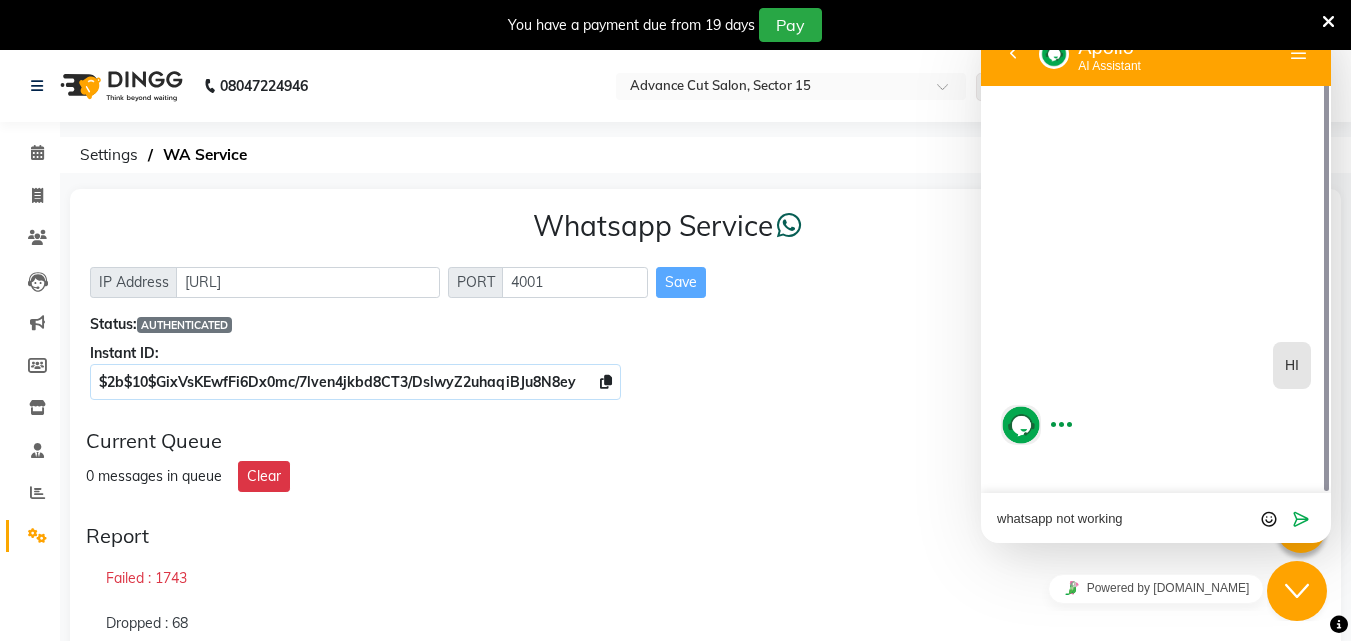 type on "whatsapp not working" 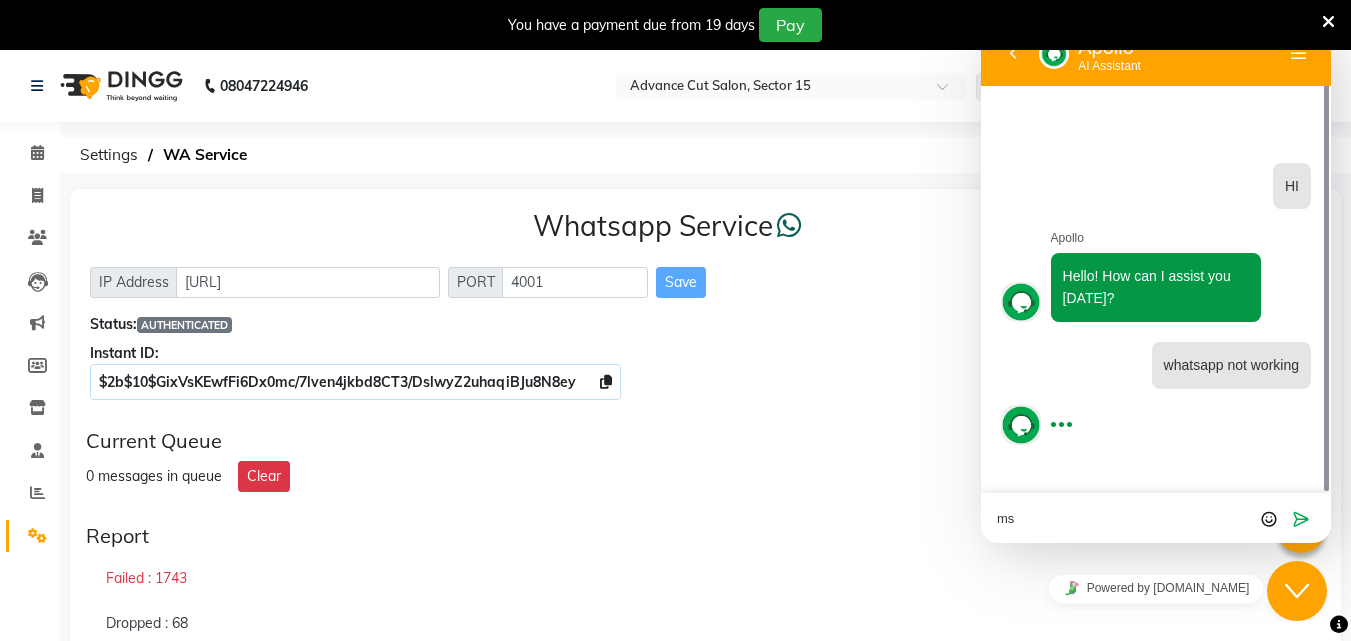type on "m" 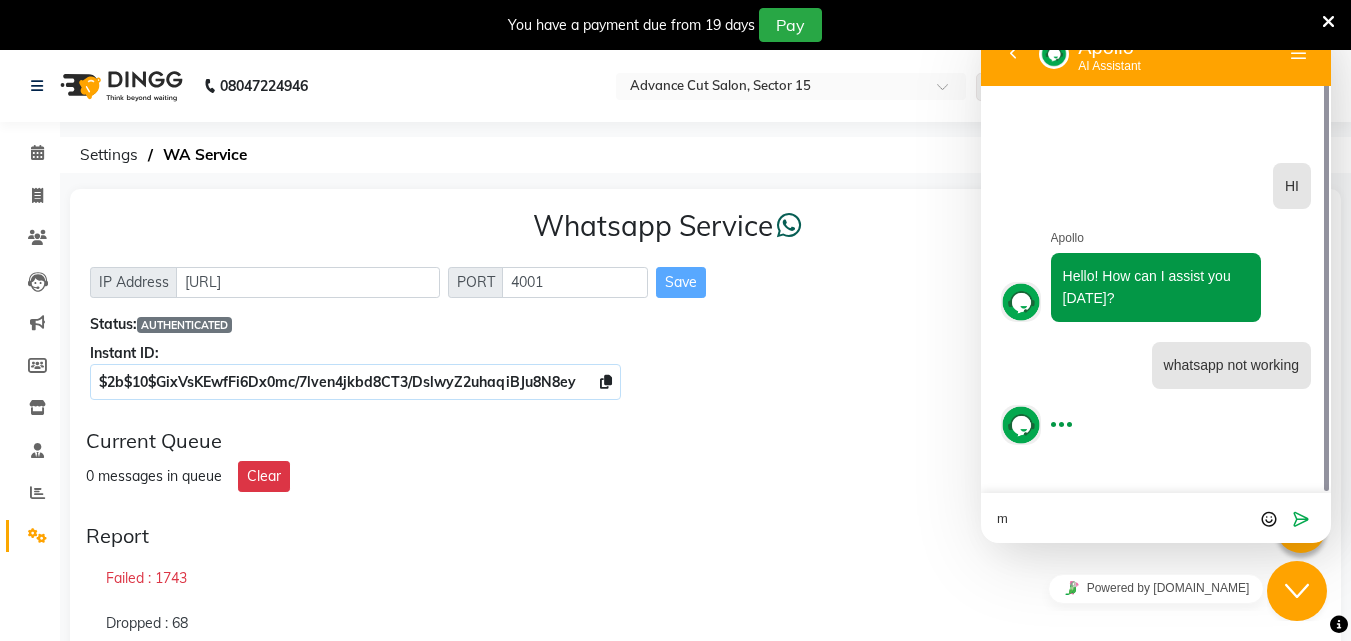 type 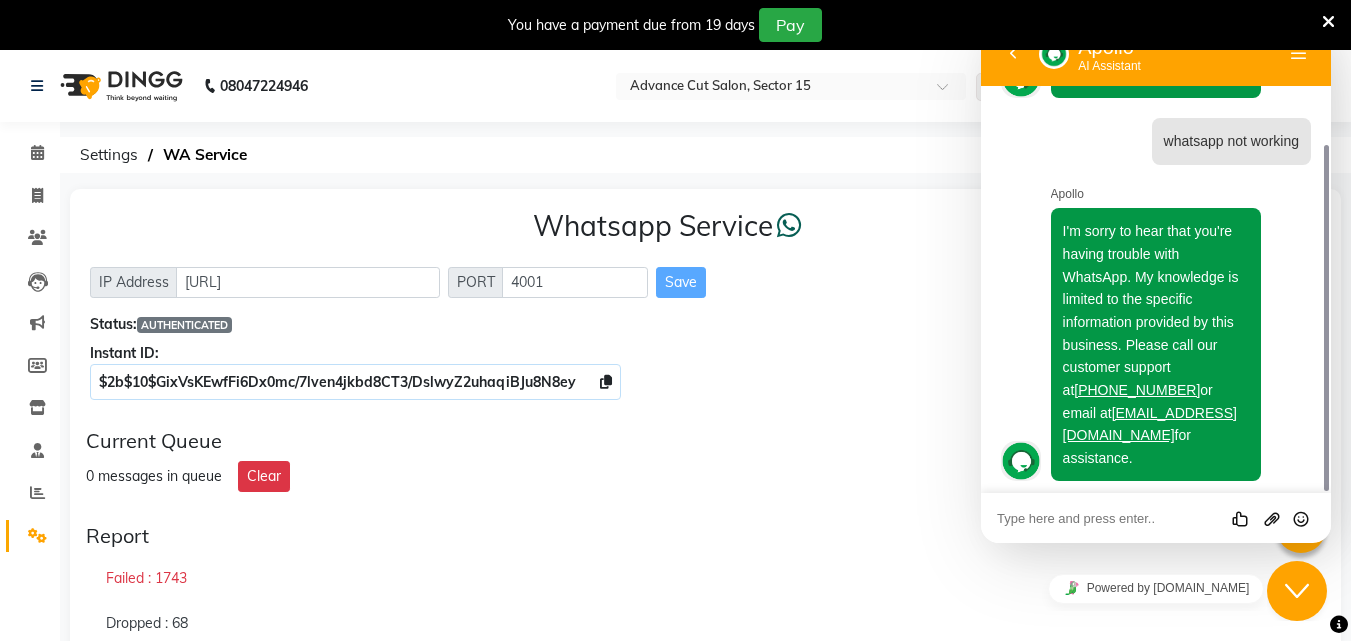 scroll, scrollTop: 123, scrollLeft: 0, axis: vertical 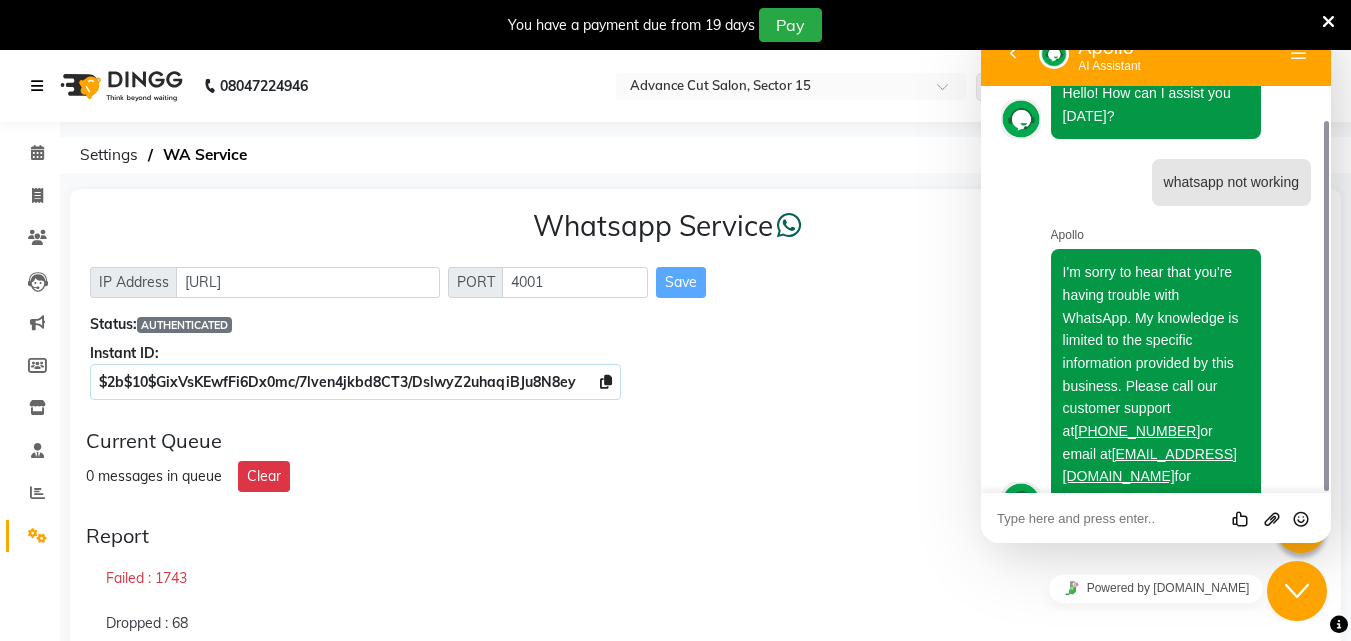 click at bounding box center [37, 86] 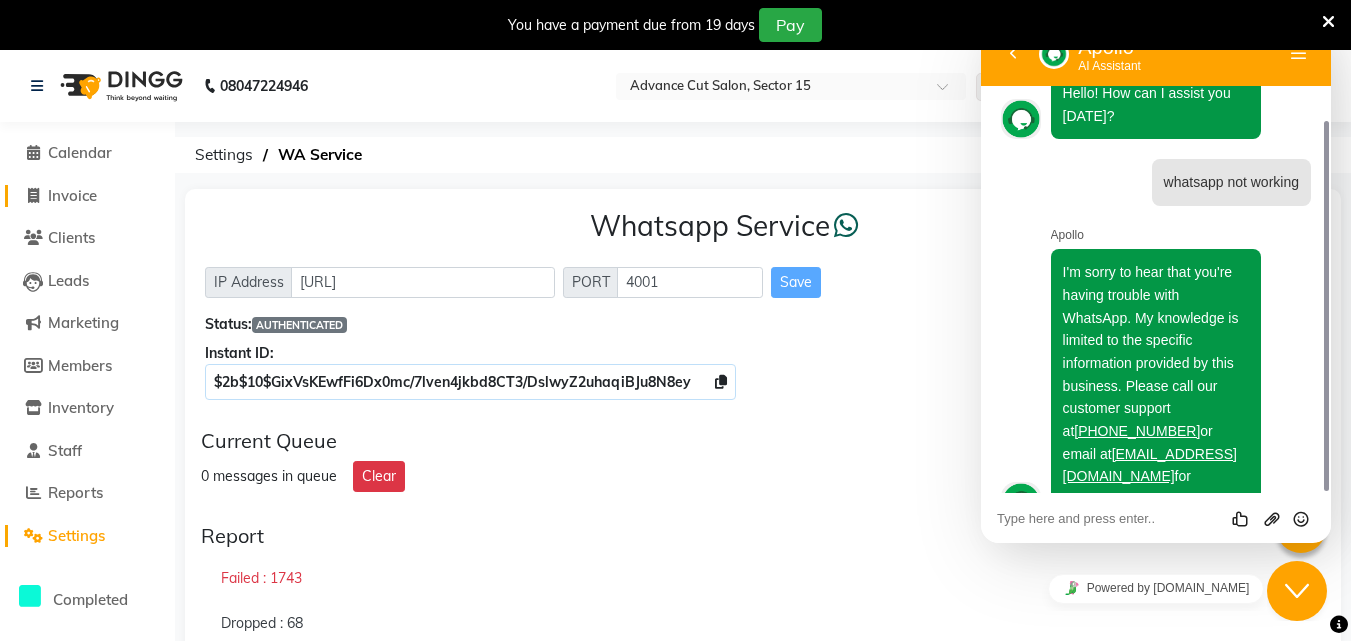 click on "Invoice" 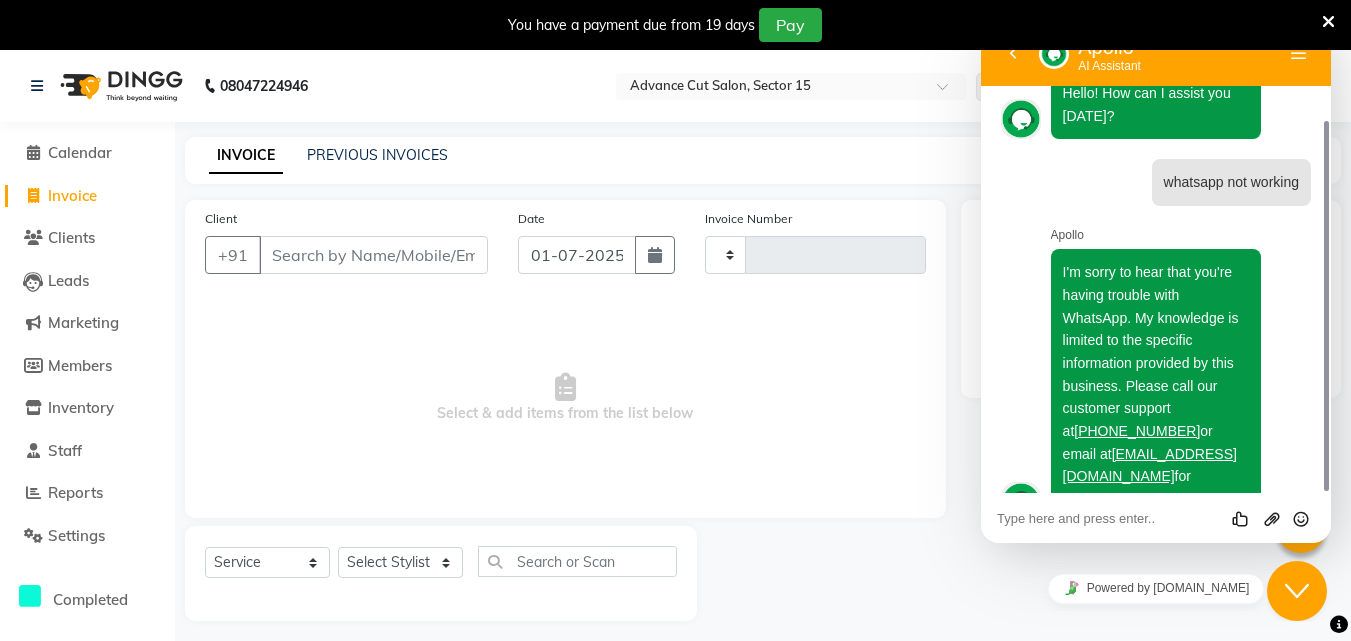 scroll, scrollTop: 50, scrollLeft: 0, axis: vertical 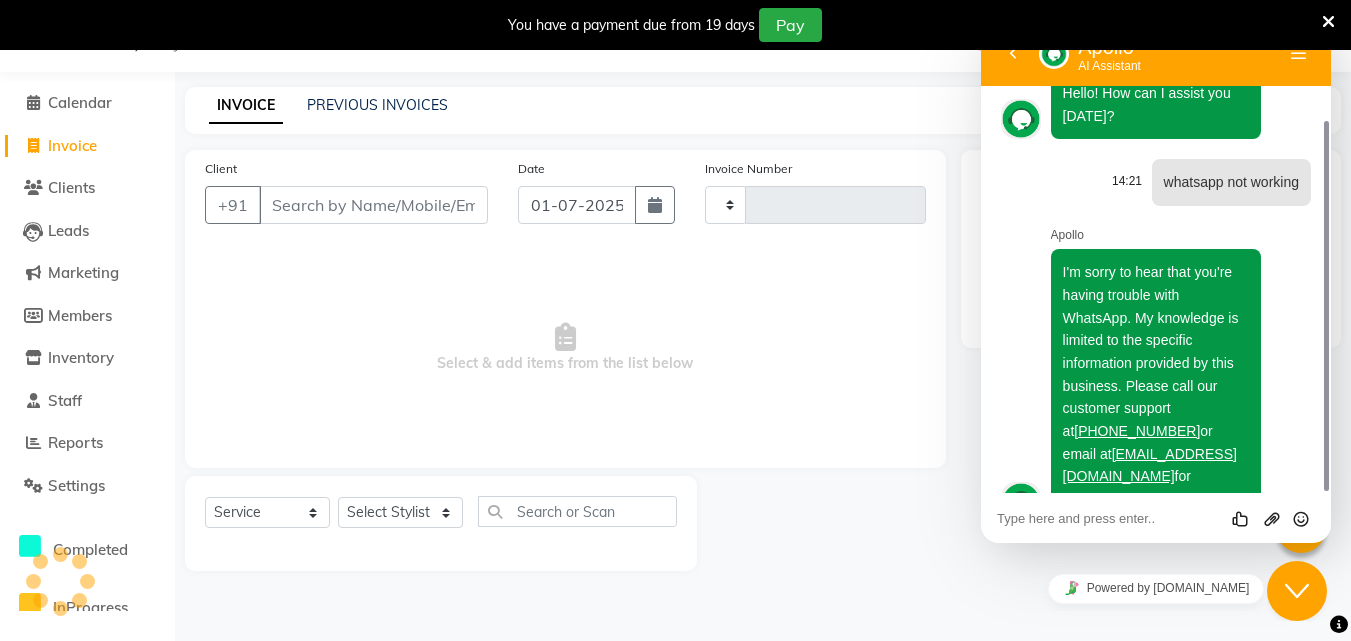 type on "4096" 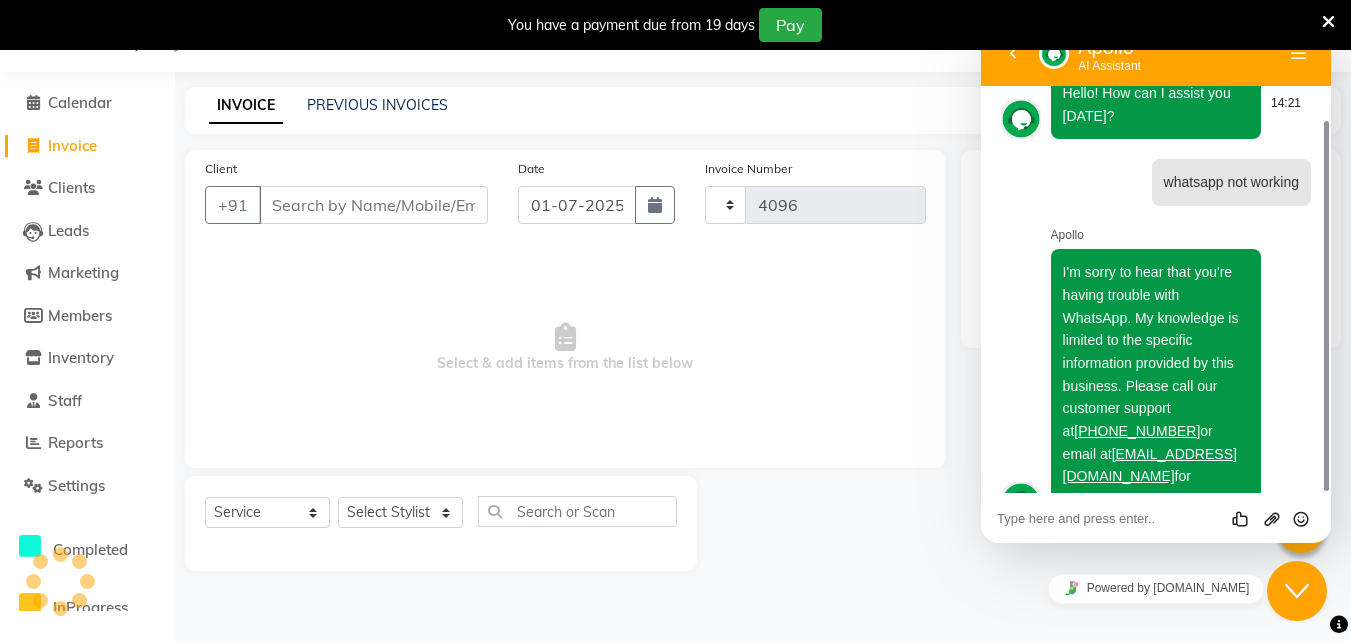 select on "6255" 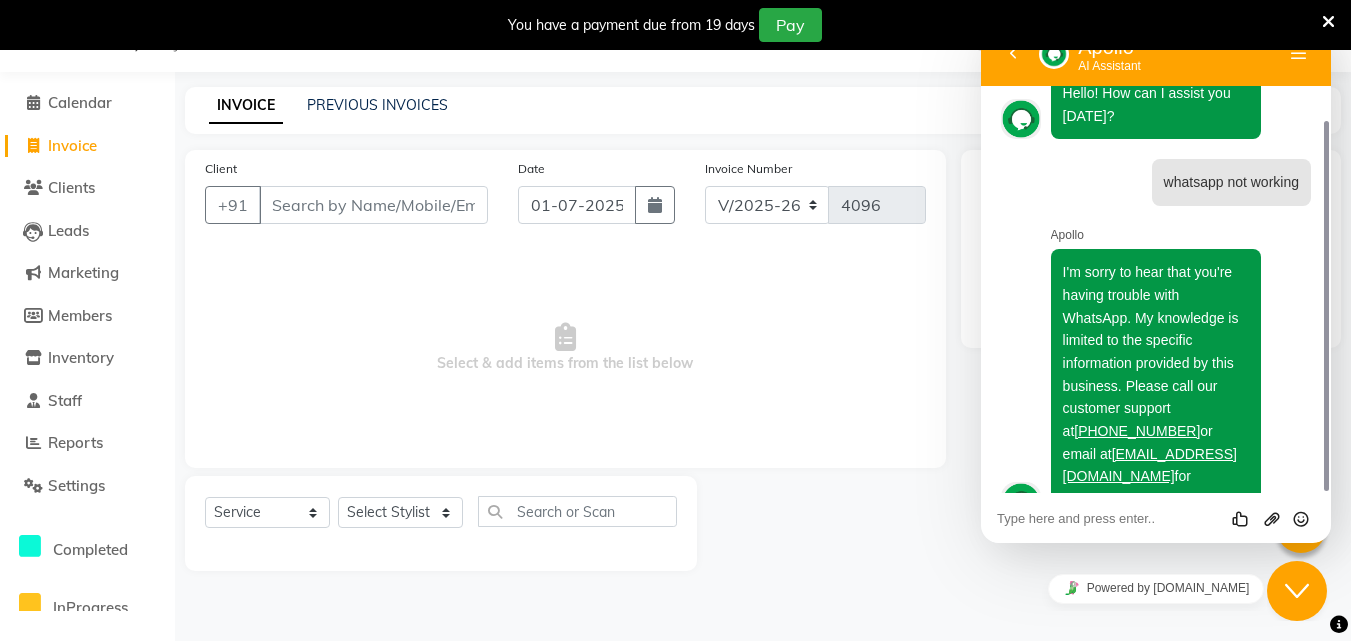 click at bounding box center (1328, 22) 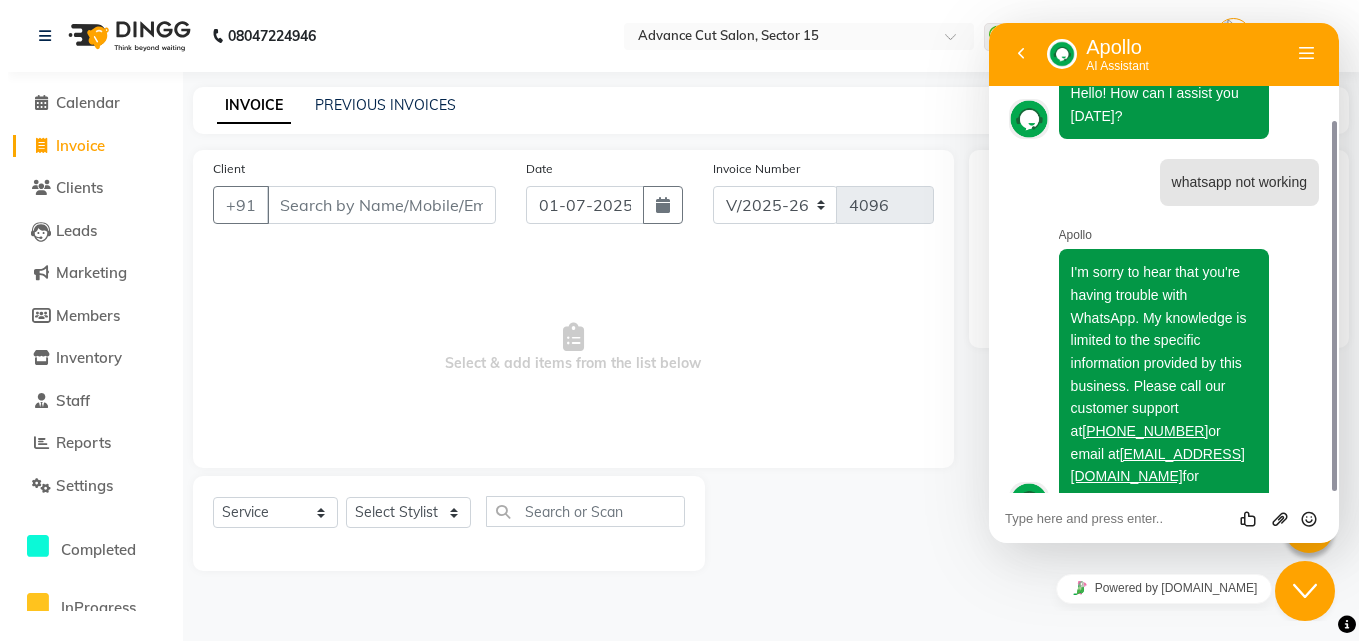 scroll, scrollTop: 0, scrollLeft: 0, axis: both 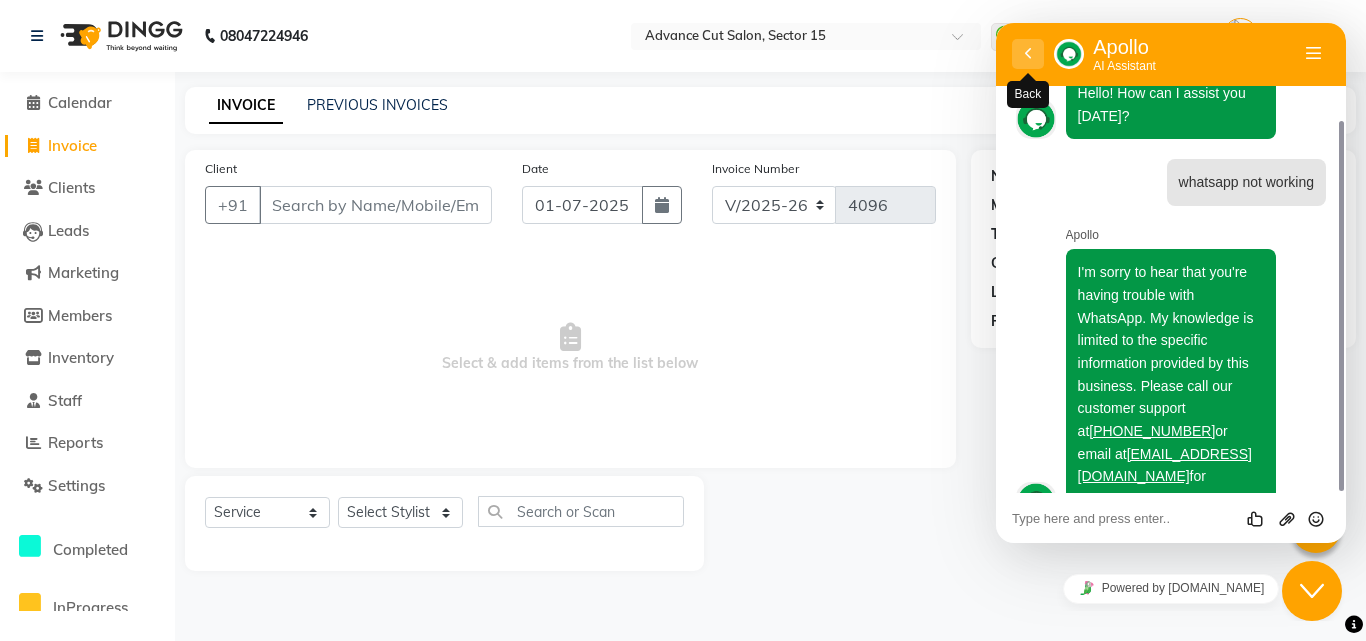 click on "Back" at bounding box center (1028, 54) 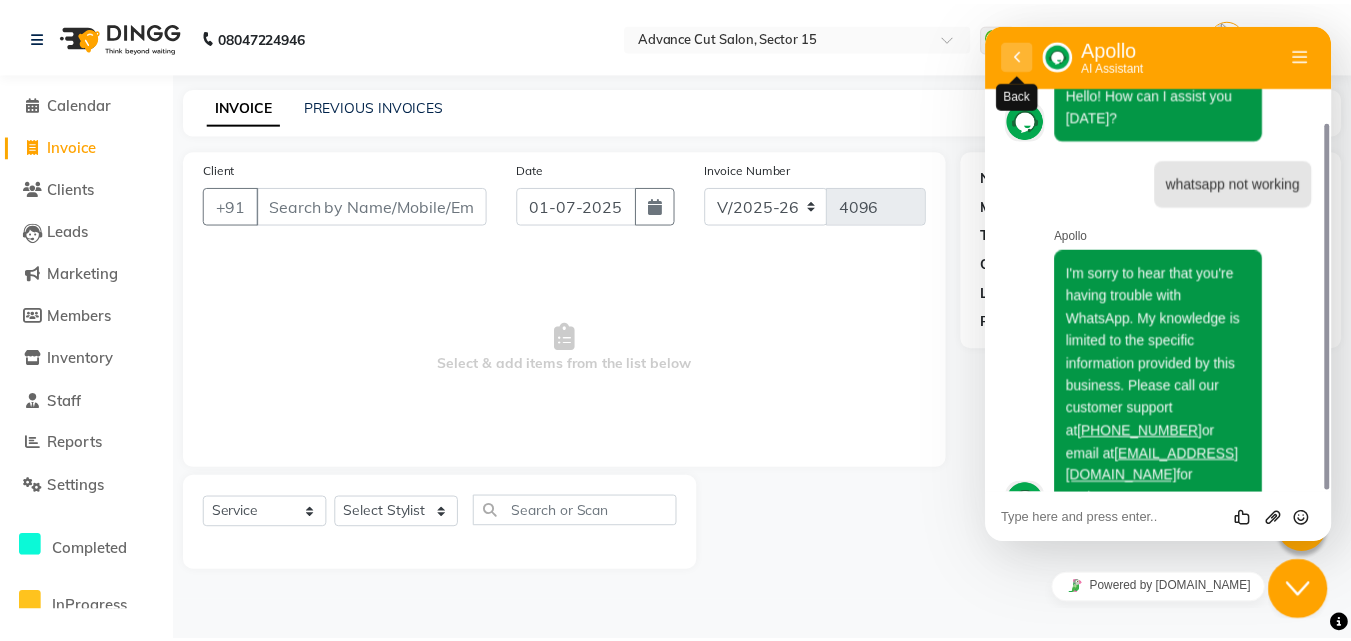 scroll, scrollTop: 73, scrollLeft: 0, axis: vertical 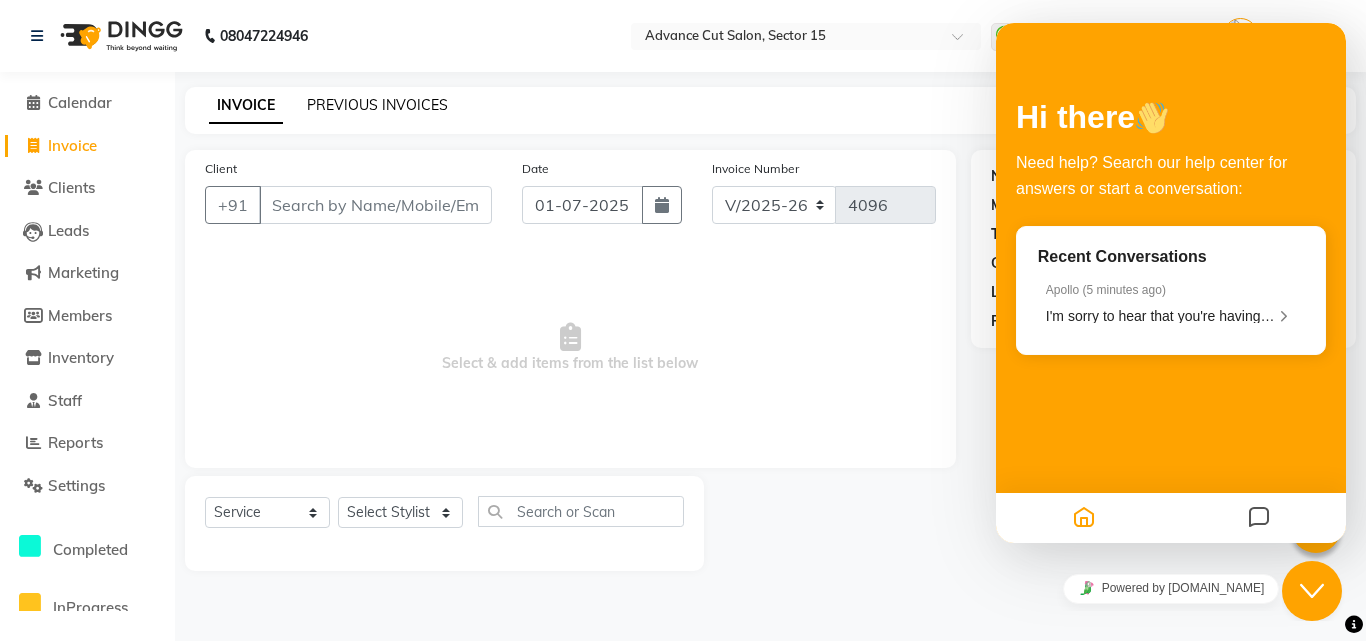 click on "PREVIOUS INVOICES" 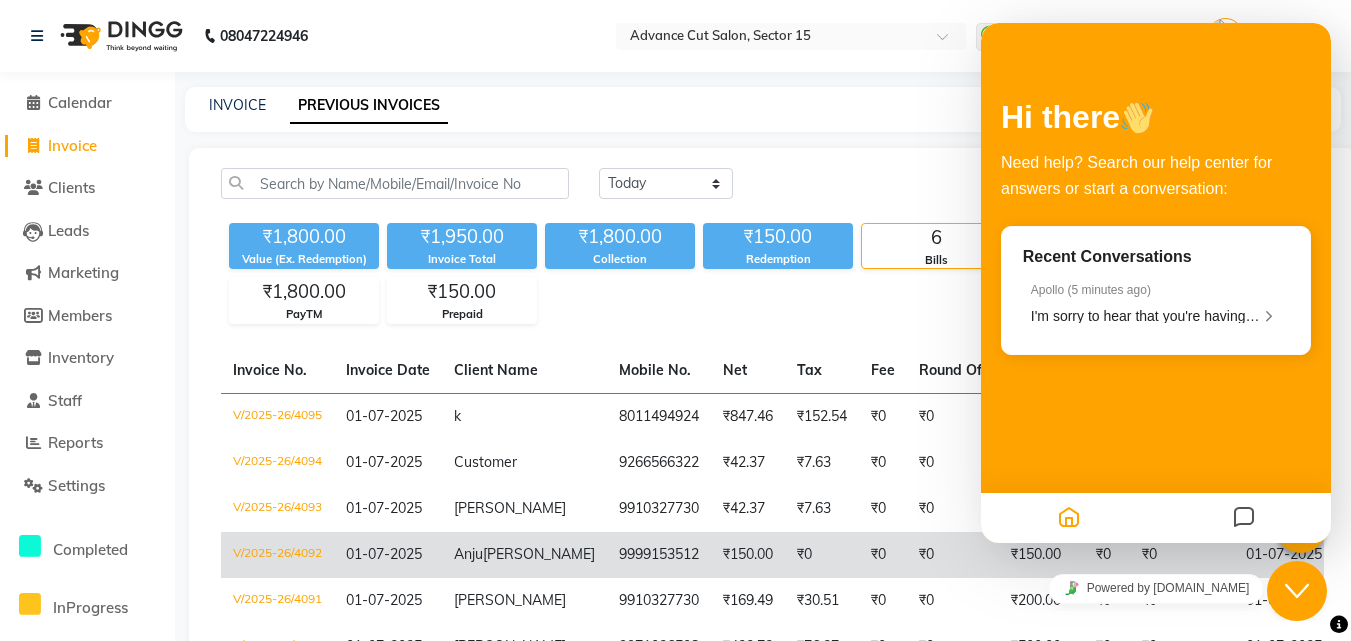 click on "9999153512" 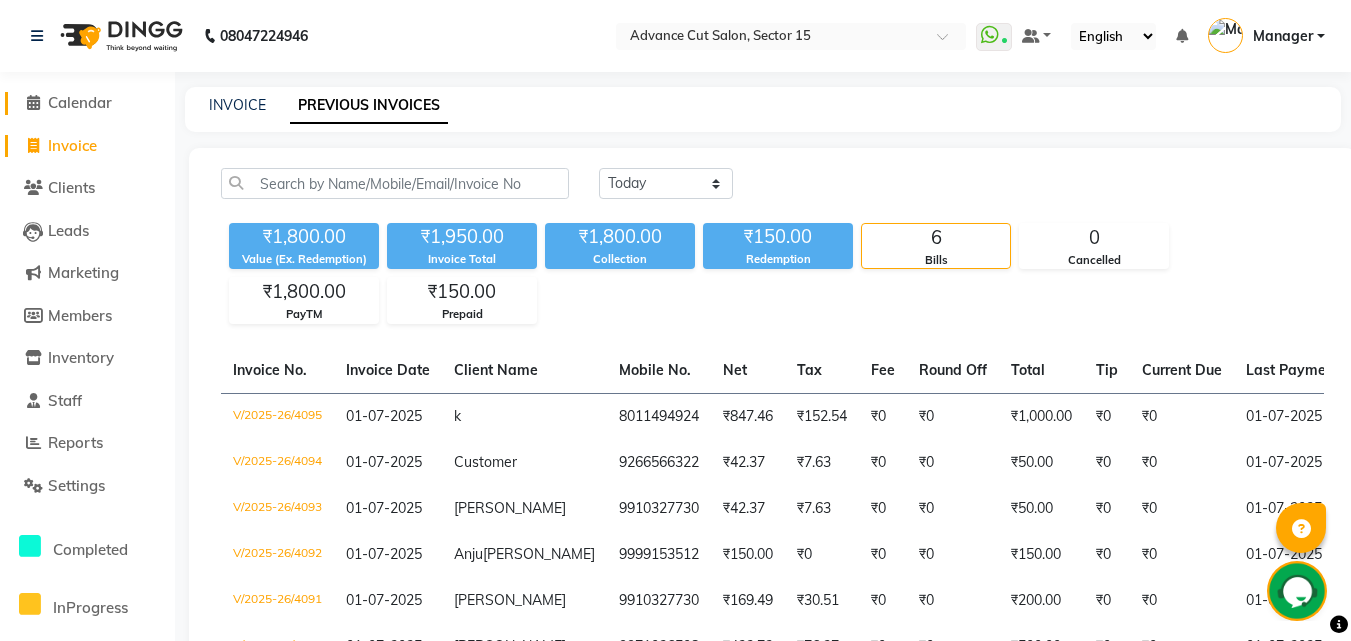 click on "Calendar" 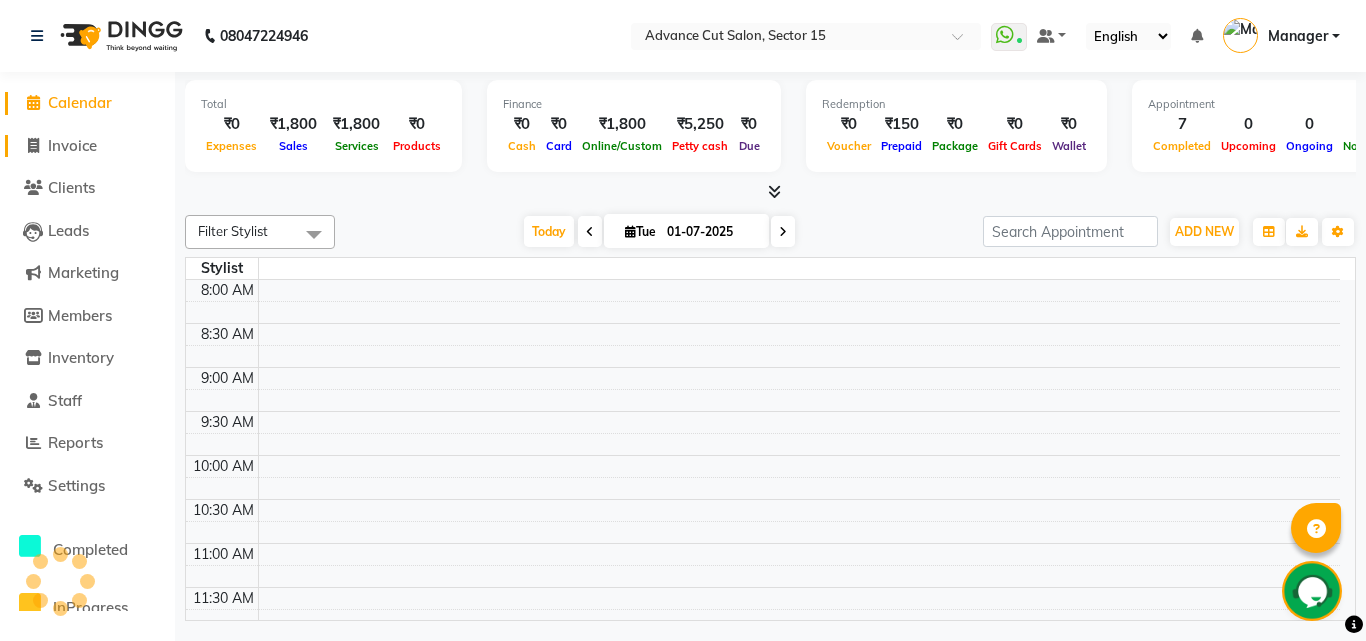 click on "Invoice" 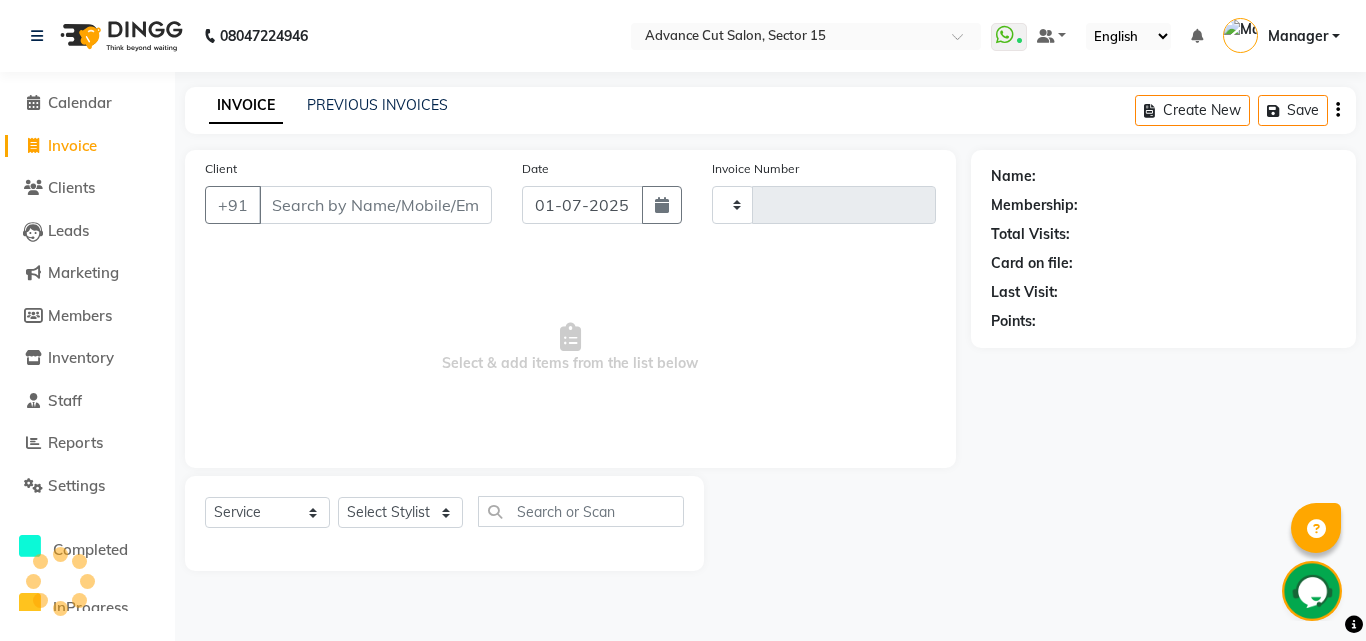 type on "4096" 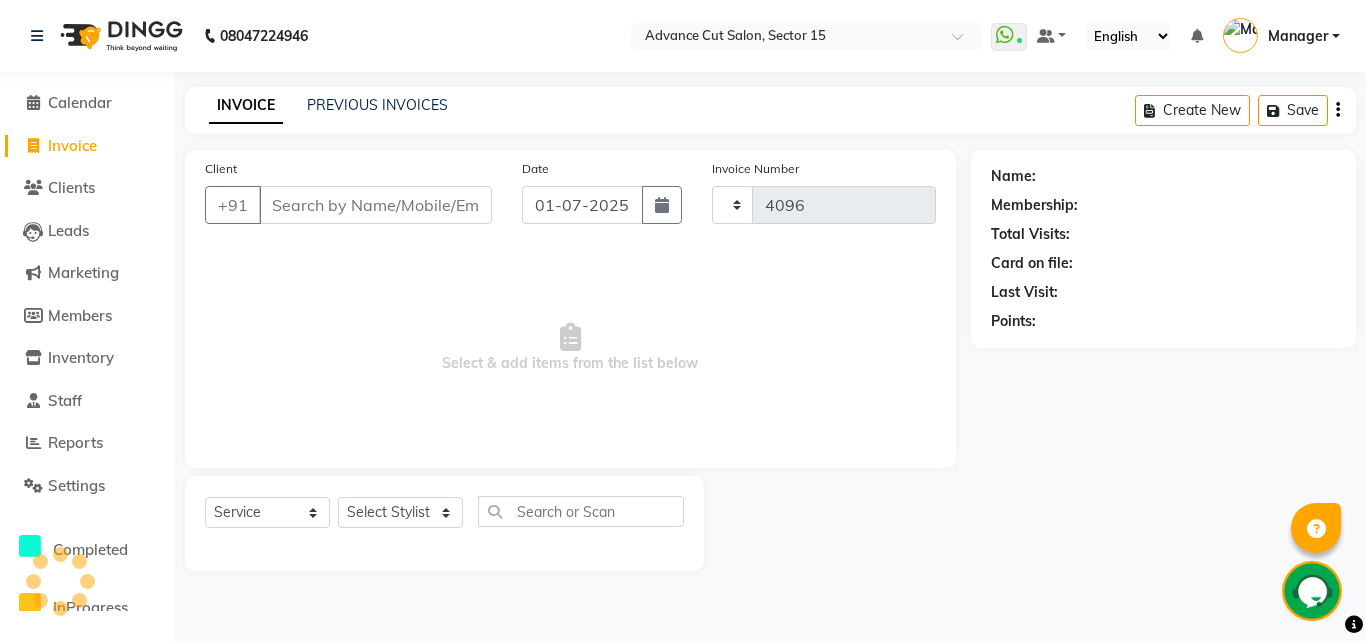 select on "6255" 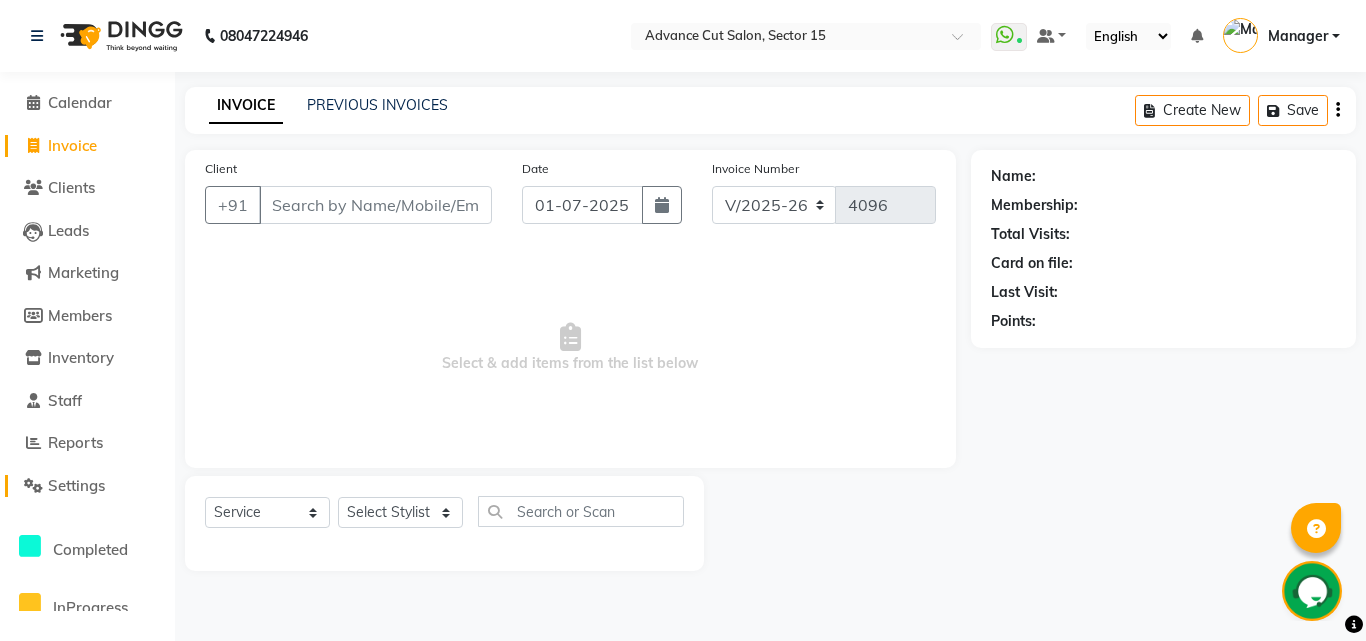 click on "Settings" 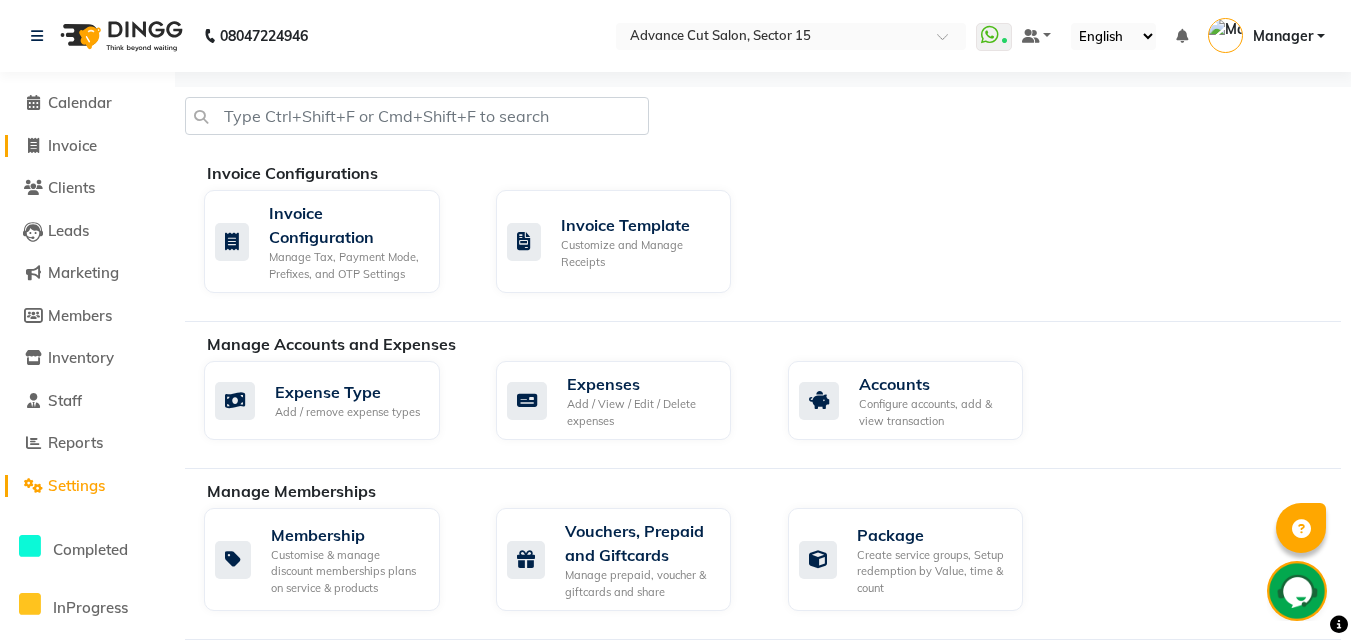 click on "Invoice" 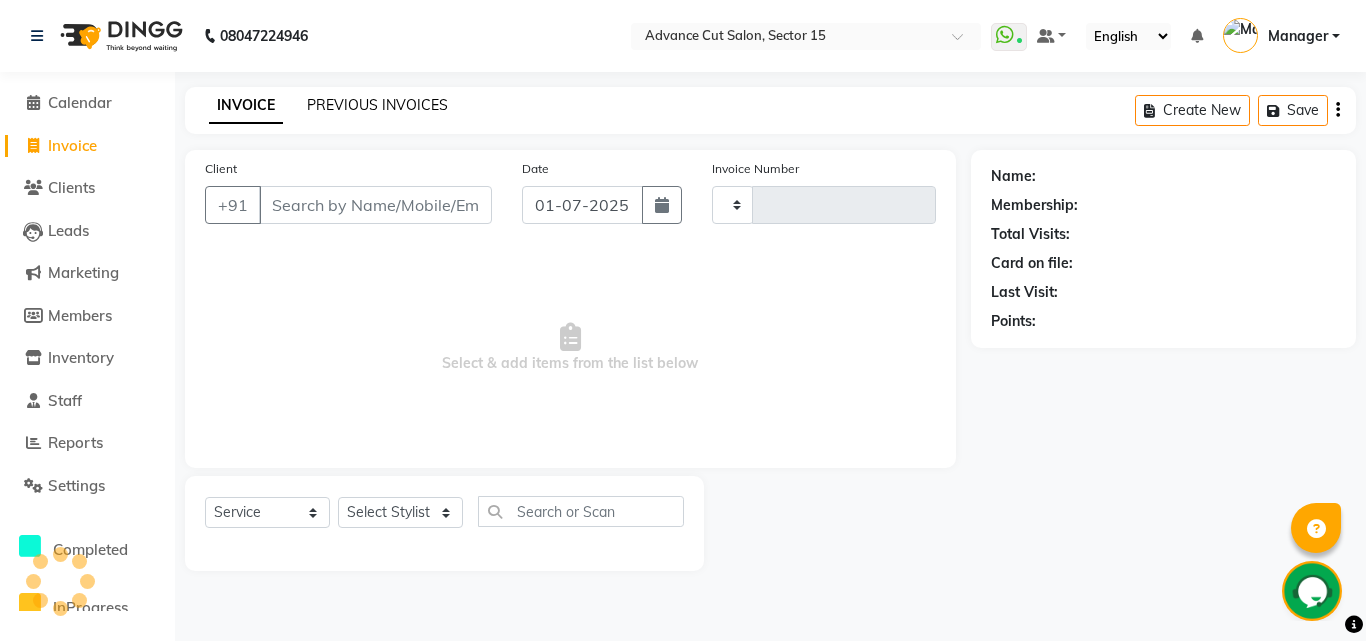 type on "4096" 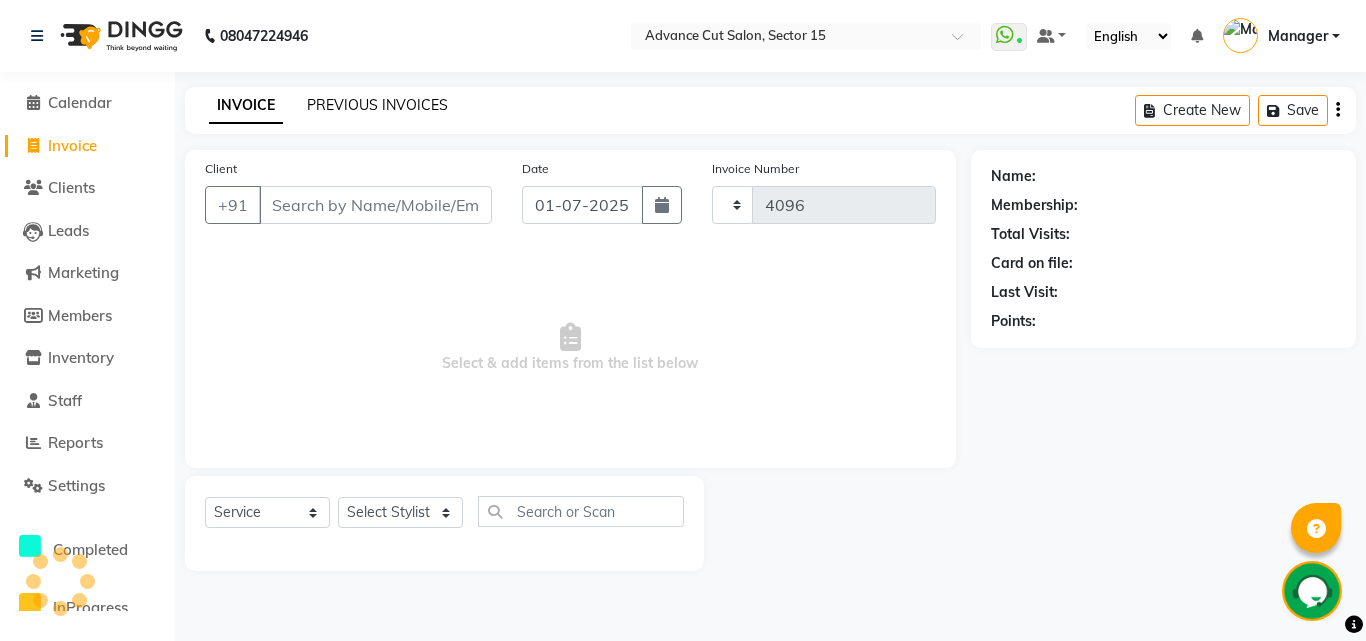 select on "6255" 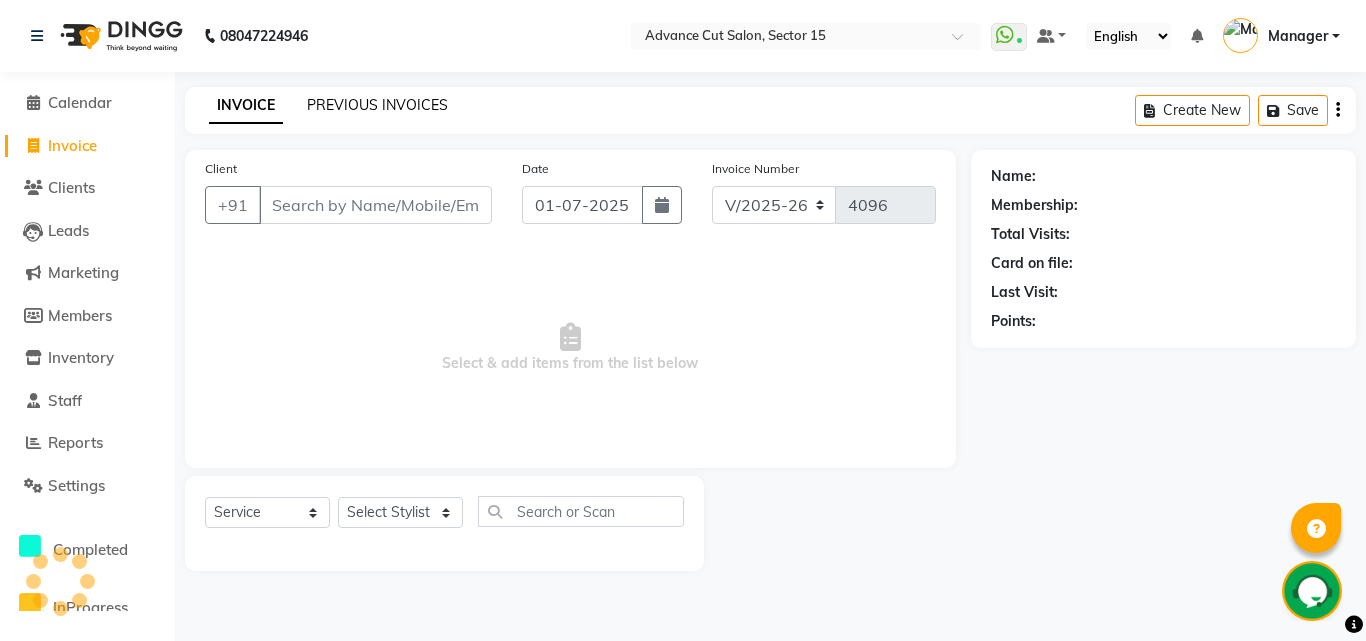 click on "PREVIOUS INVOICES" 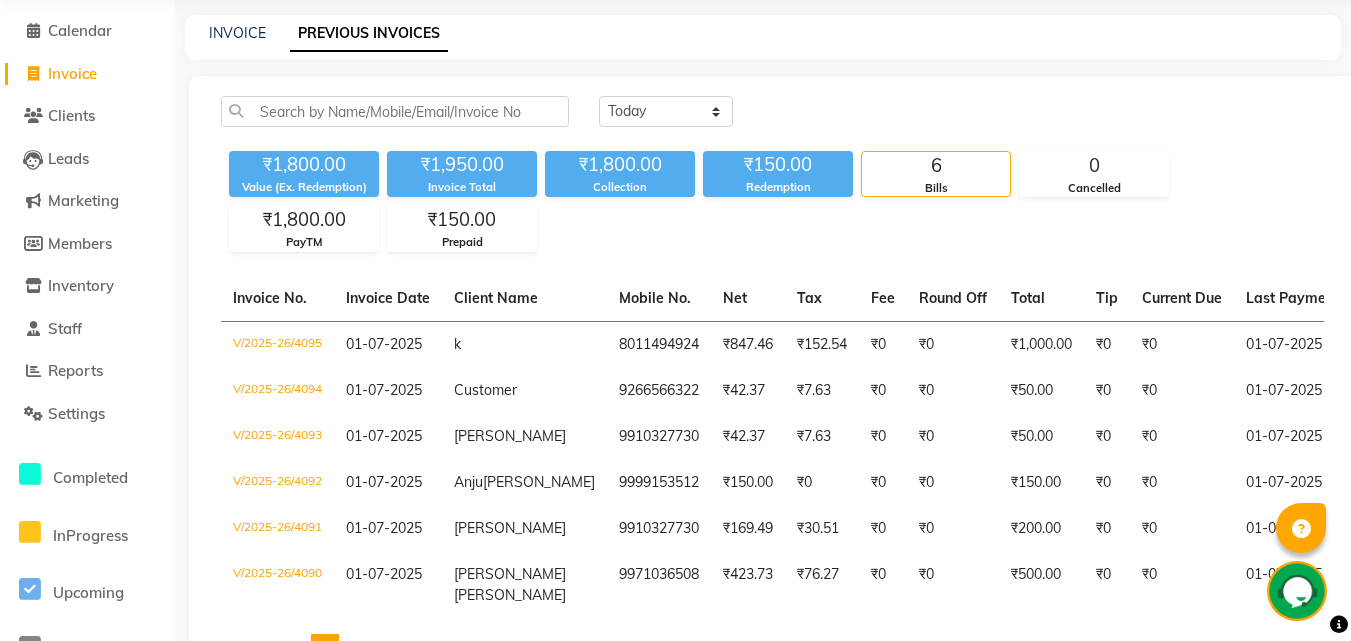 scroll, scrollTop: 74, scrollLeft: 0, axis: vertical 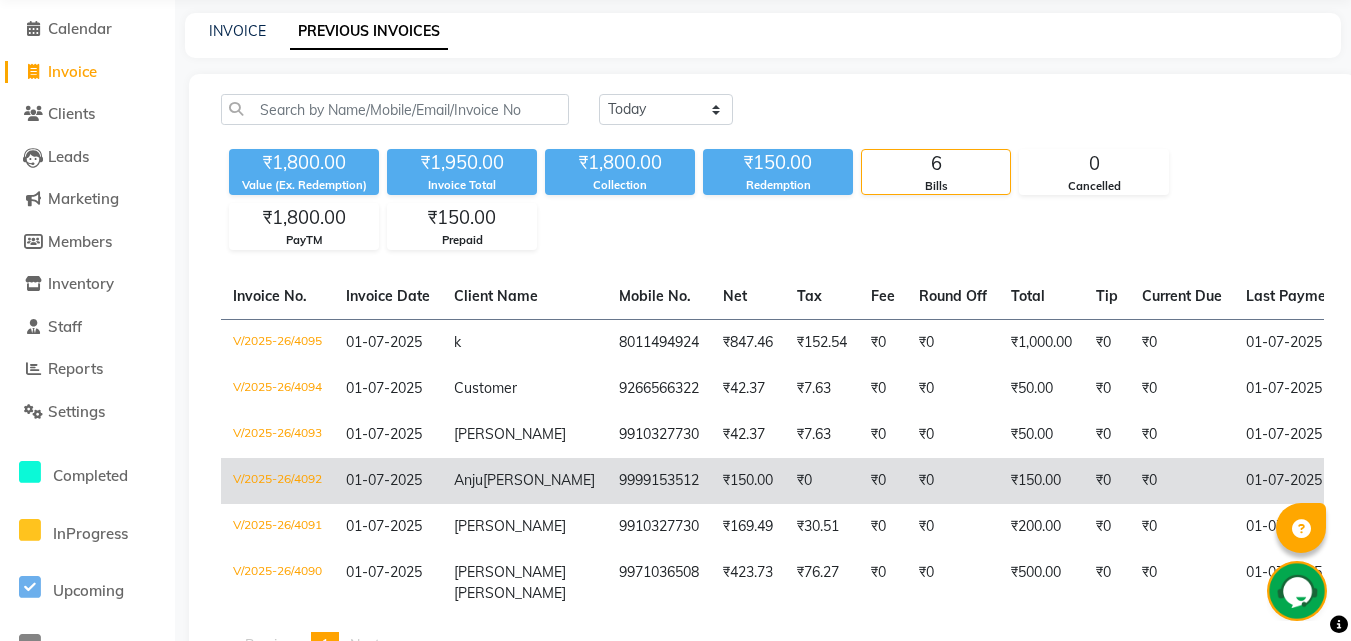 click on "9999153512" 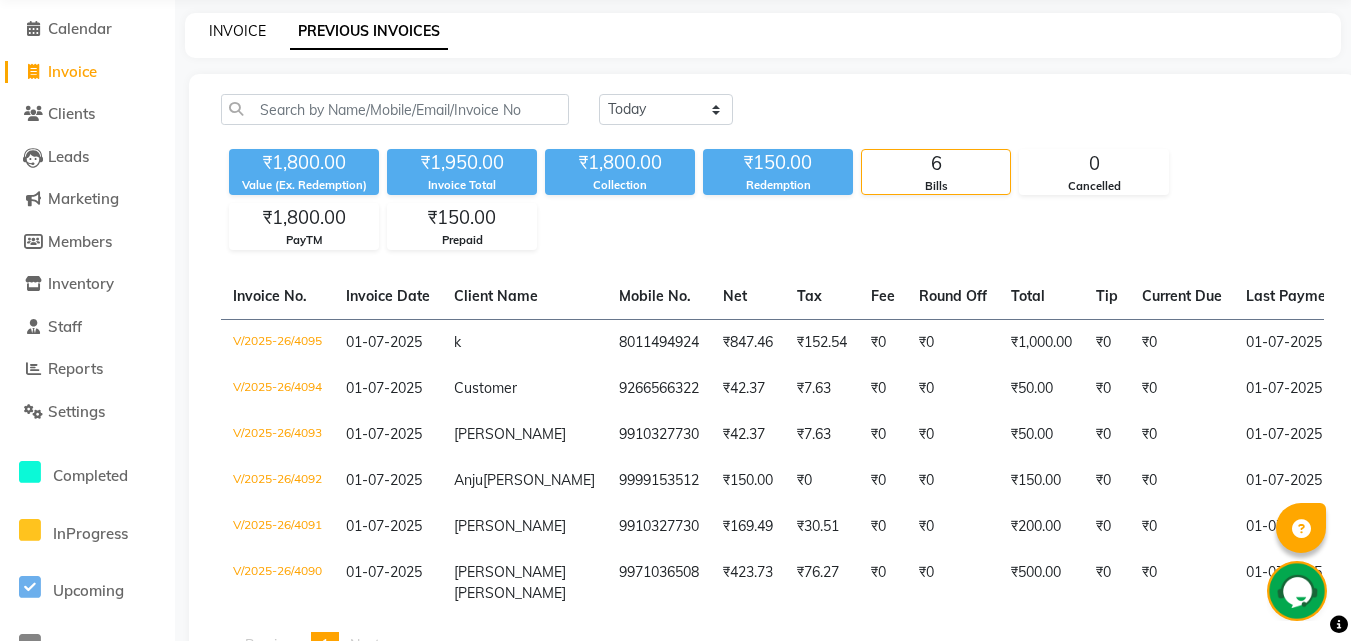 click on "INVOICE" 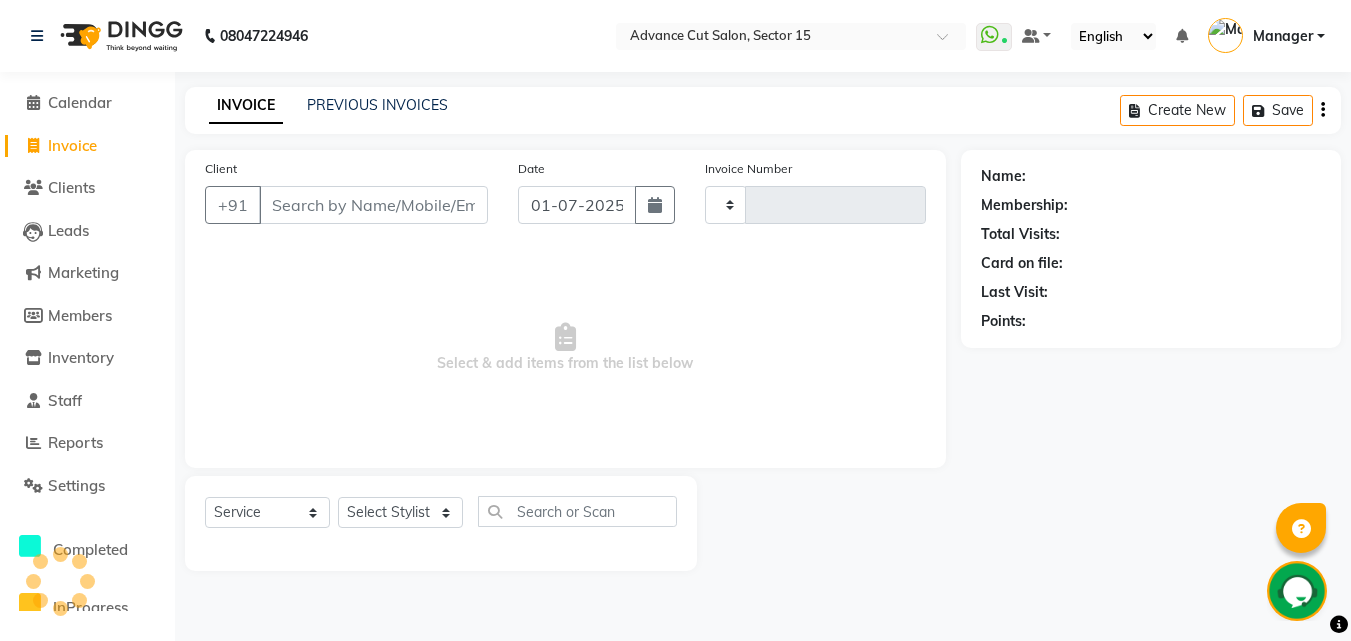 scroll, scrollTop: 0, scrollLeft: 0, axis: both 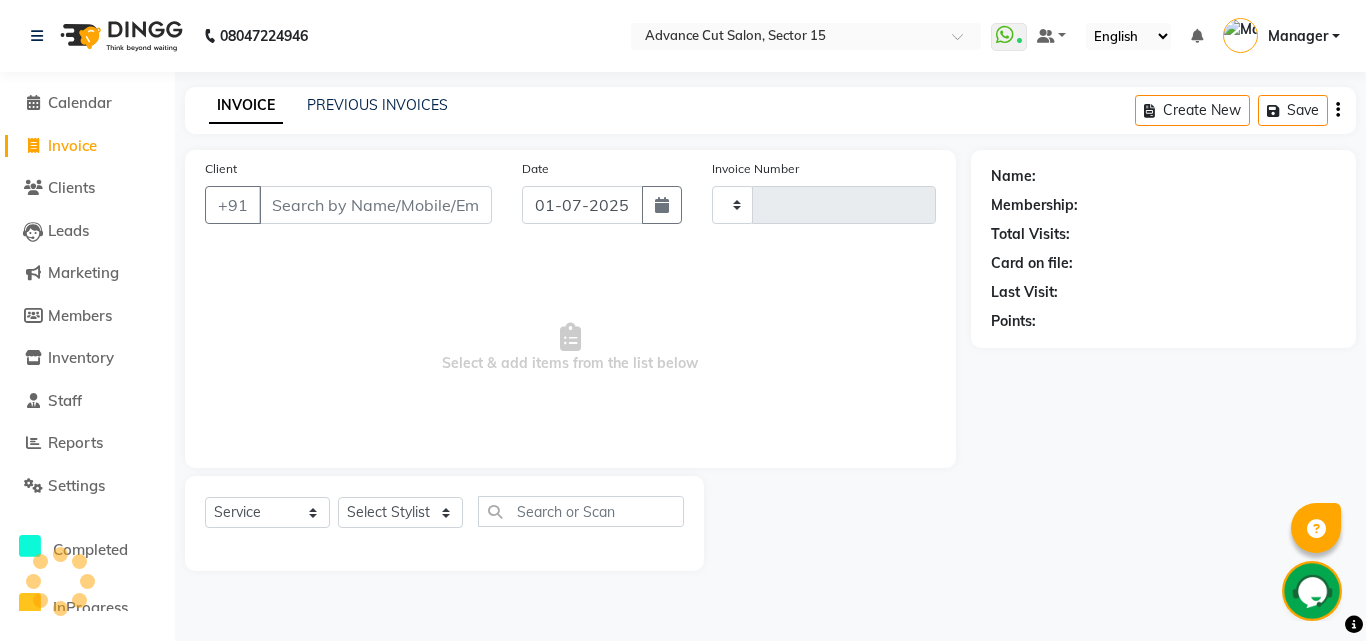 type on "4096" 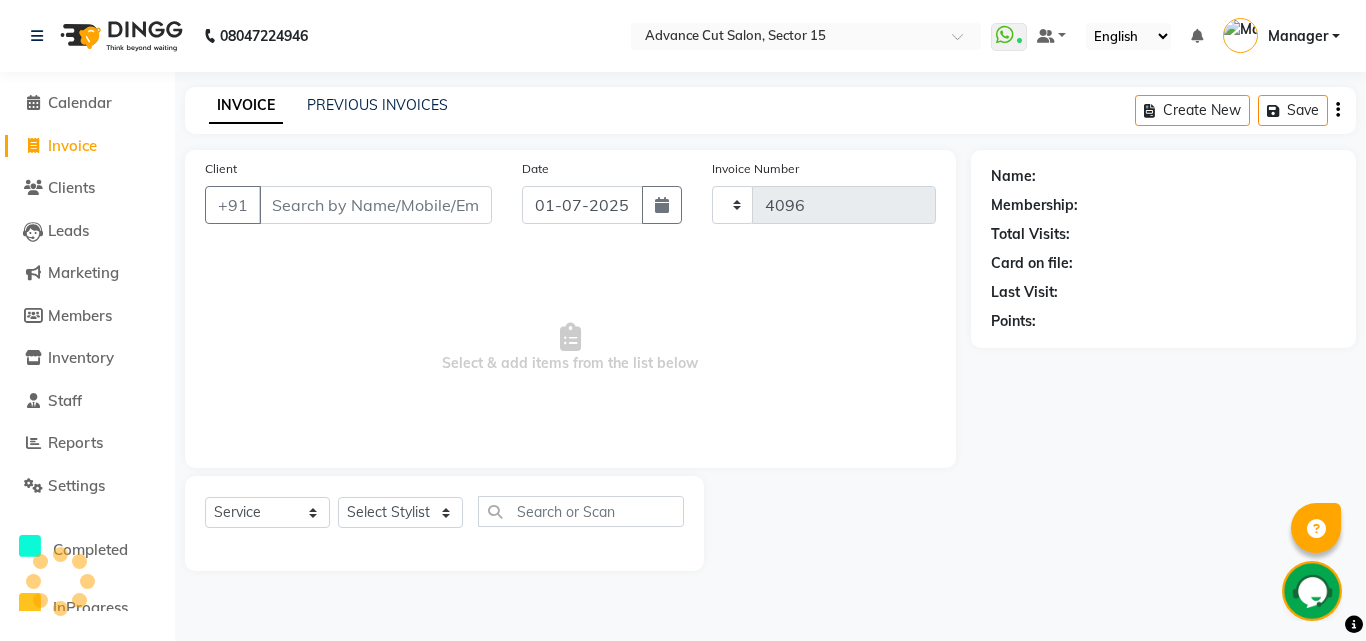 select on "6255" 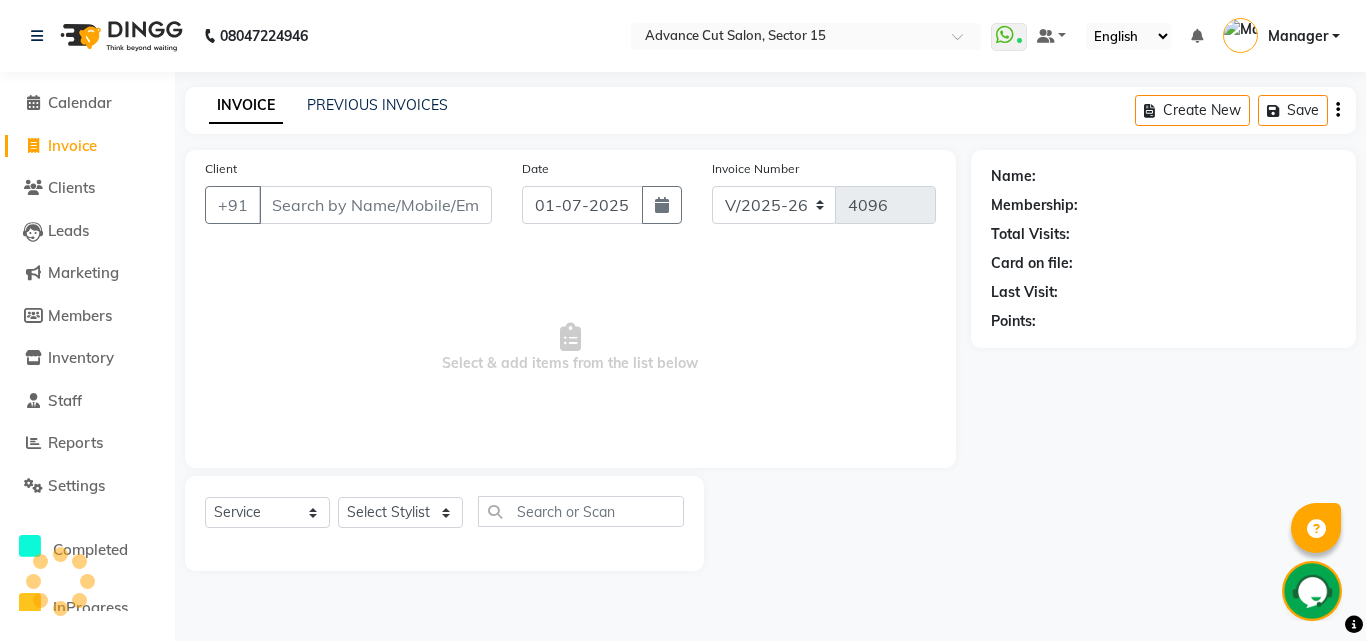 click on "Client" at bounding box center (375, 205) 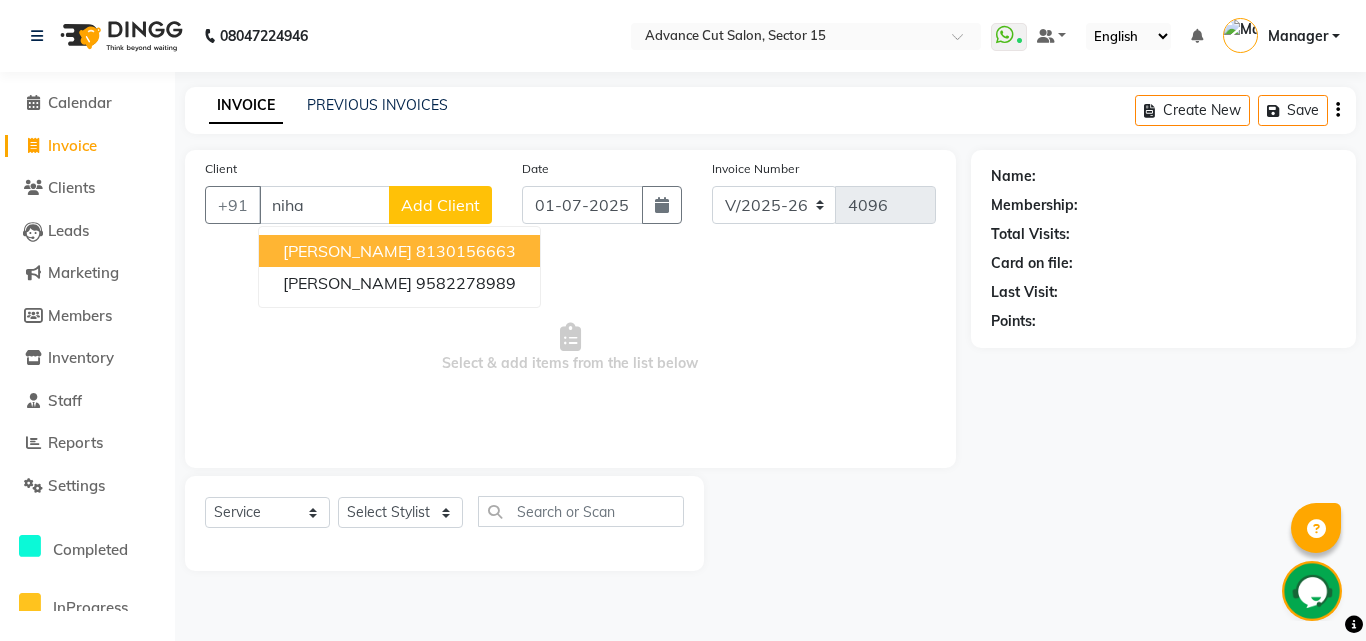 click on "8130156663" at bounding box center [466, 251] 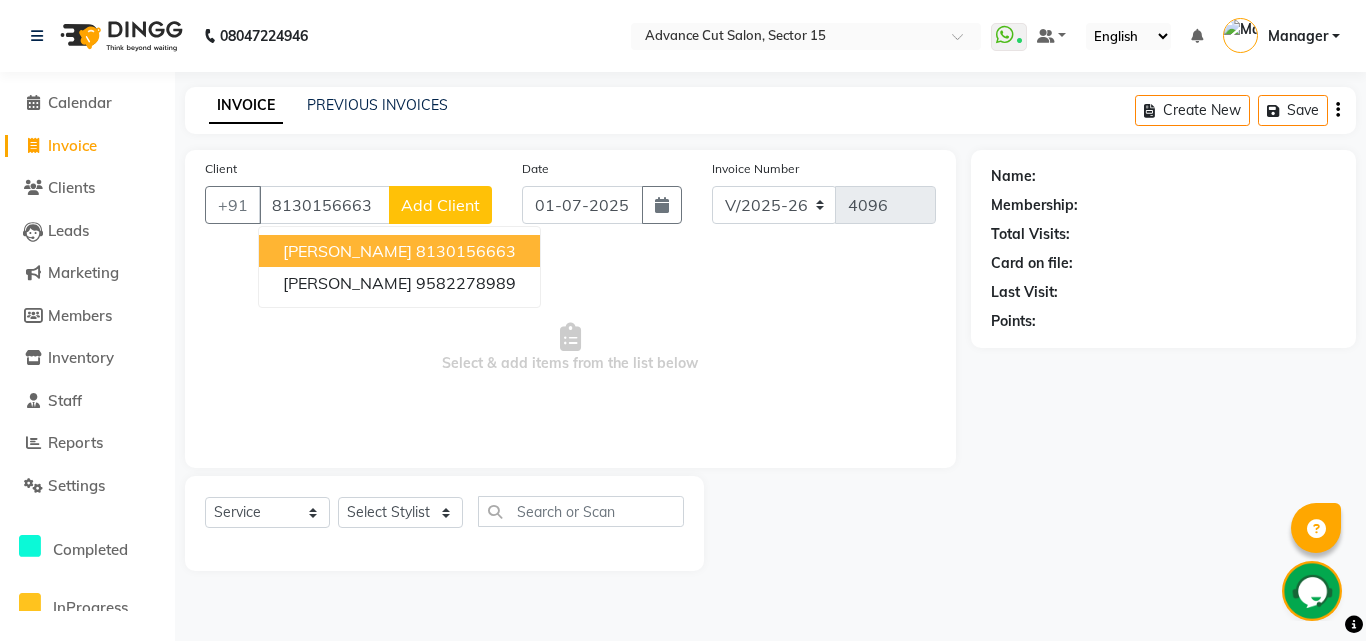type on "8130156663" 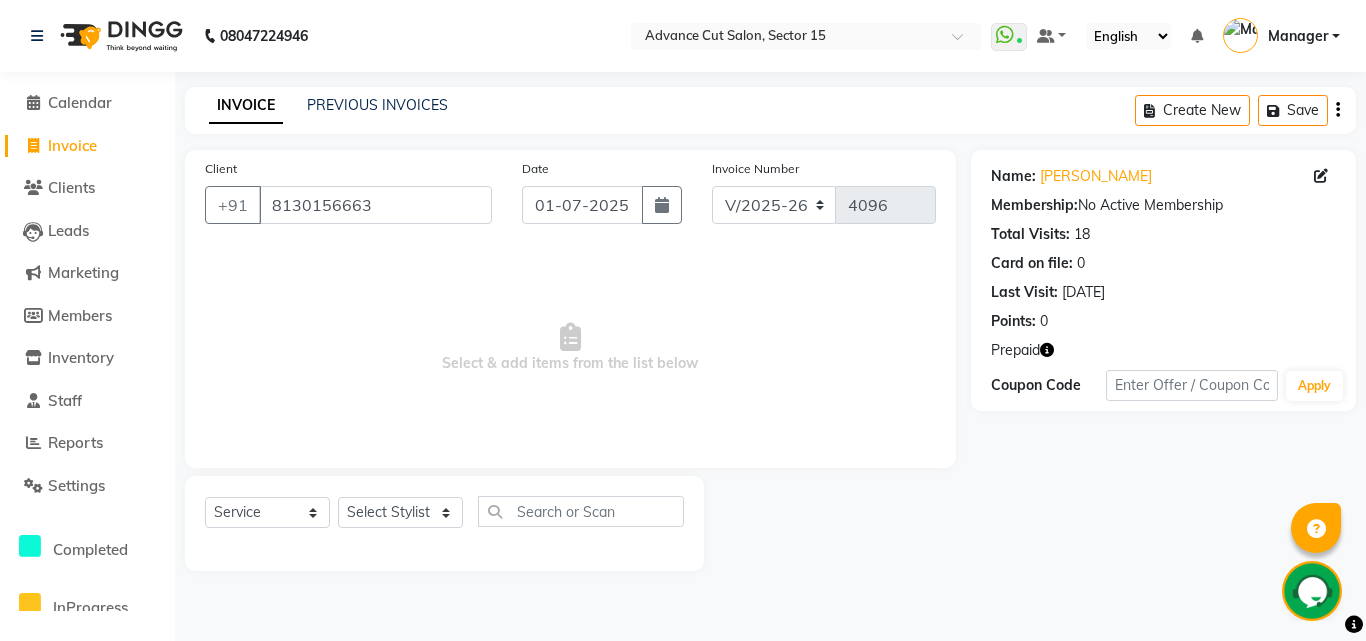 click 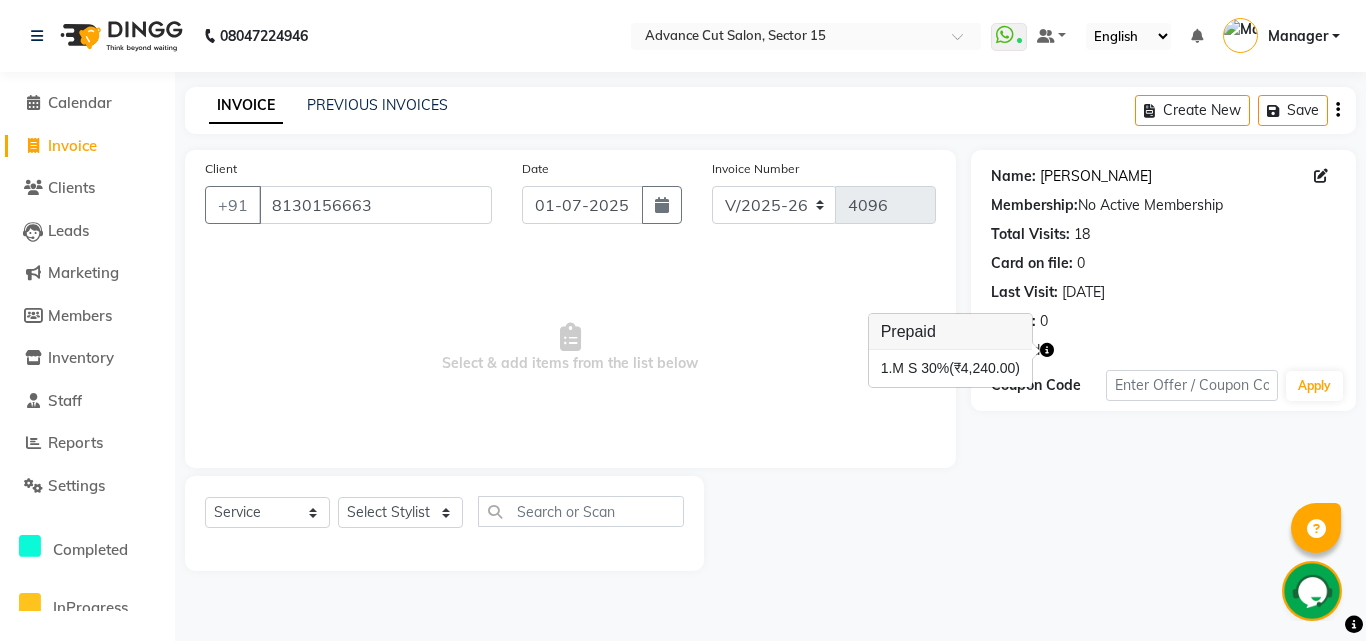 click on "Niharika" 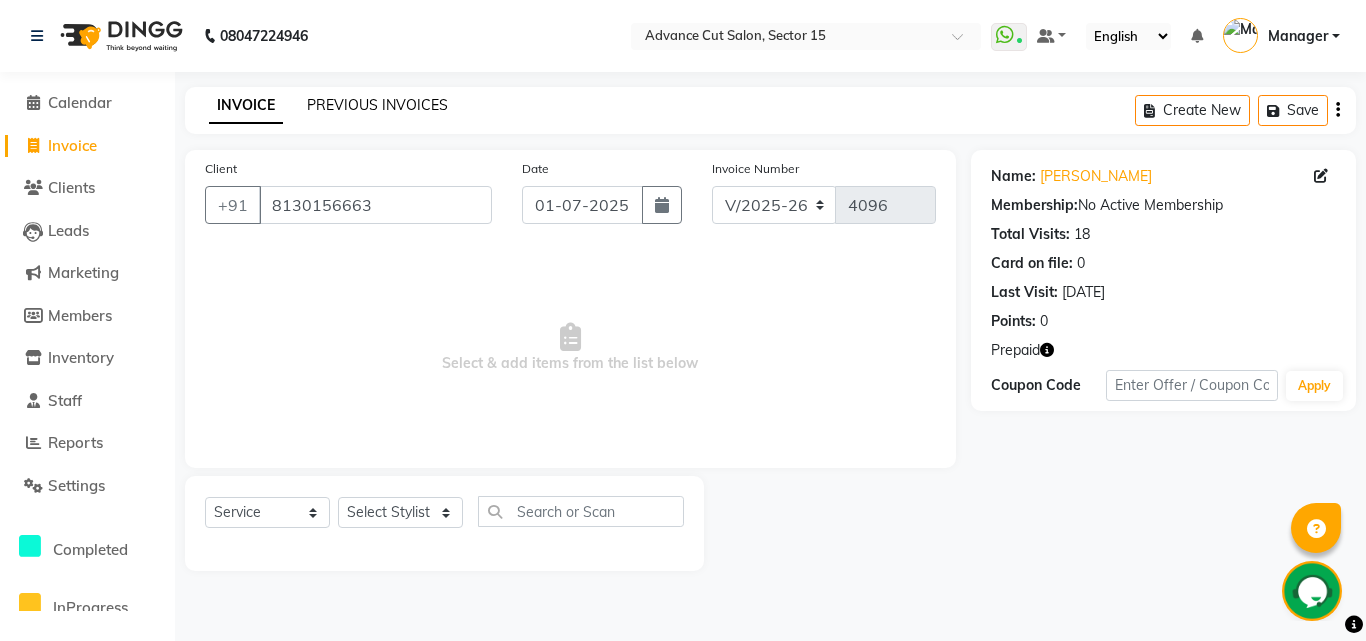 click on "PREVIOUS INVOICES" 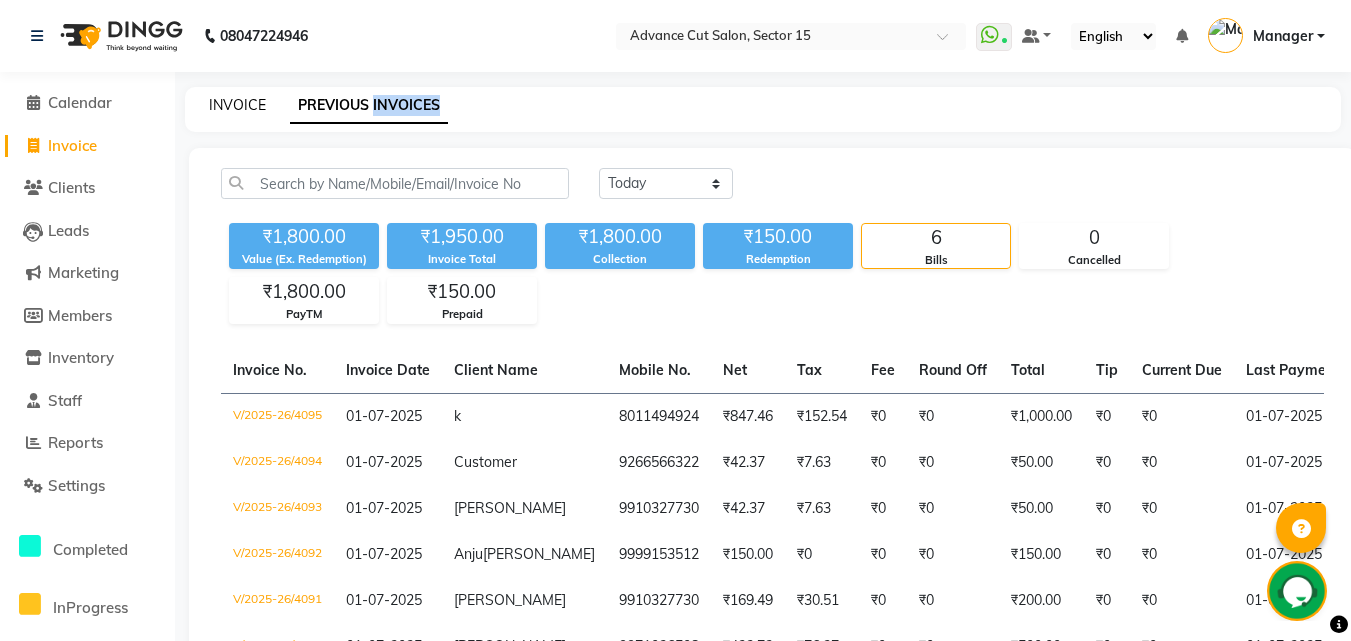 click on "INVOICE" 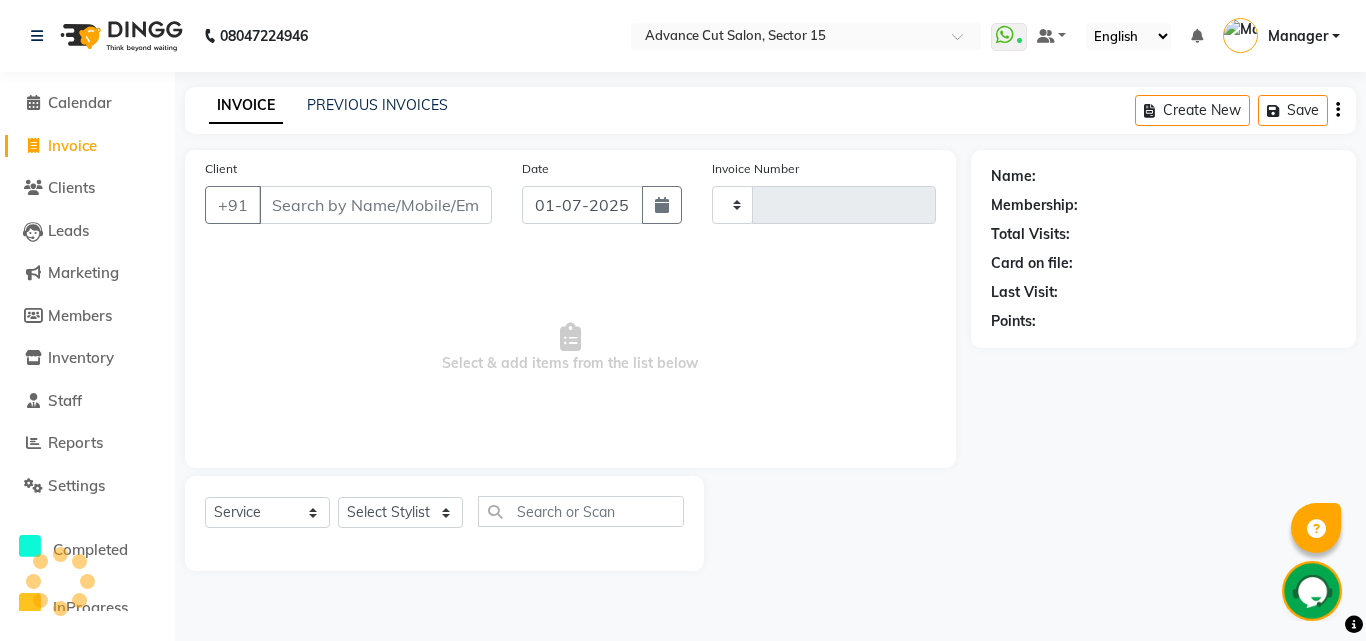 type on "4096" 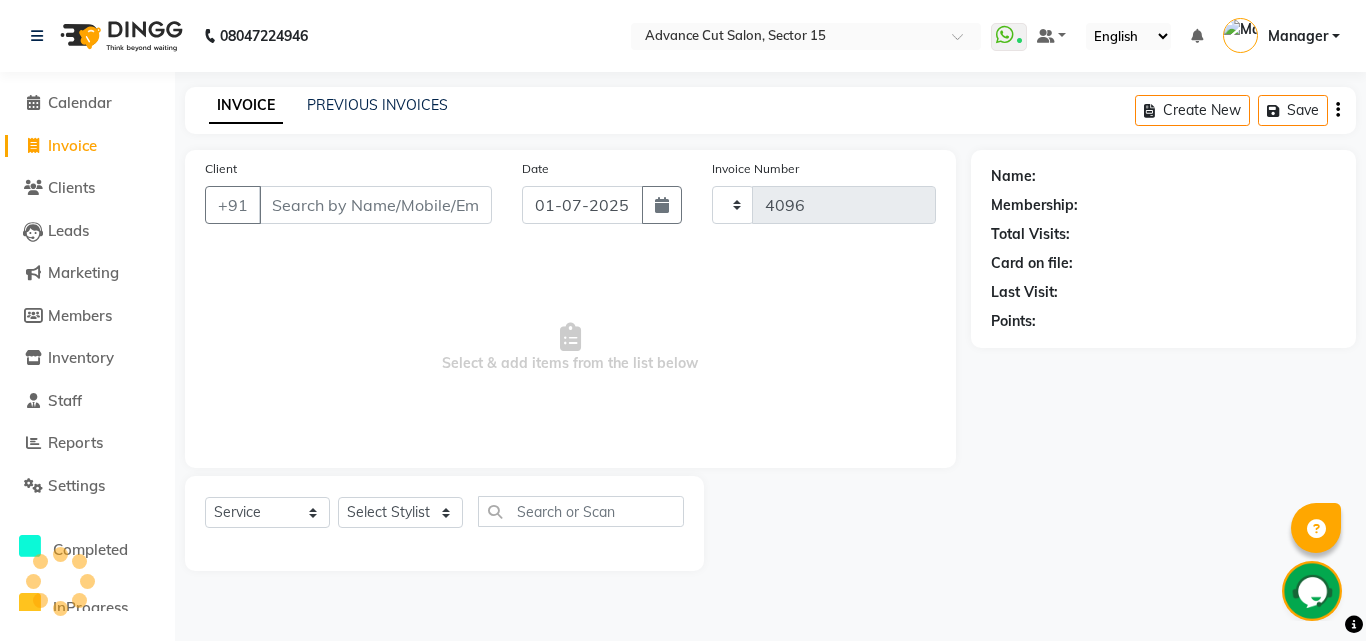 select on "6255" 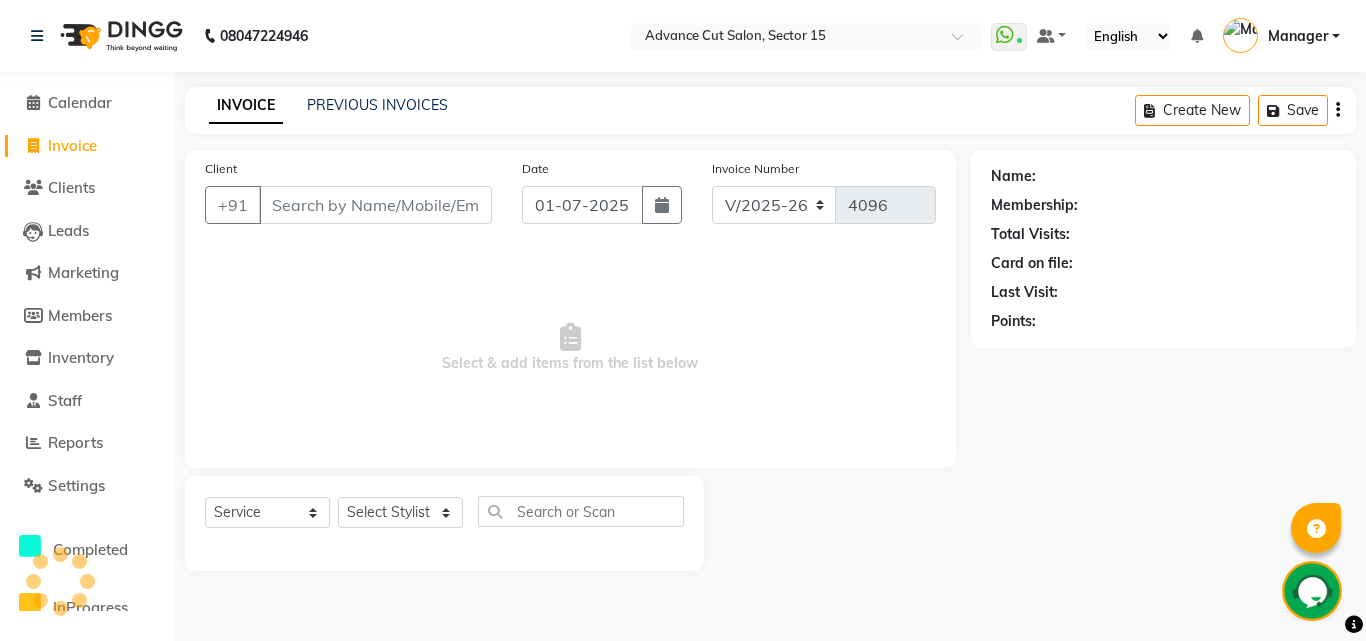click on "Client" at bounding box center (375, 205) 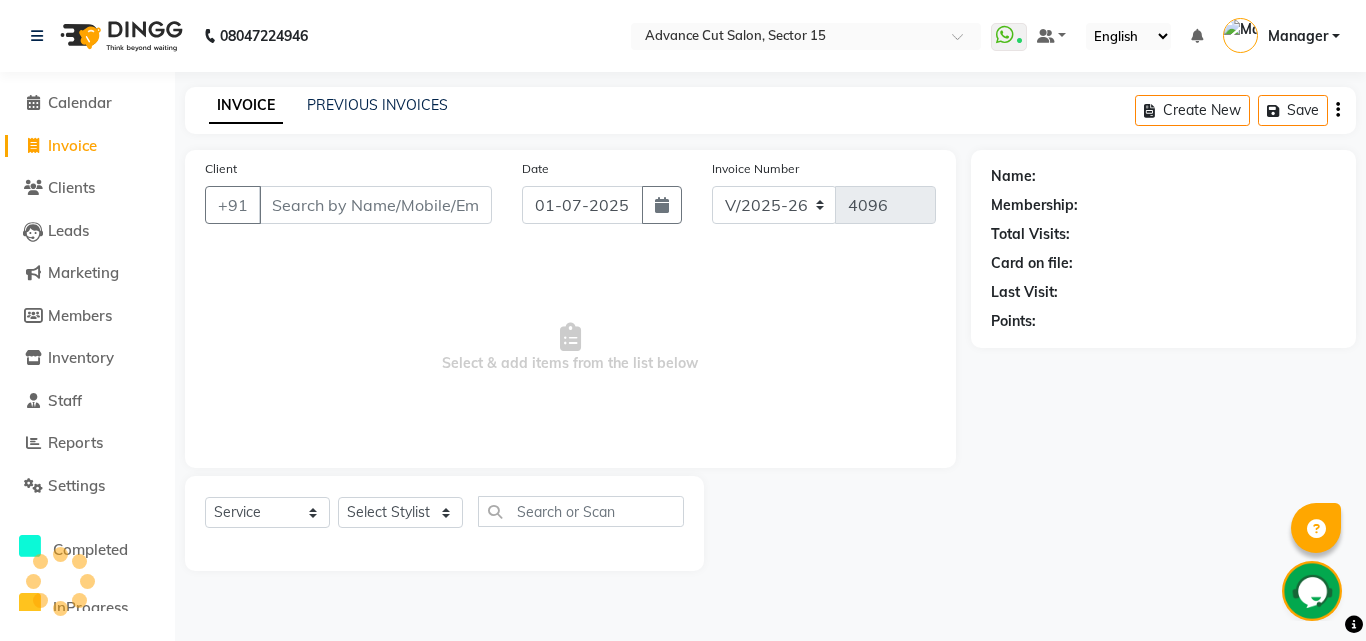 click on "Client" at bounding box center (375, 205) 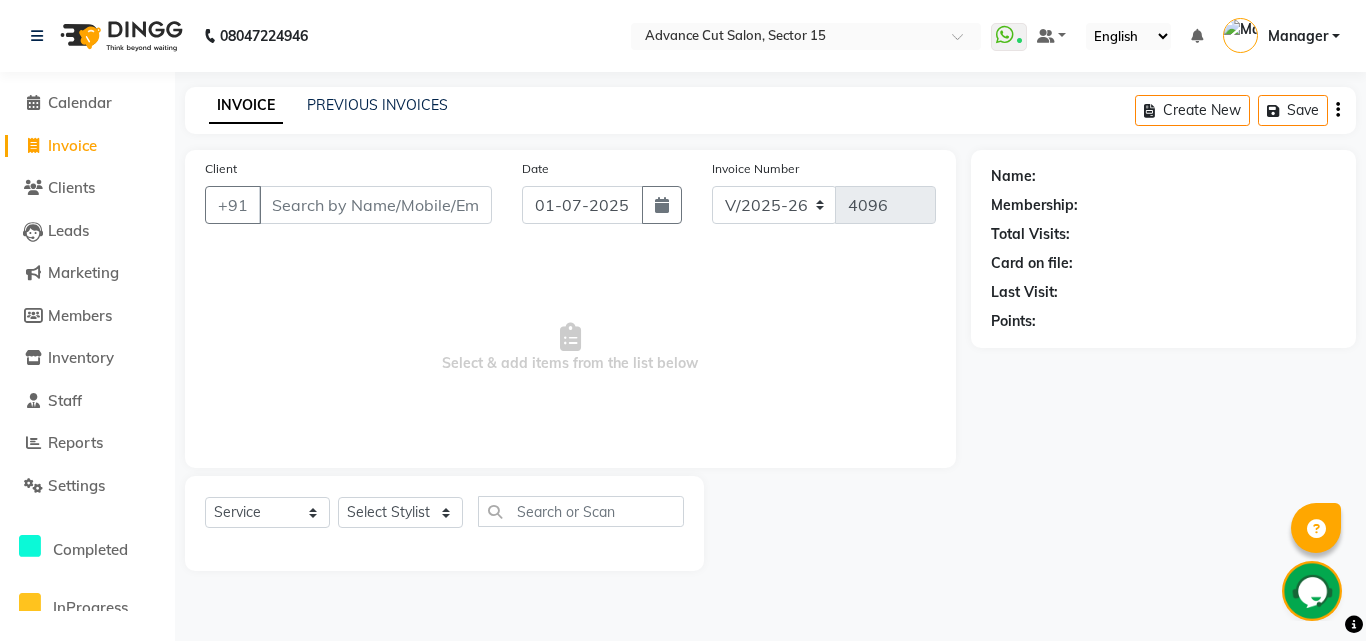 click on "Client" at bounding box center (375, 205) 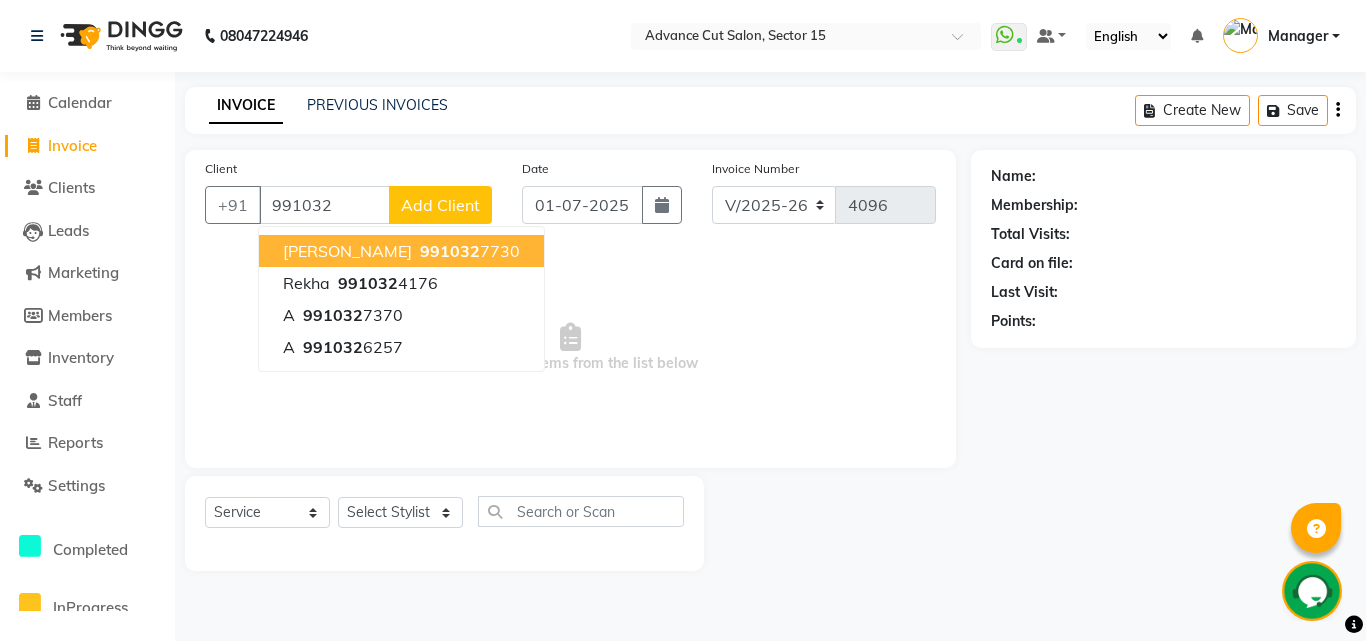 click on "991032" at bounding box center (450, 251) 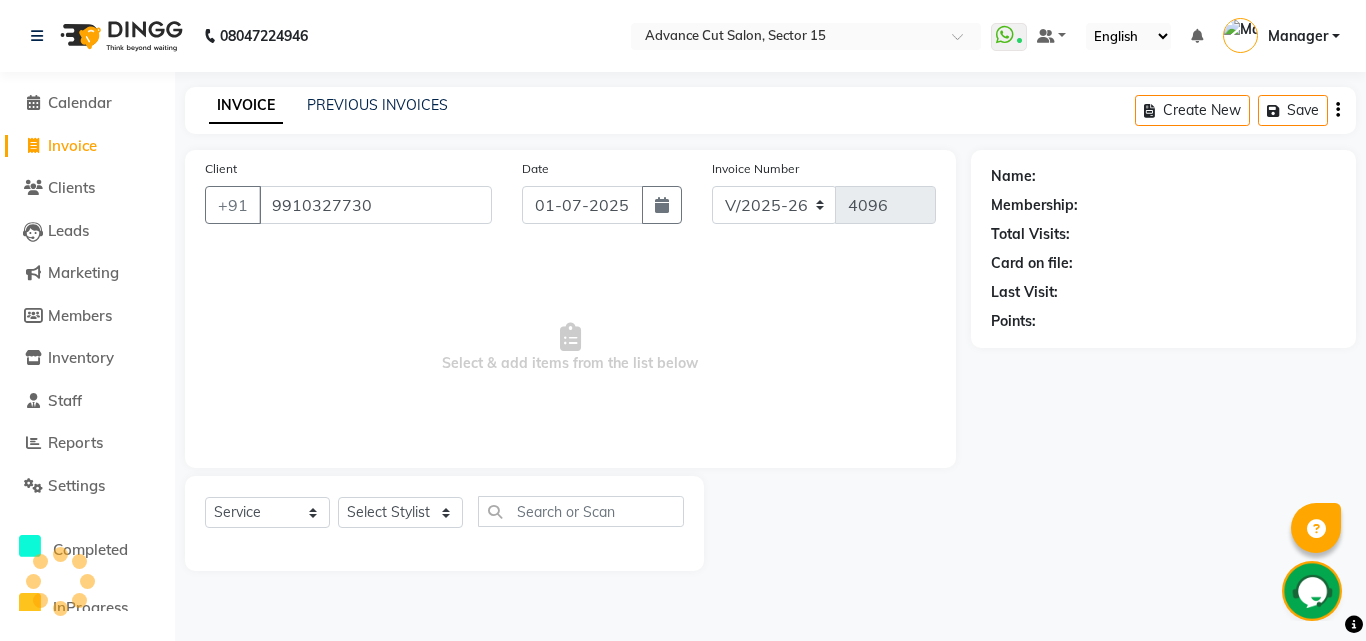 type on "9910327730" 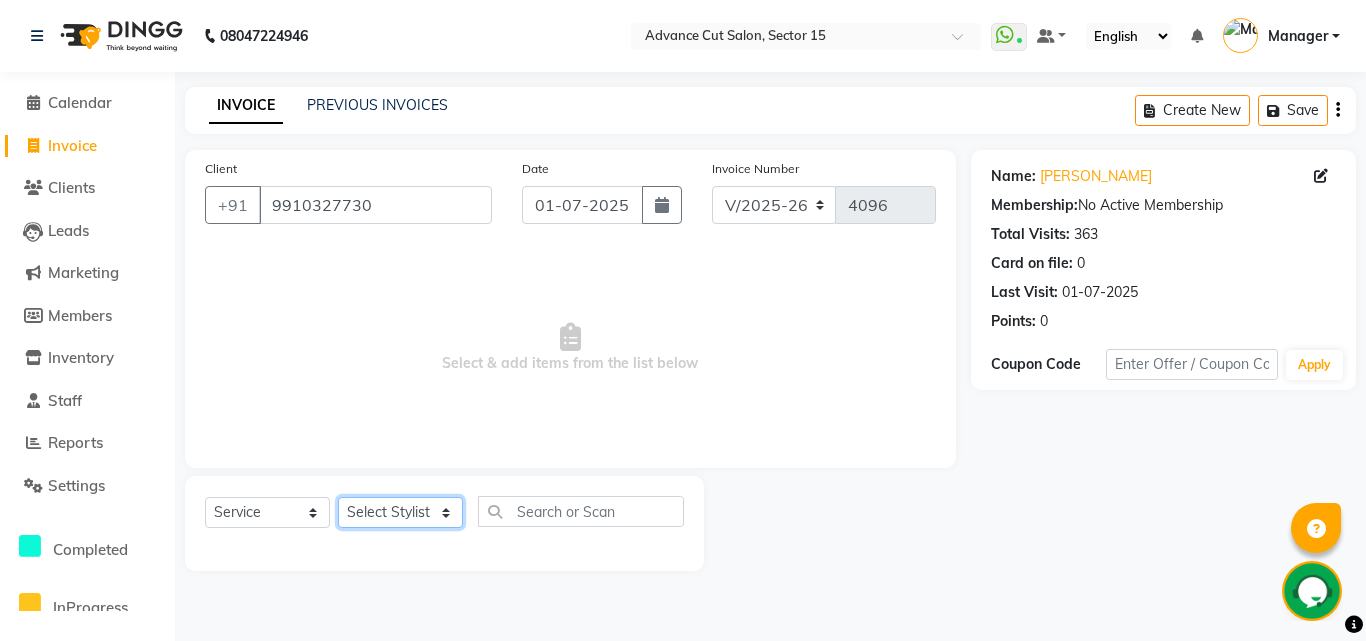 click on "Select Stylist Advance Cut  ASIF FARMAN HAIDER Iqbal KASHISH LUCKY Manager MANOJ NASEEM NASIR Nidhi Pooja  PRIYA RAEES RANI RASHID RIZWAN SACHIN SALMAN SANJAY Shahjad shuaib SONI" 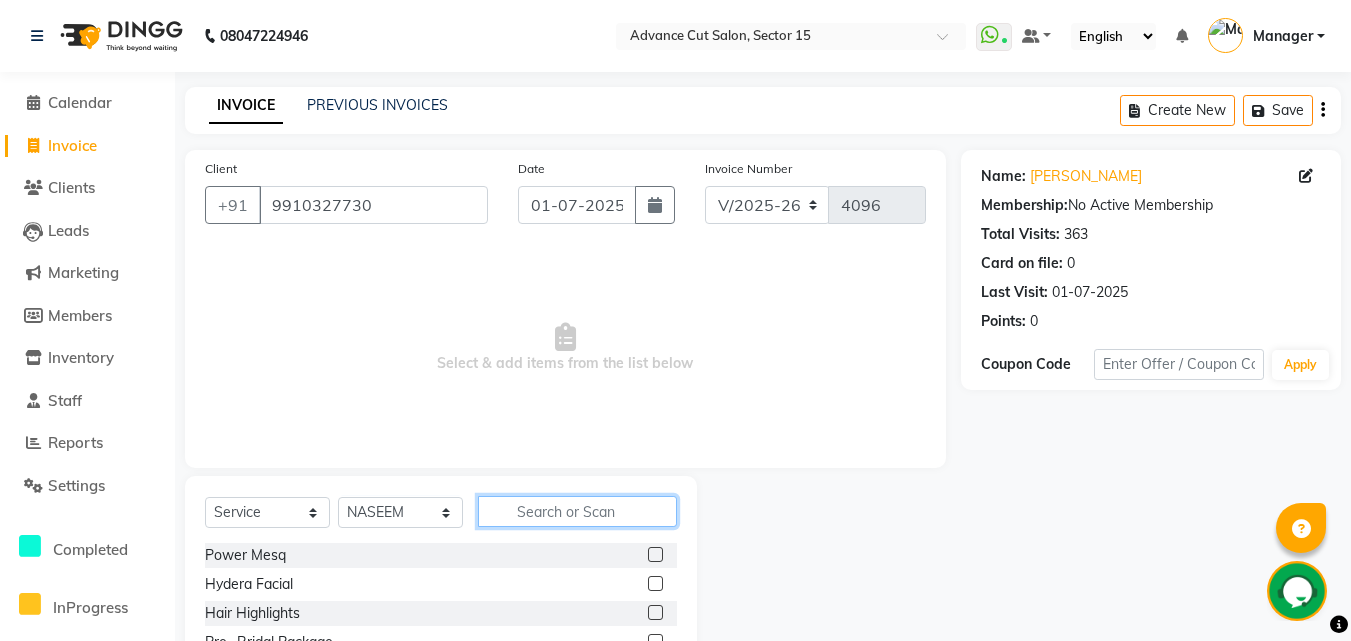 click 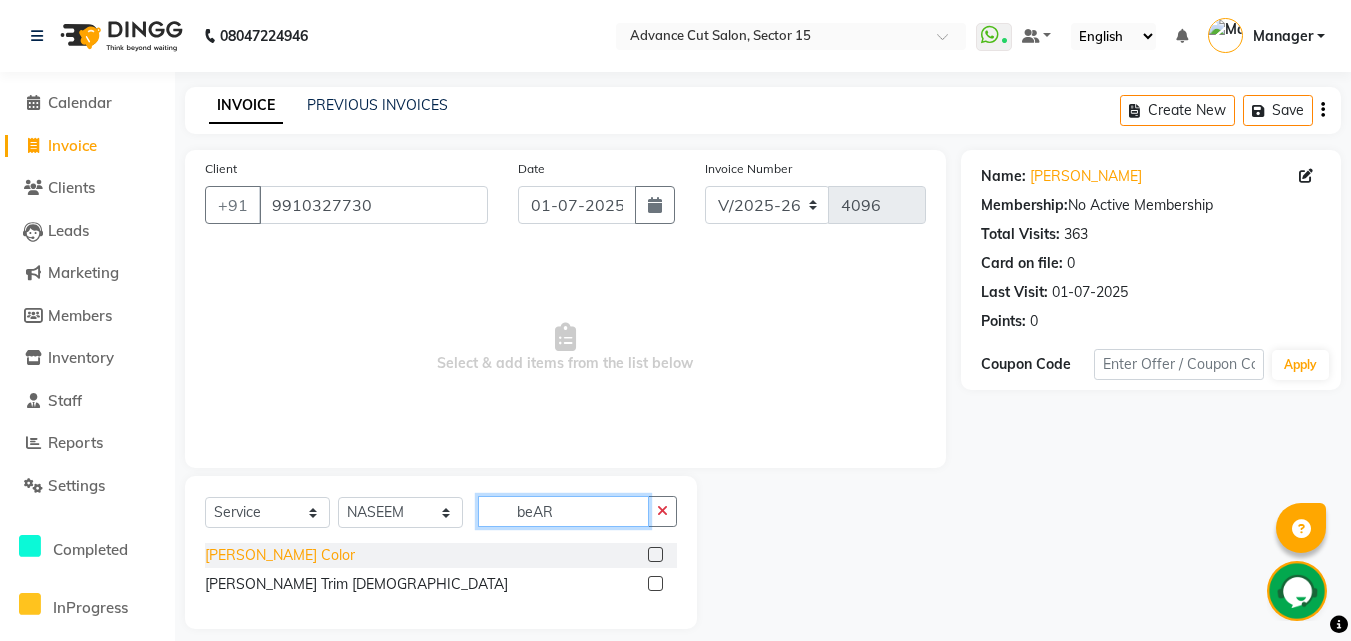 type on "beAR" 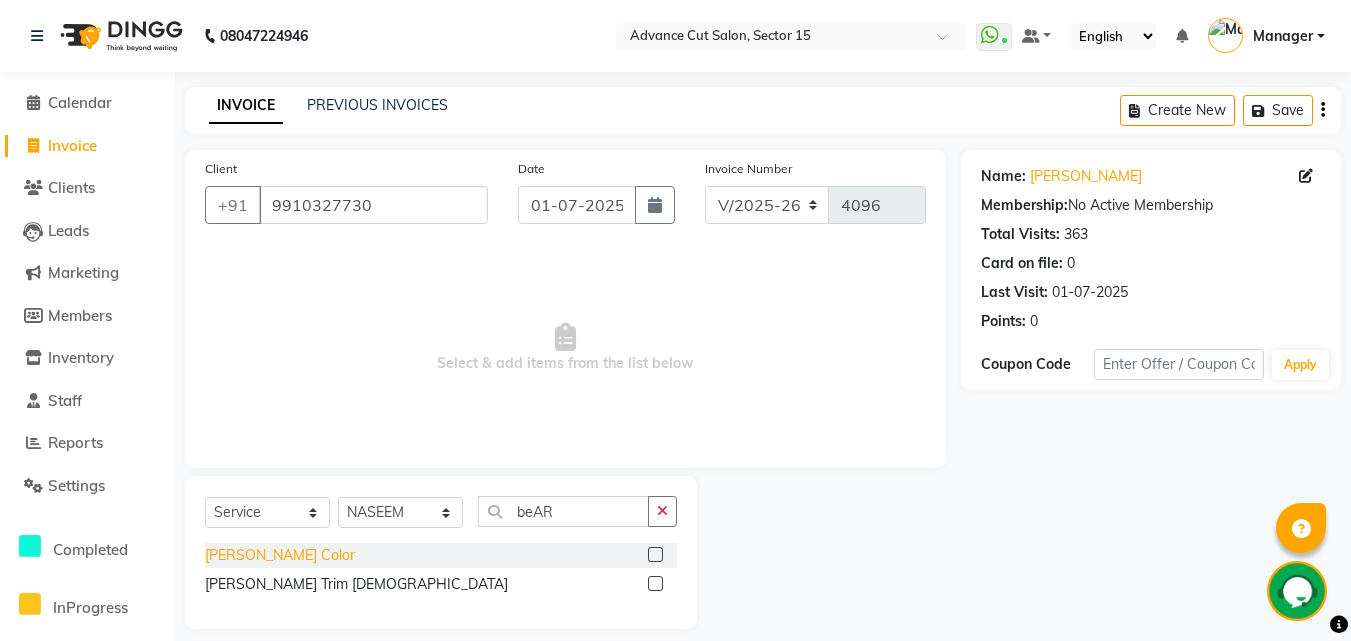 click on "Beard Color" 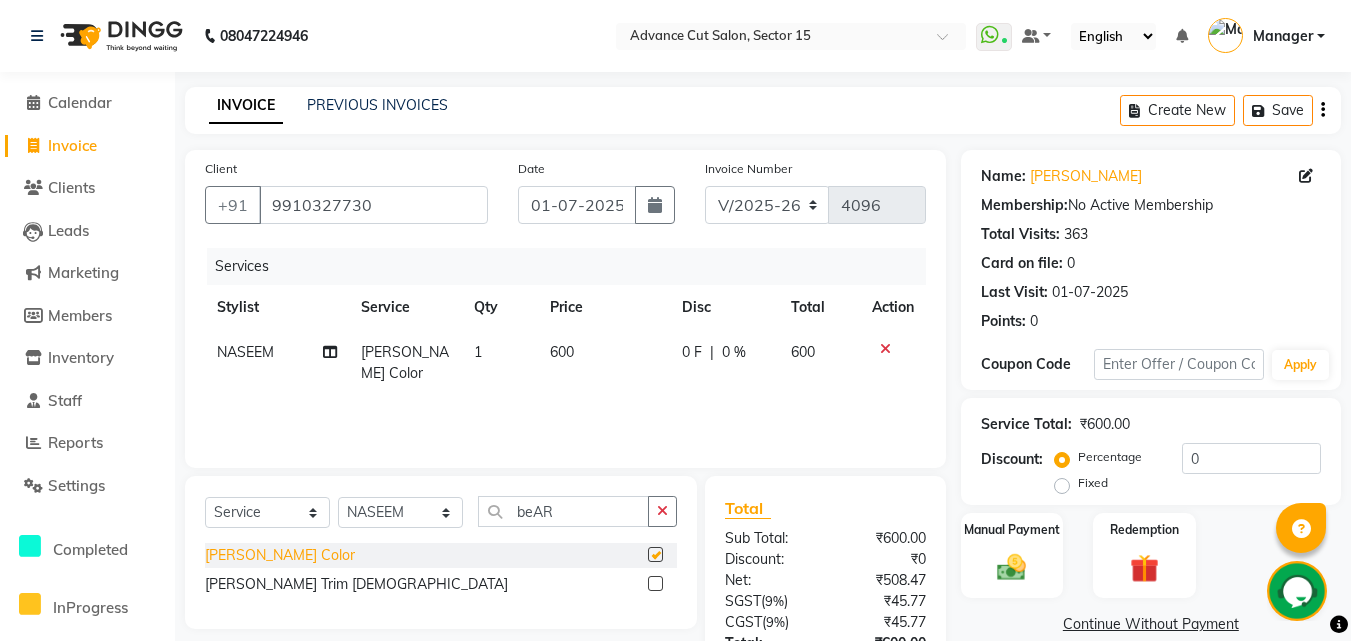 checkbox on "false" 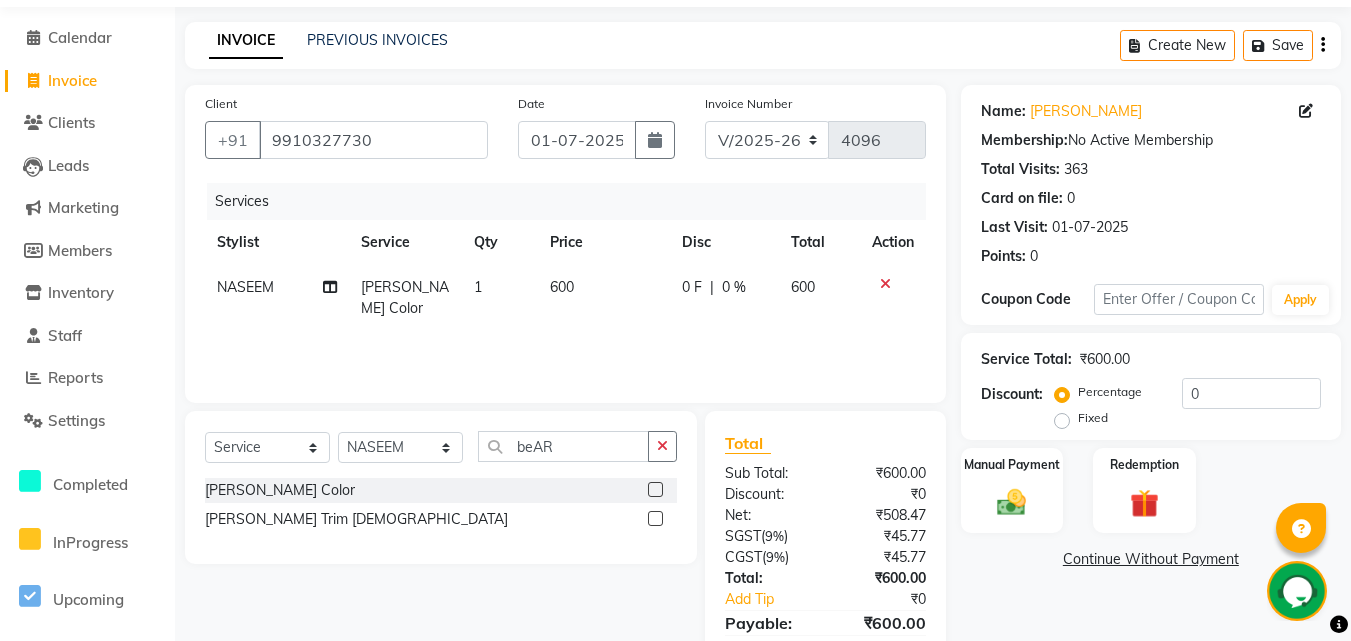 scroll, scrollTop: 159, scrollLeft: 0, axis: vertical 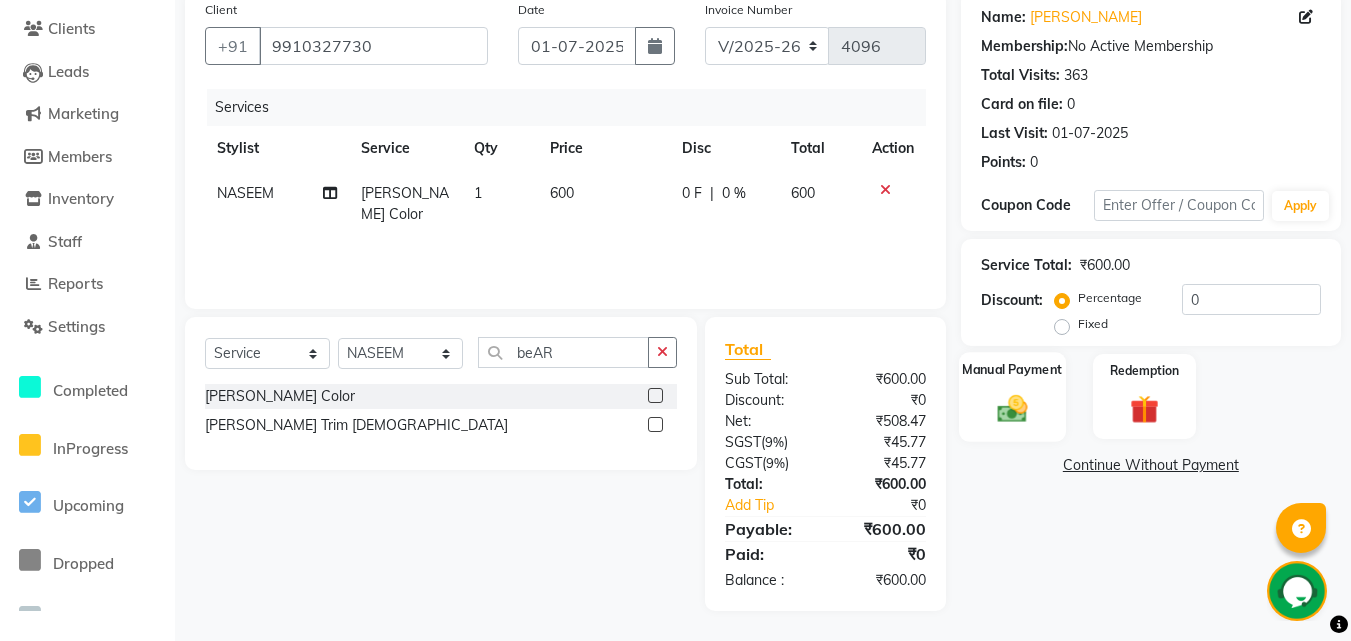 click 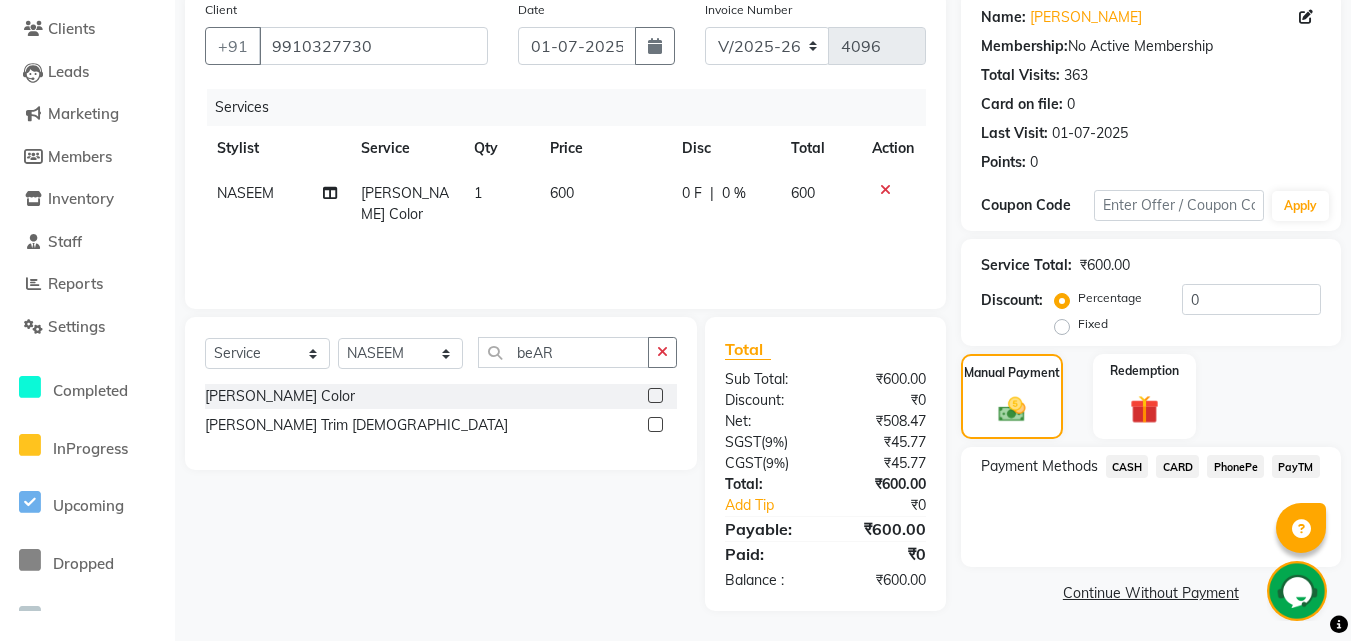 click on "PayTM" 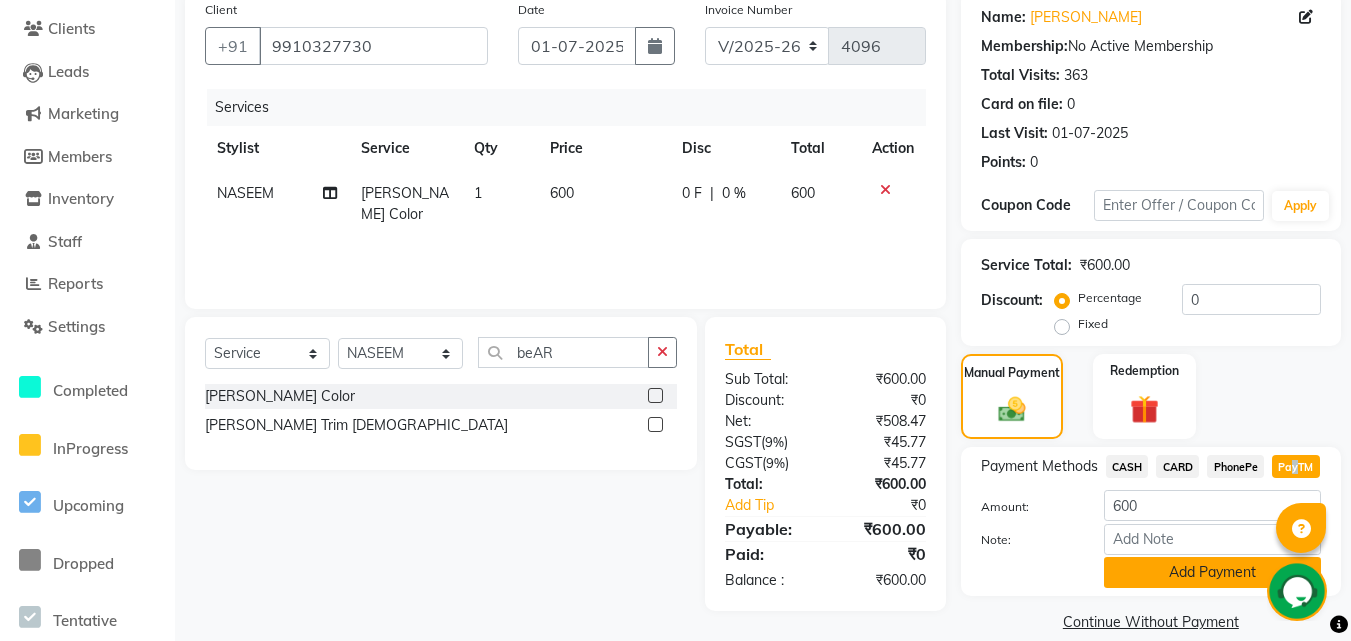 click on "Add Payment" 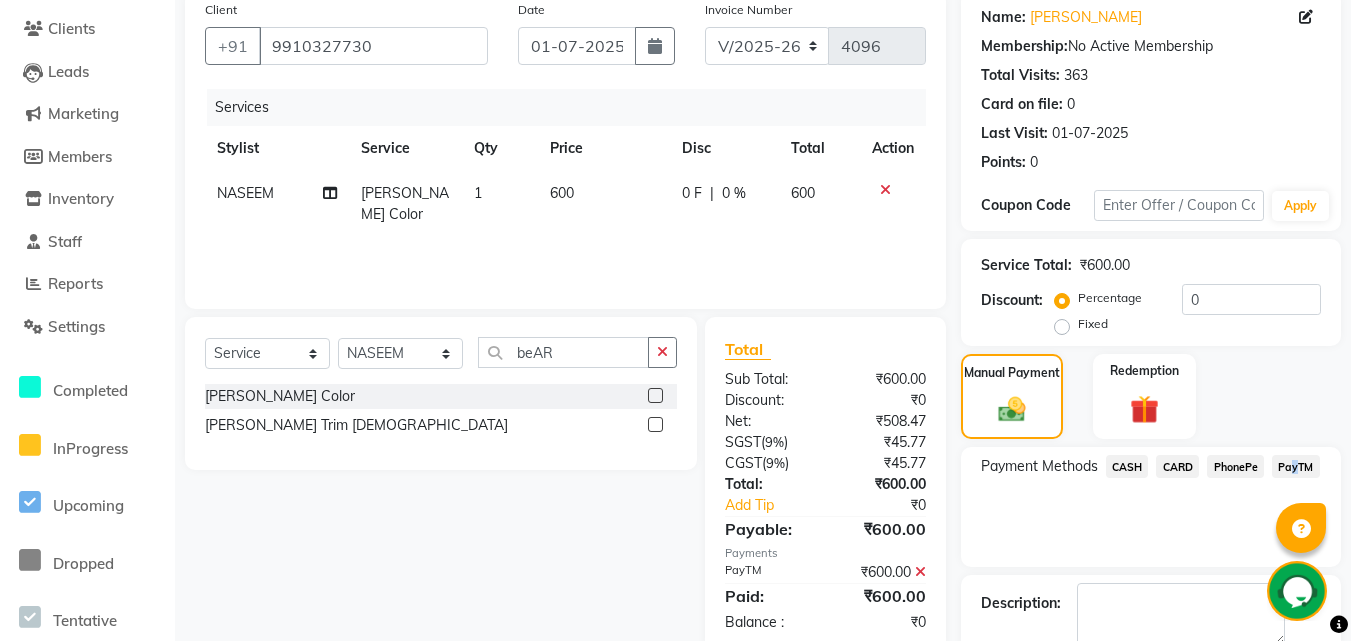 scroll, scrollTop: 237, scrollLeft: 0, axis: vertical 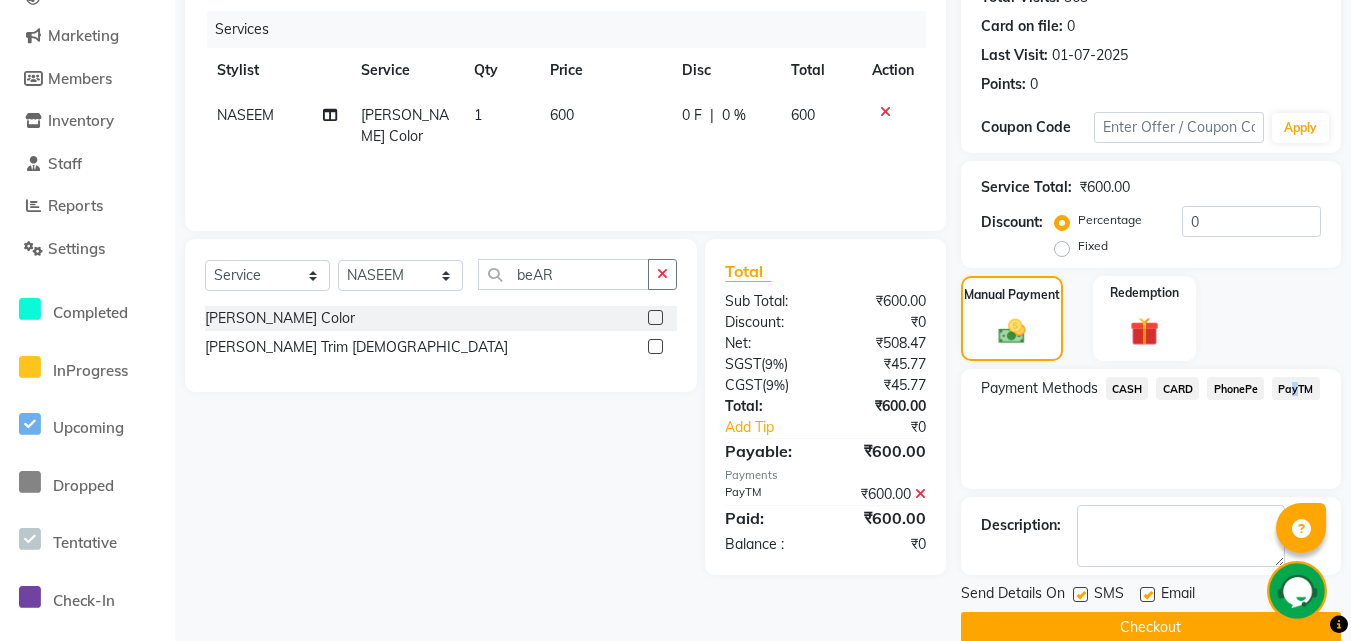 click 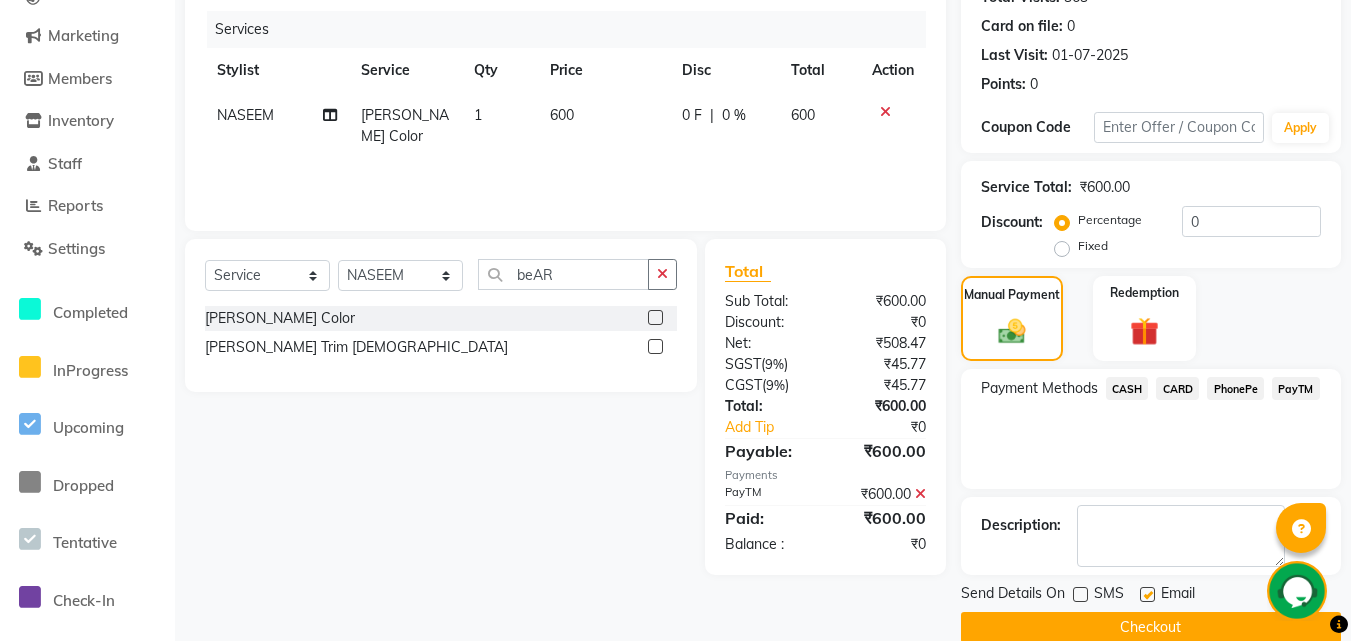click 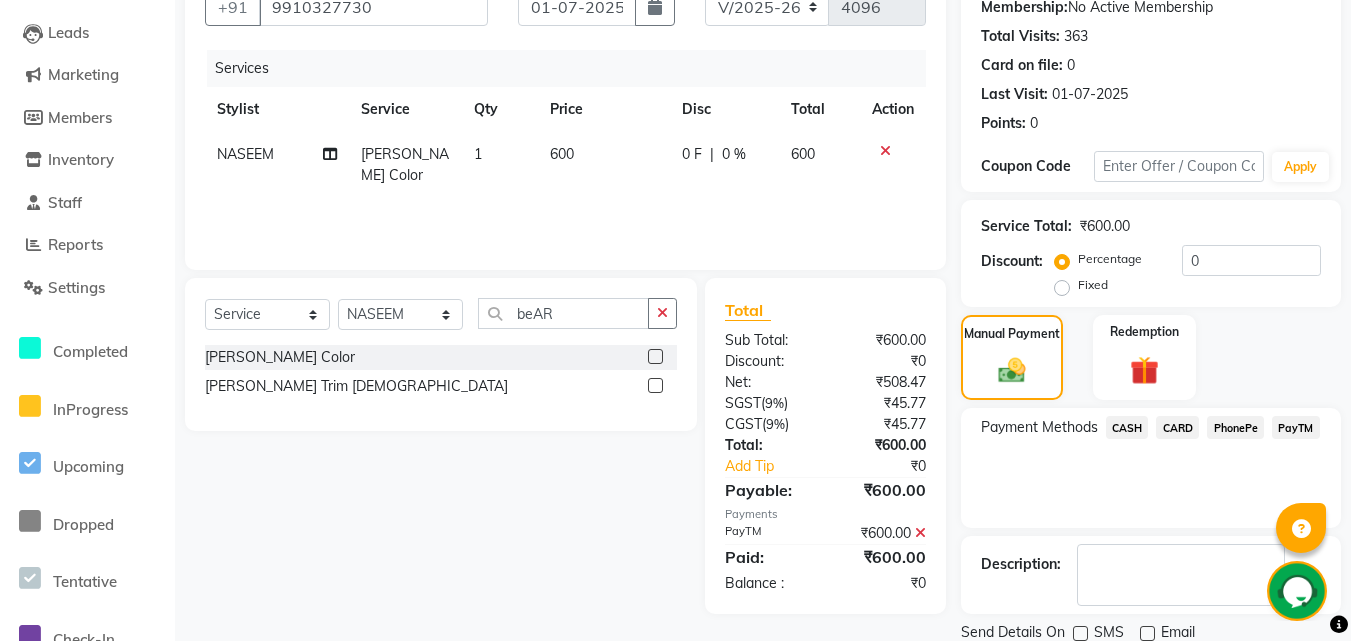 scroll, scrollTop: 269, scrollLeft: 0, axis: vertical 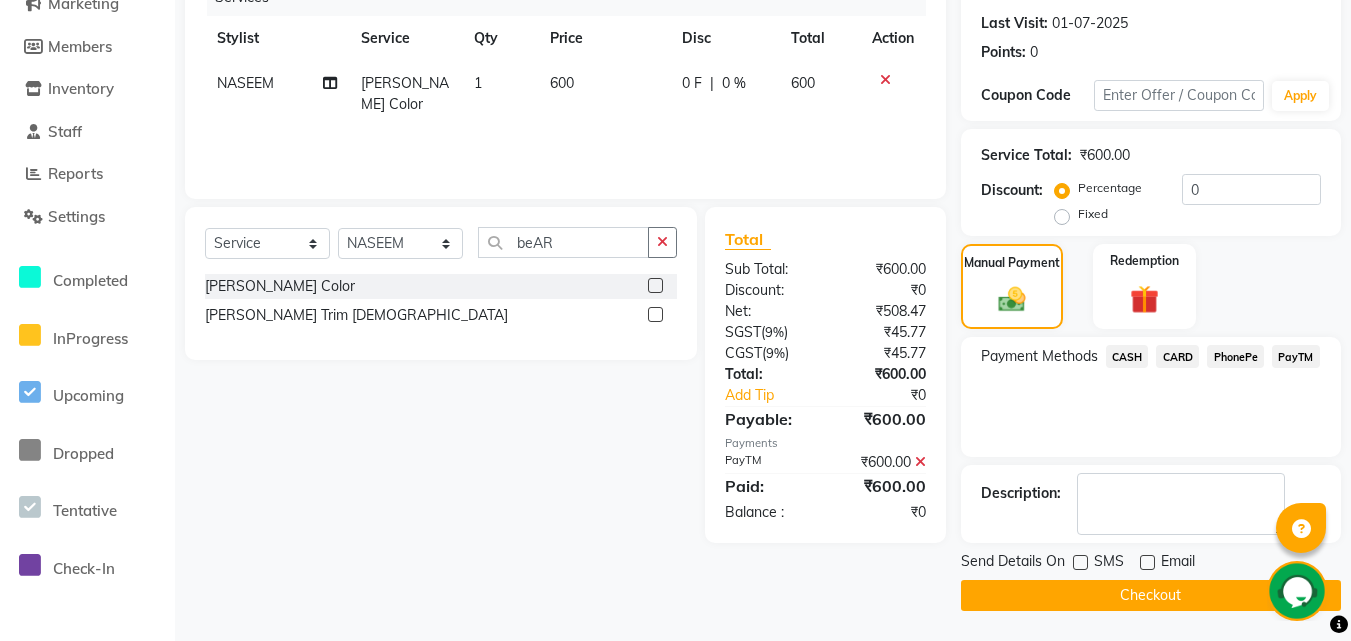 click on "Checkout" 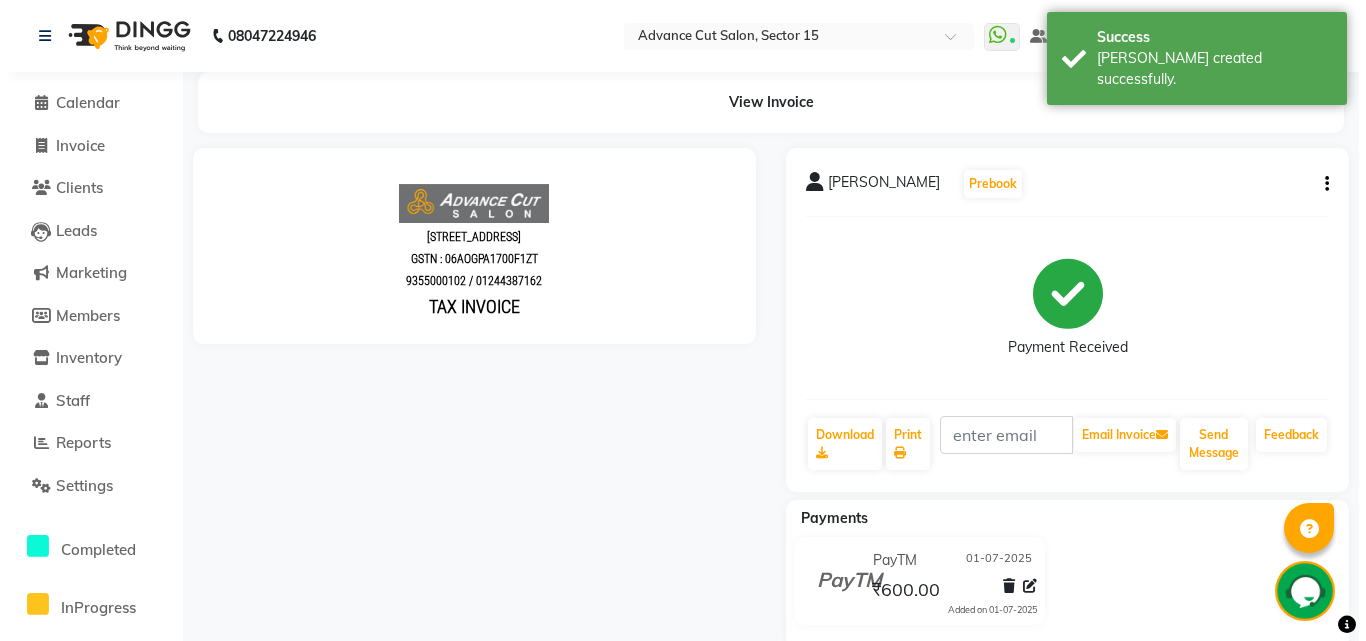 scroll, scrollTop: 0, scrollLeft: 0, axis: both 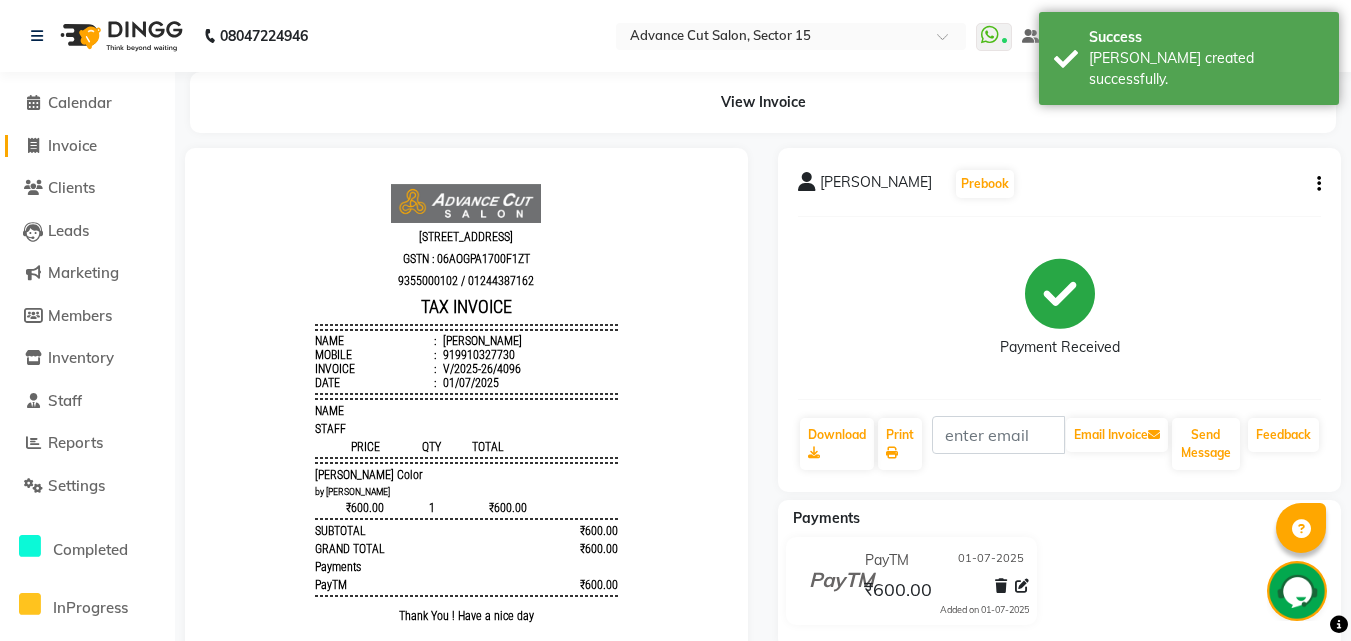 click on "Invoice" 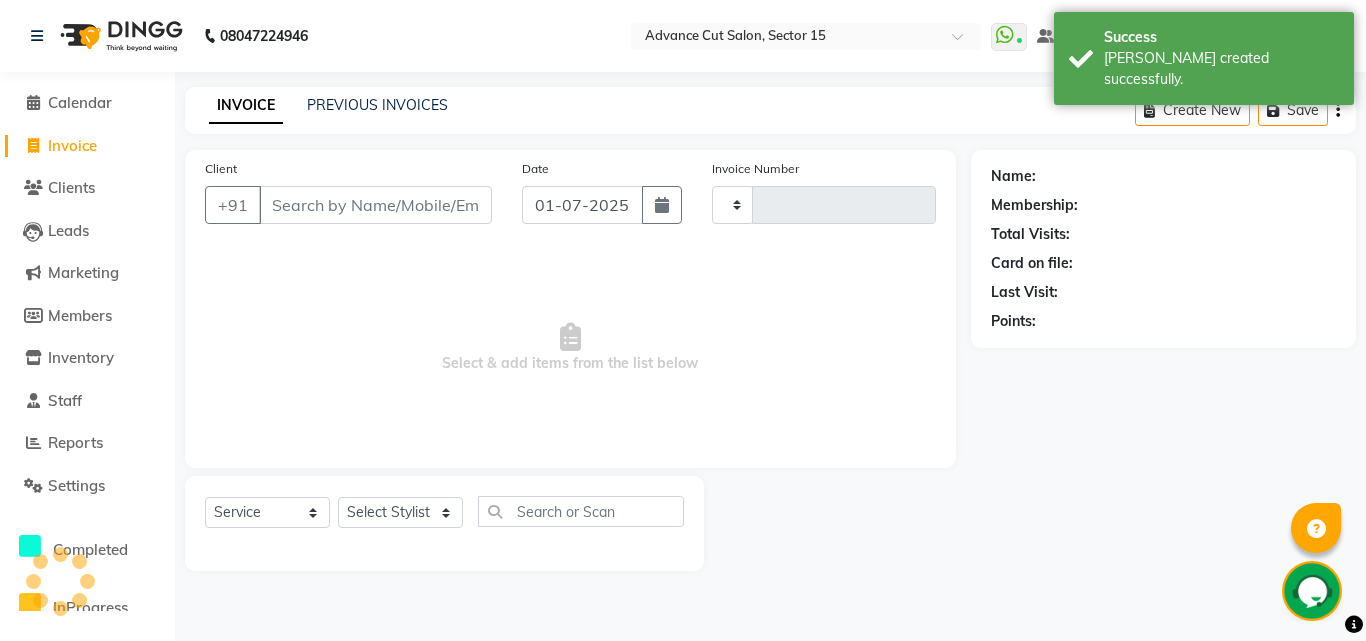 type on "4097" 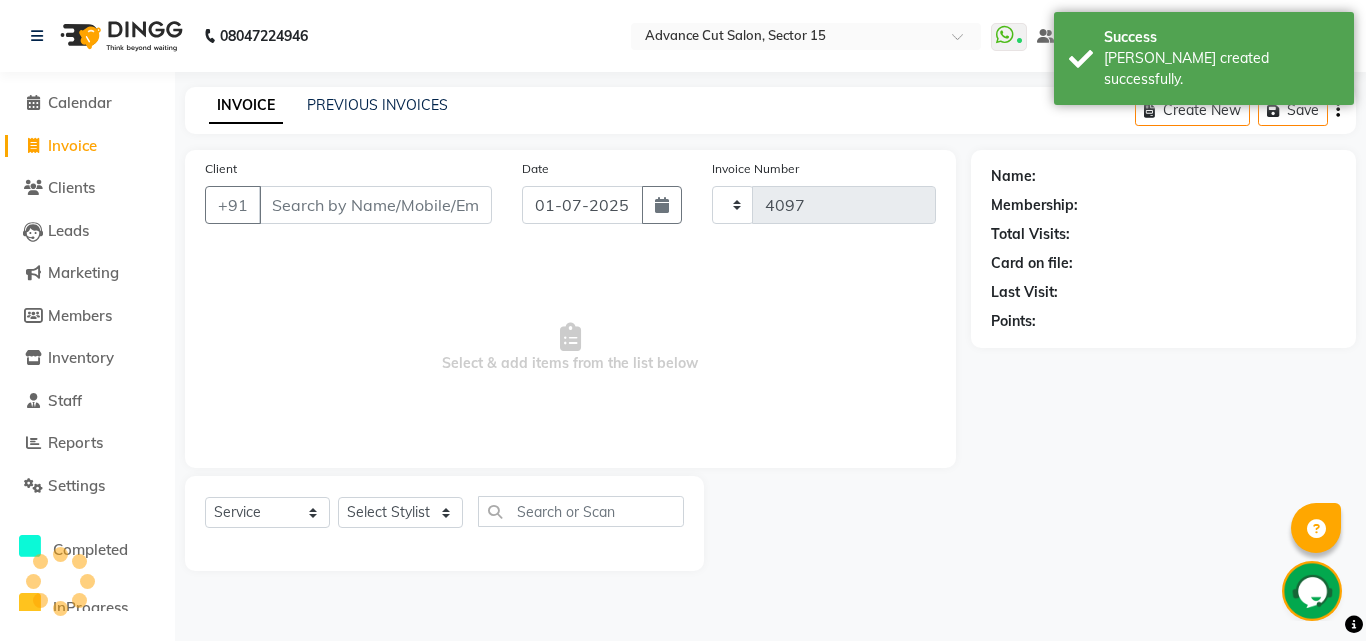 select on "6255" 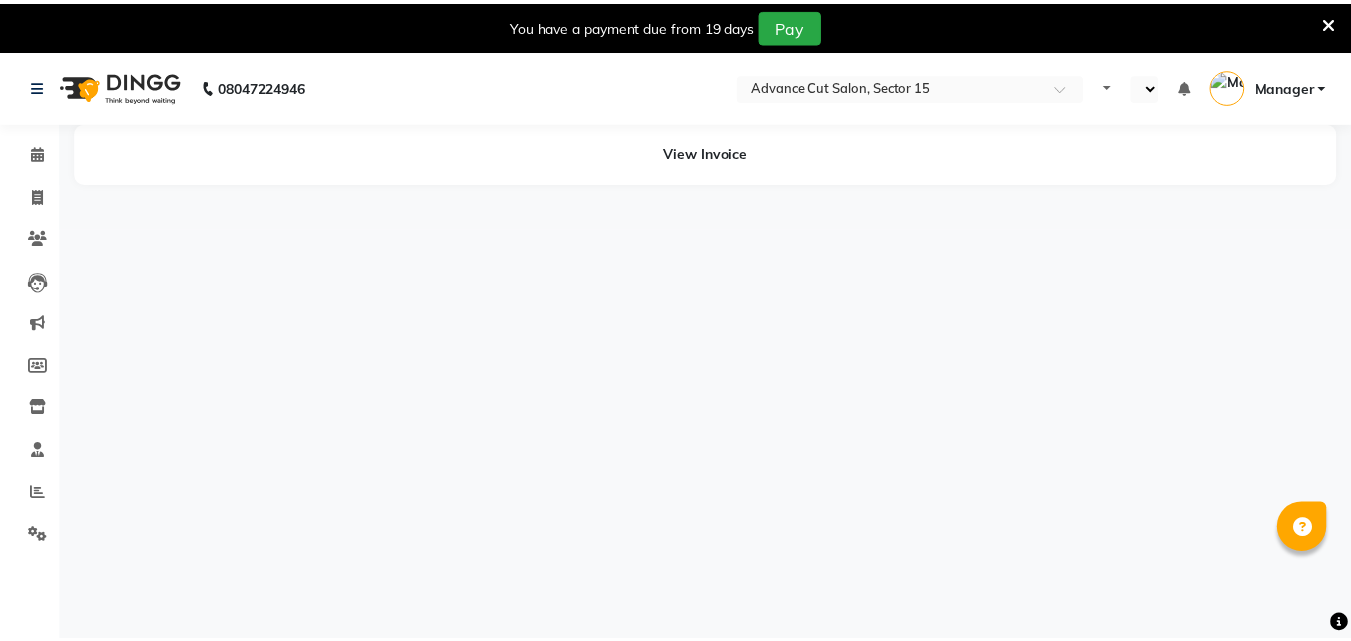 scroll, scrollTop: 0, scrollLeft: 0, axis: both 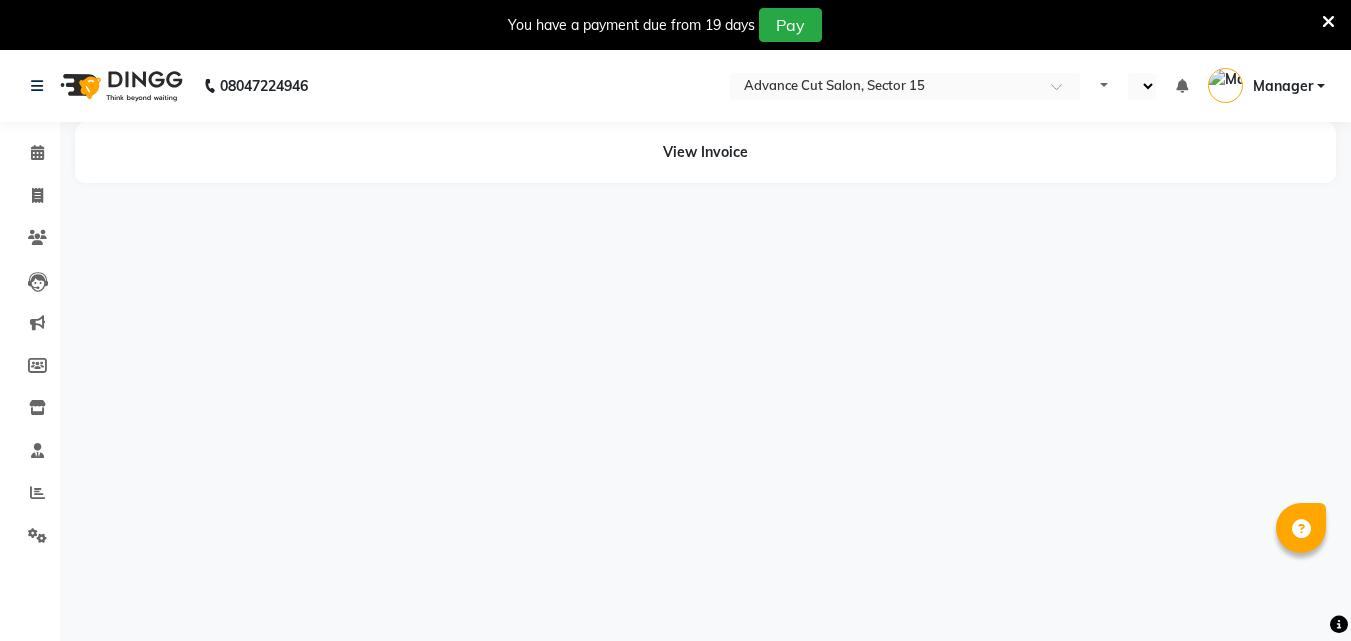 select on "en" 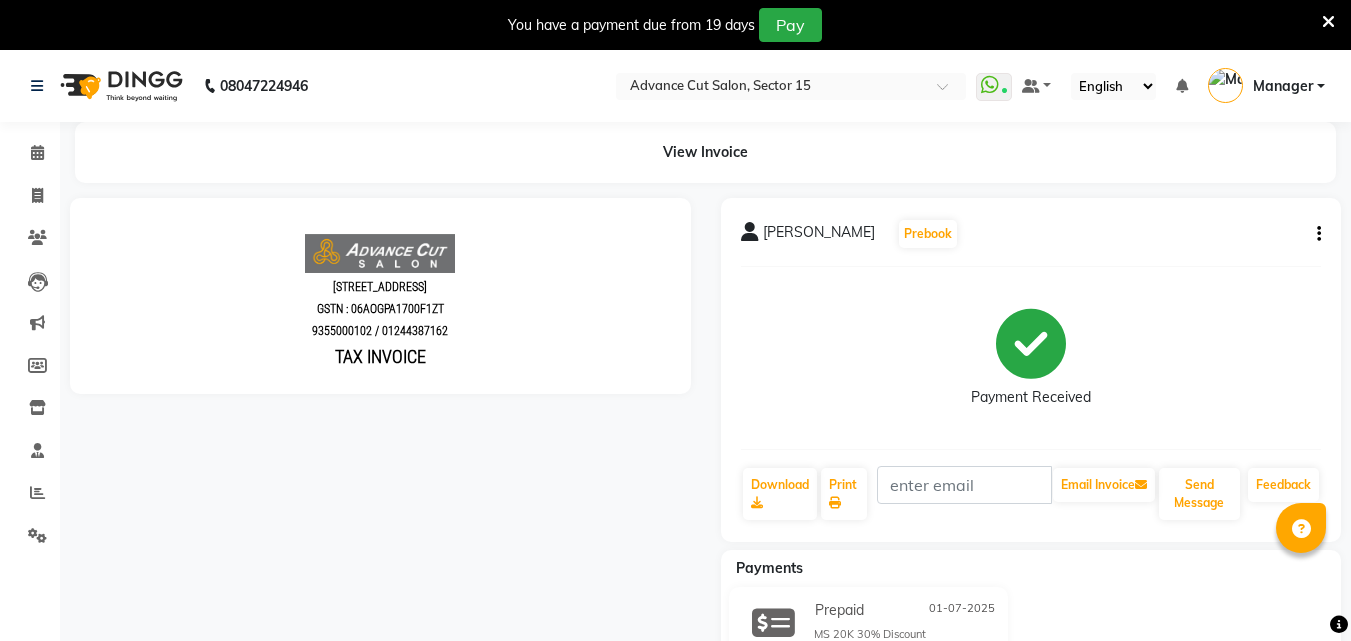 scroll, scrollTop: 0, scrollLeft: 0, axis: both 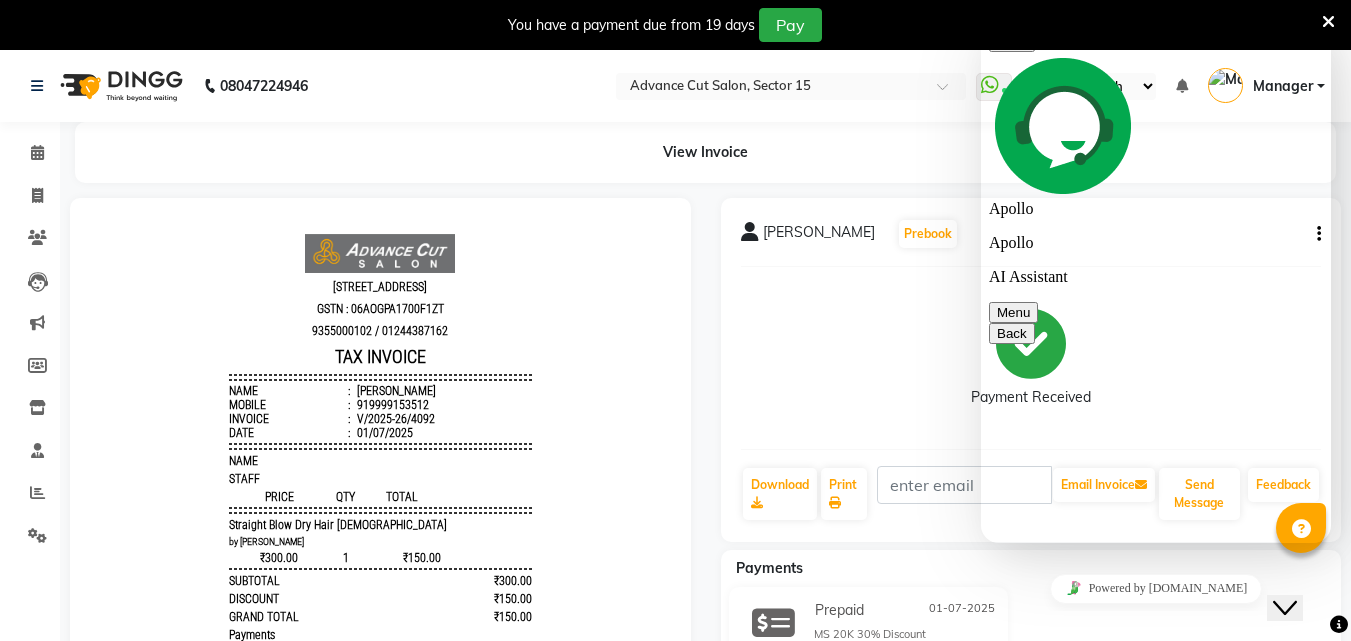 click on "Back" at bounding box center (1012, 41) 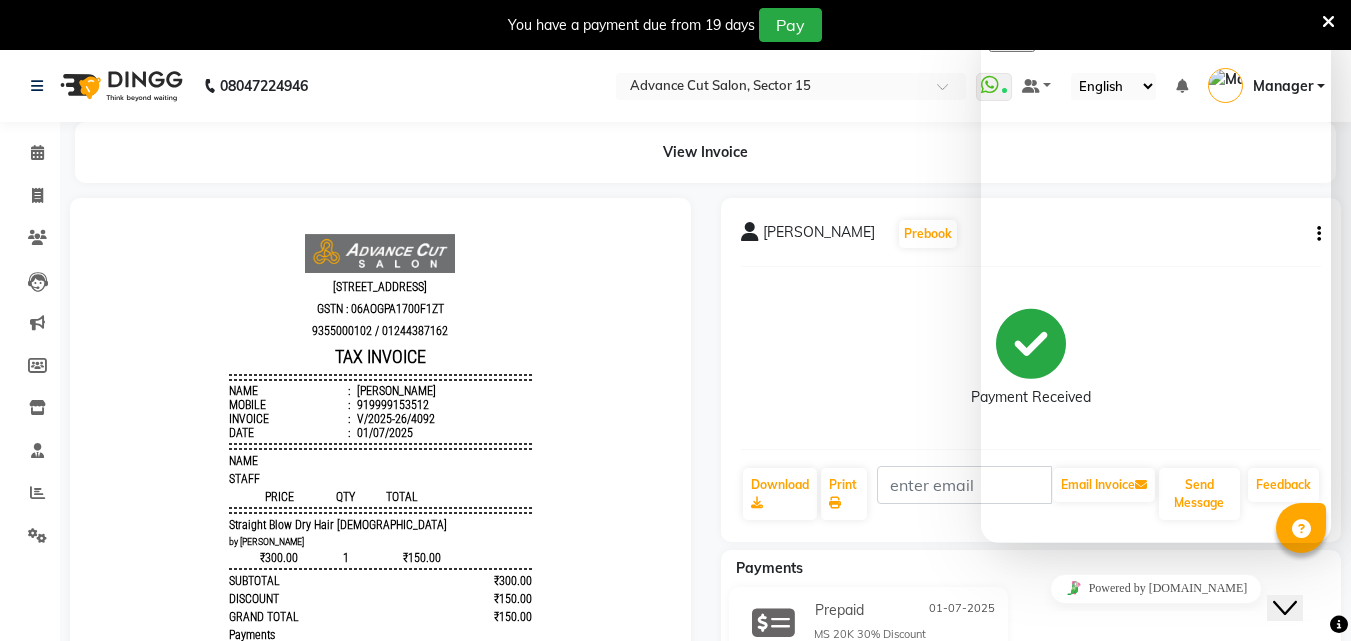 click at bounding box center (1328, 22) 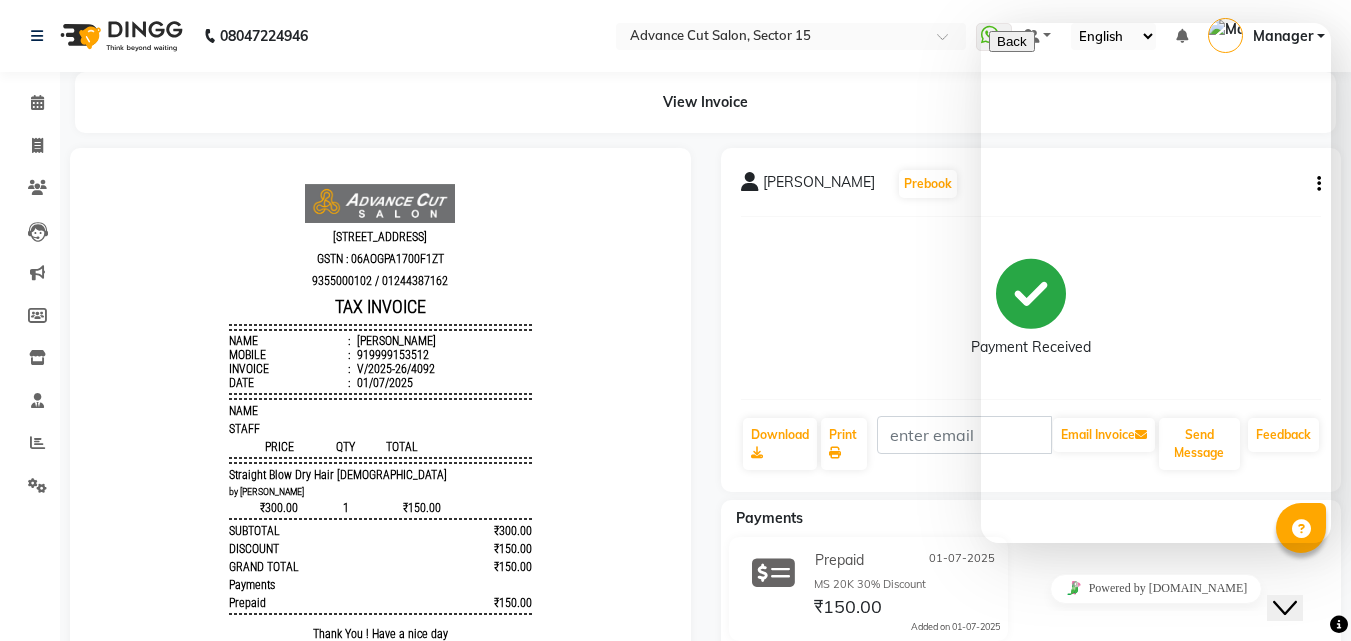 click 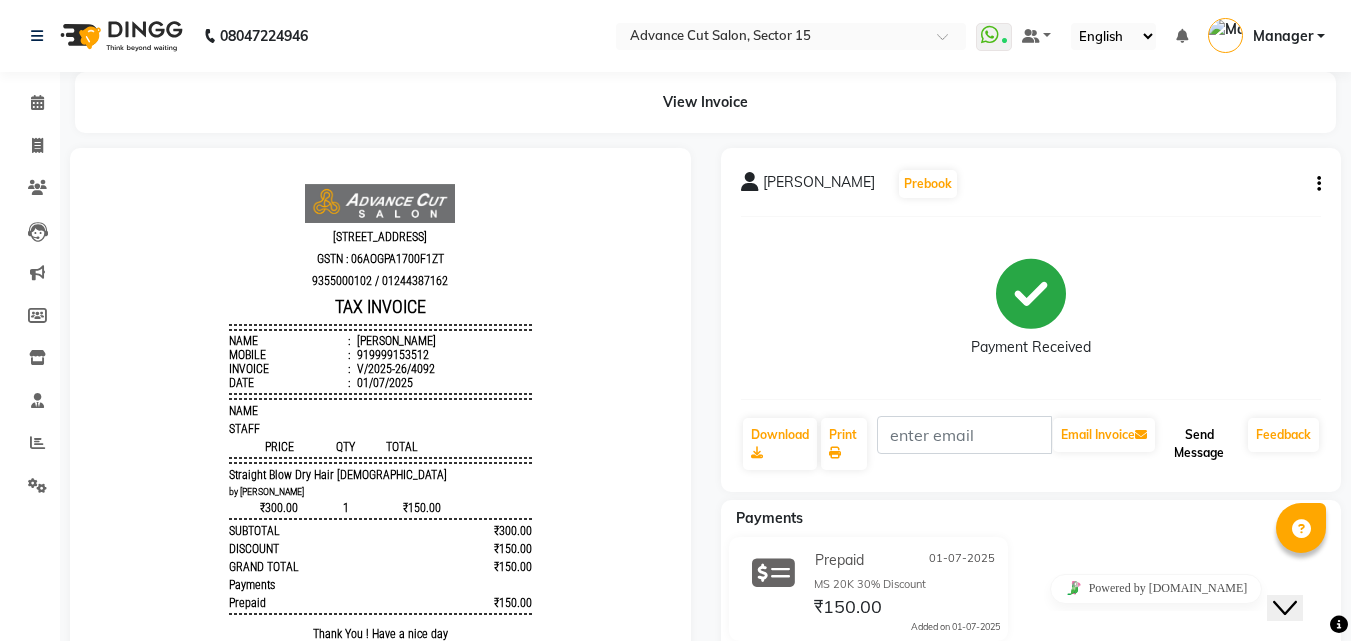 click on "Send Message" 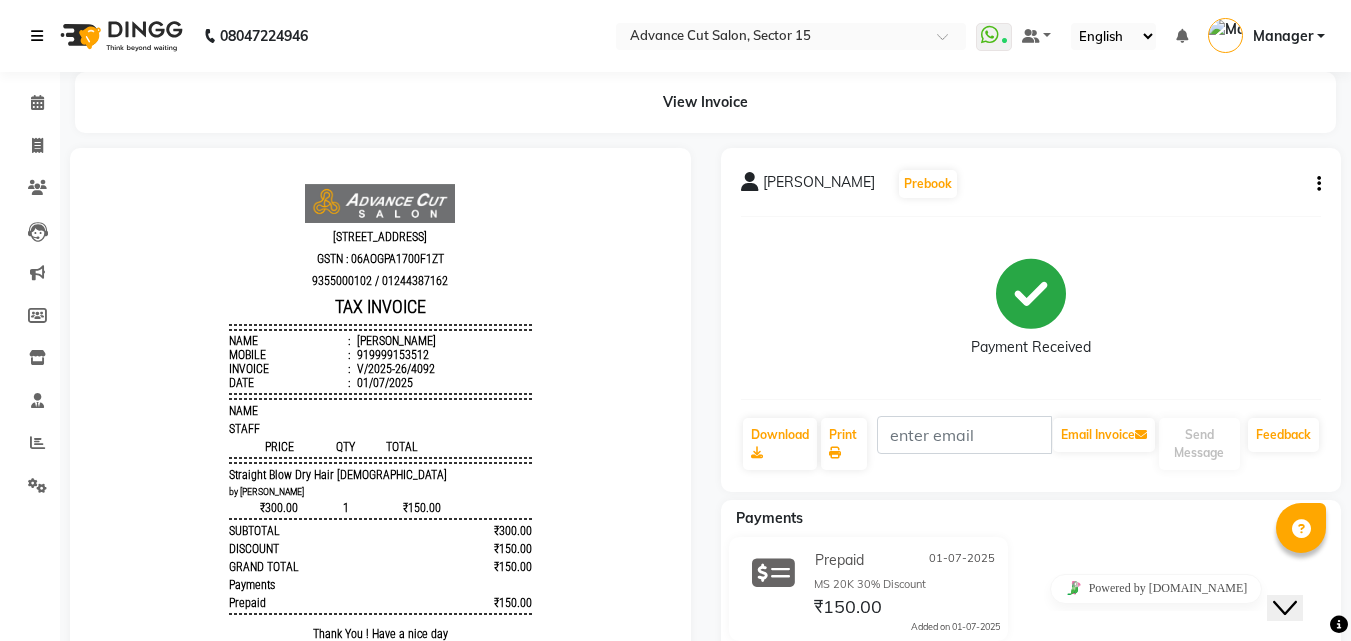 click at bounding box center [37, 36] 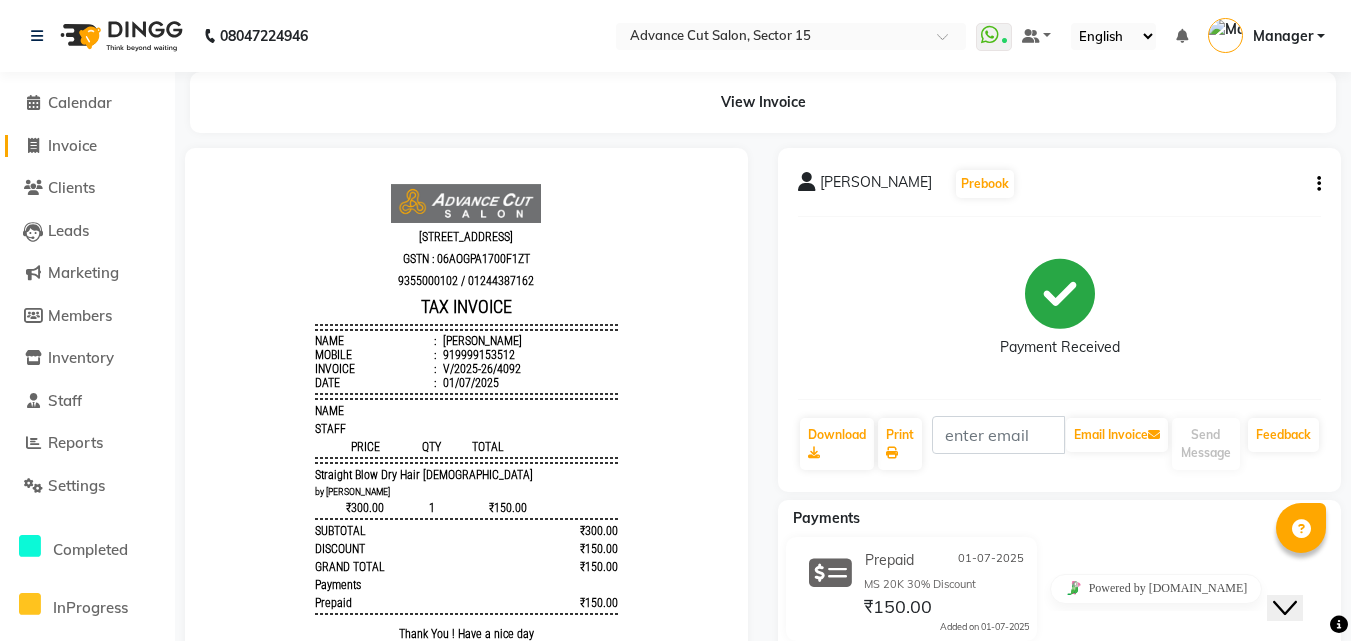 click on "Invoice" 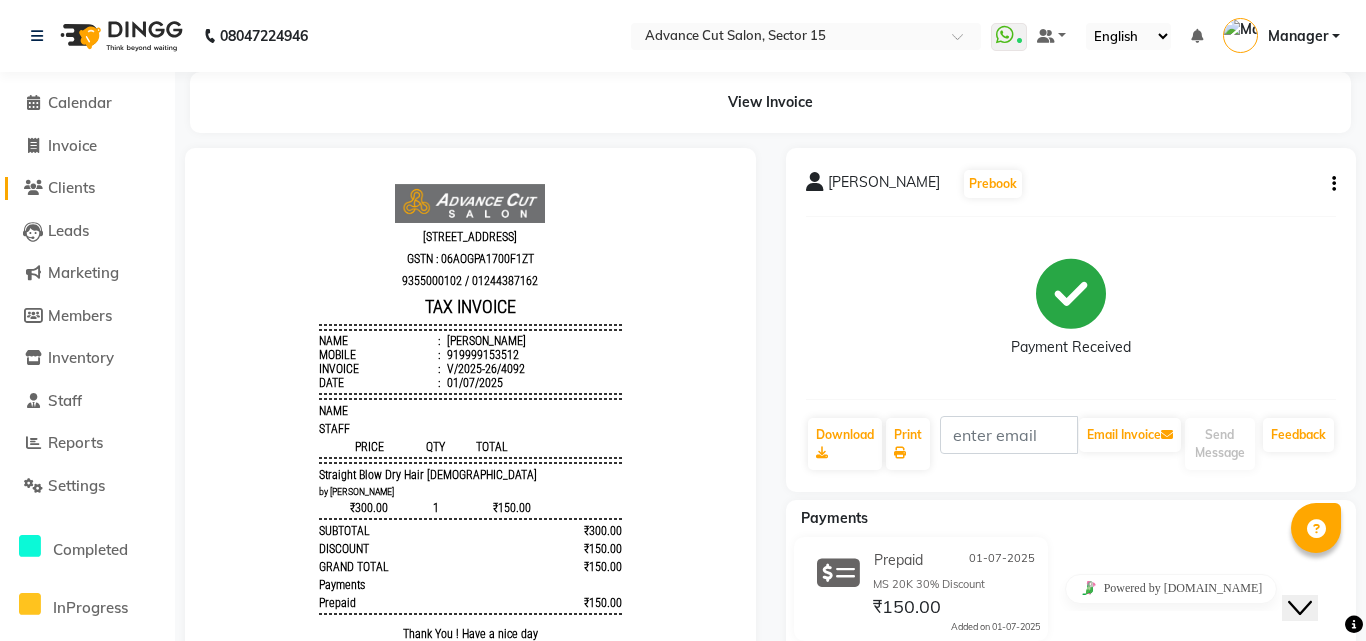 select on "service" 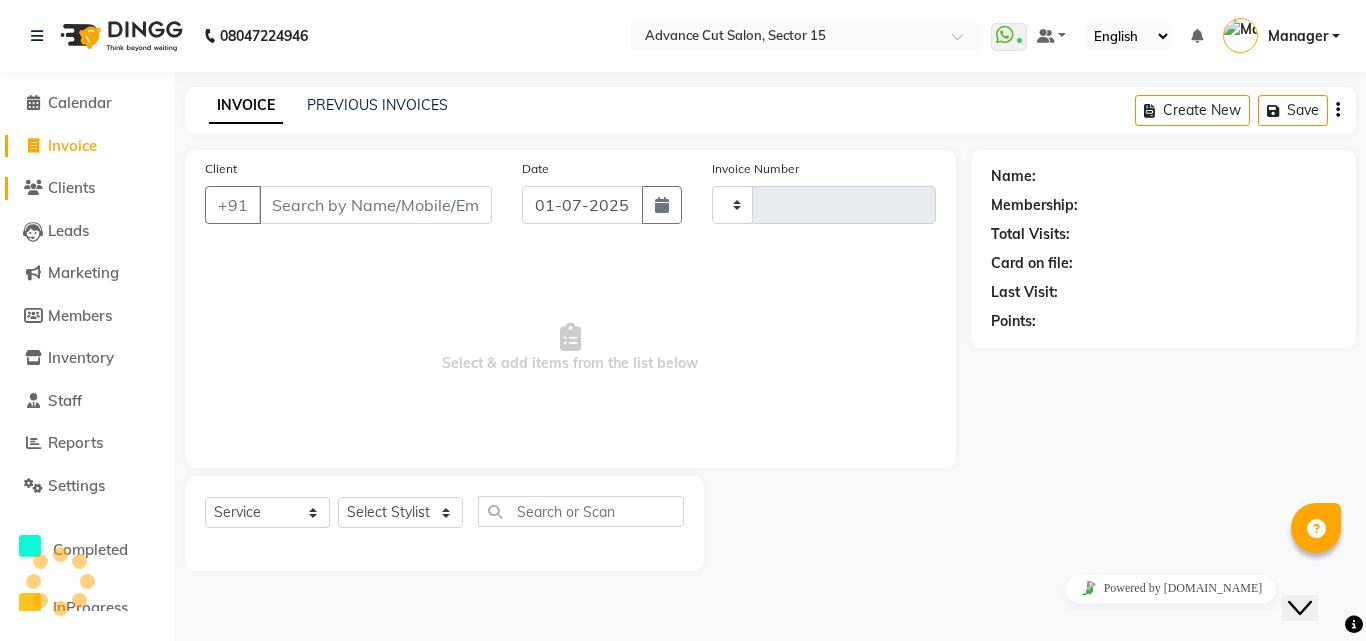 type on "4096" 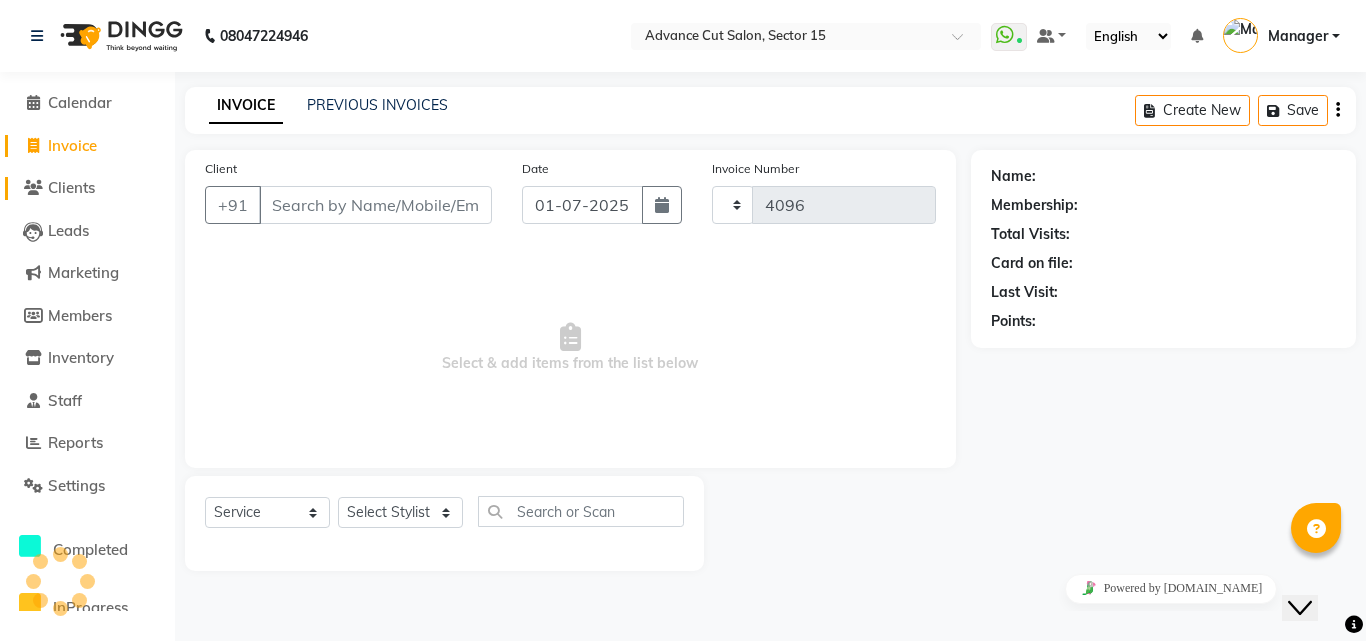 select on "6255" 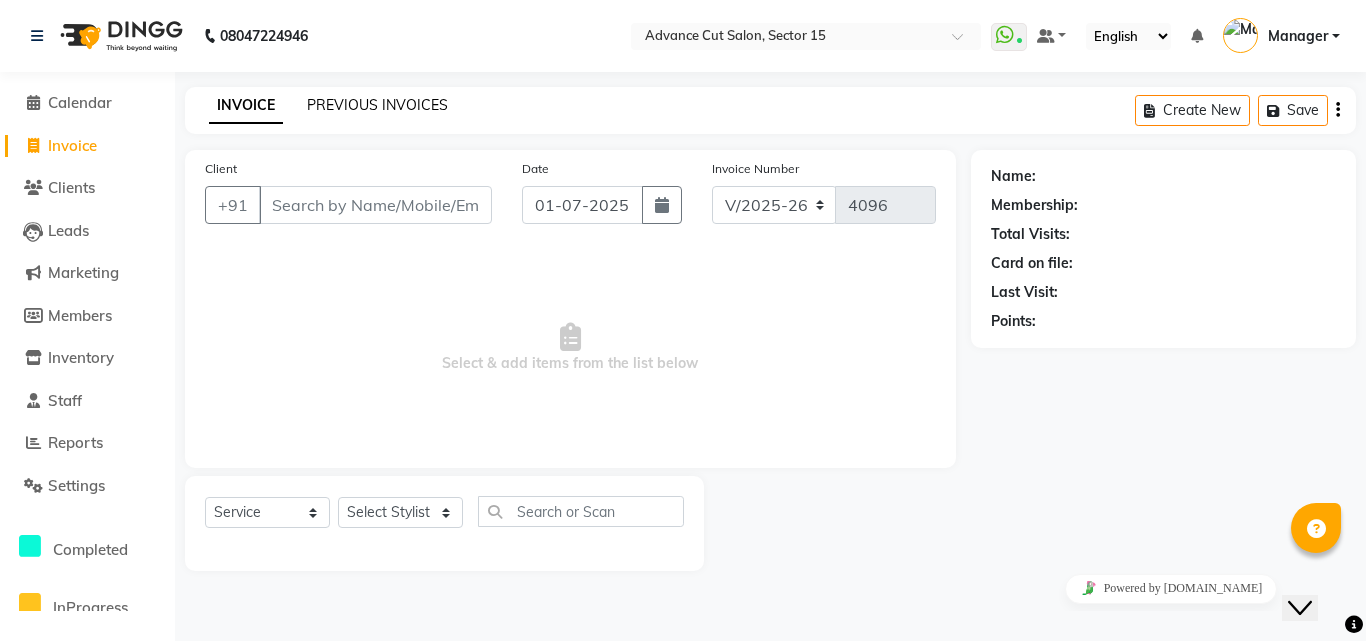 click on "PREVIOUS INVOICES" 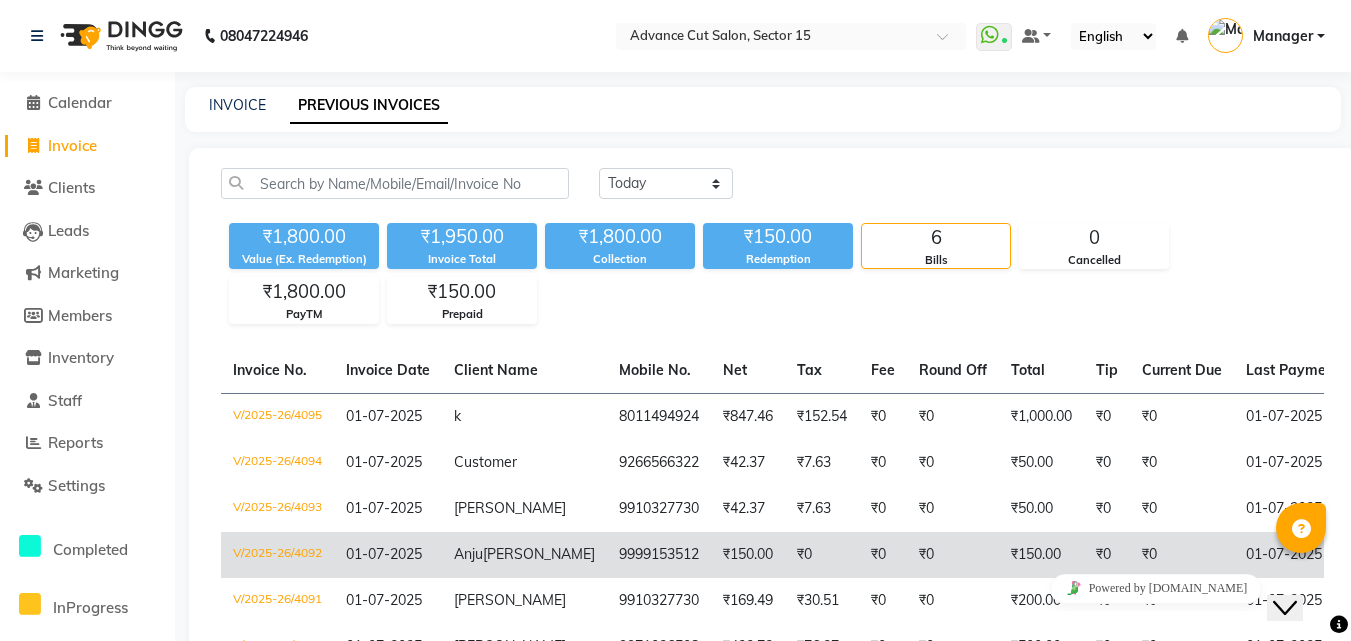 click on "[PERSON_NAME]" 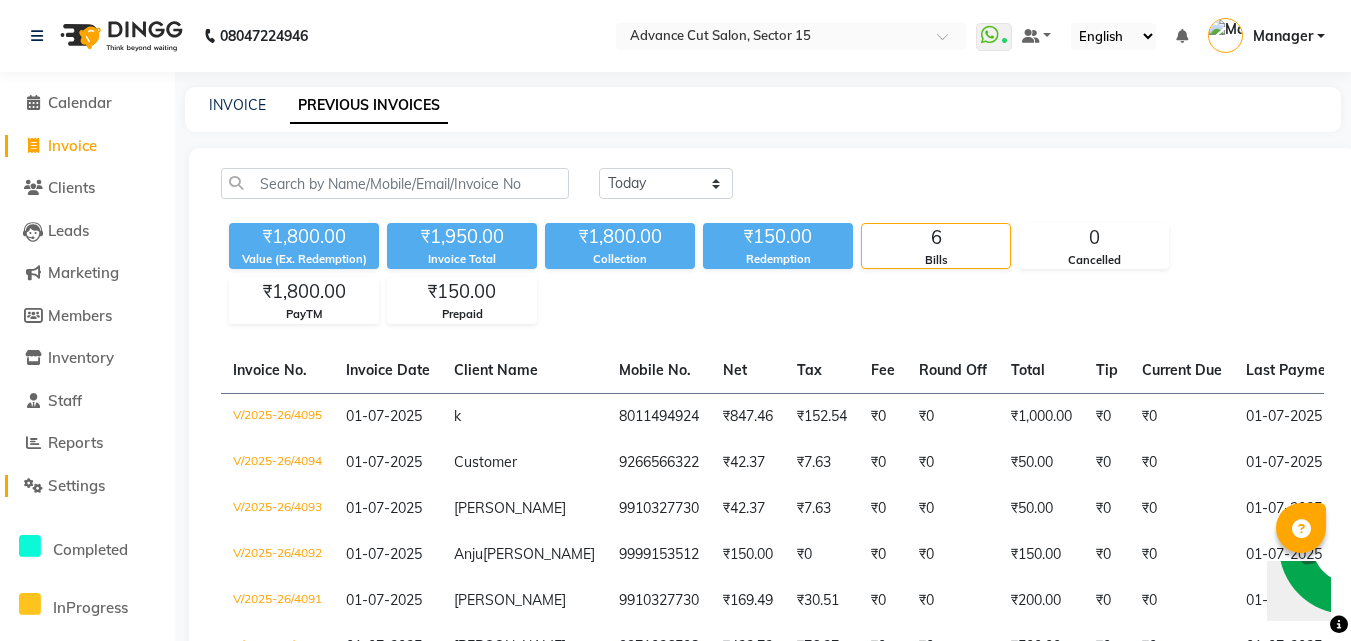 click on "Settings" 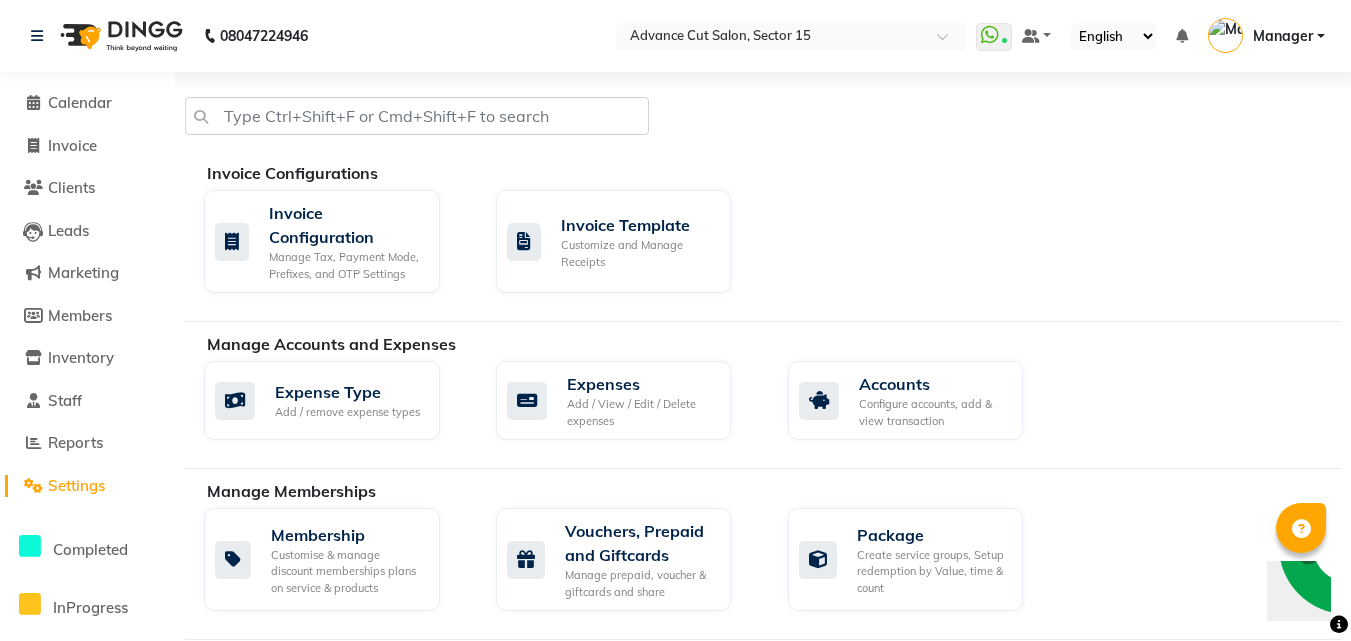 scroll, scrollTop: 129, scrollLeft: 0, axis: vertical 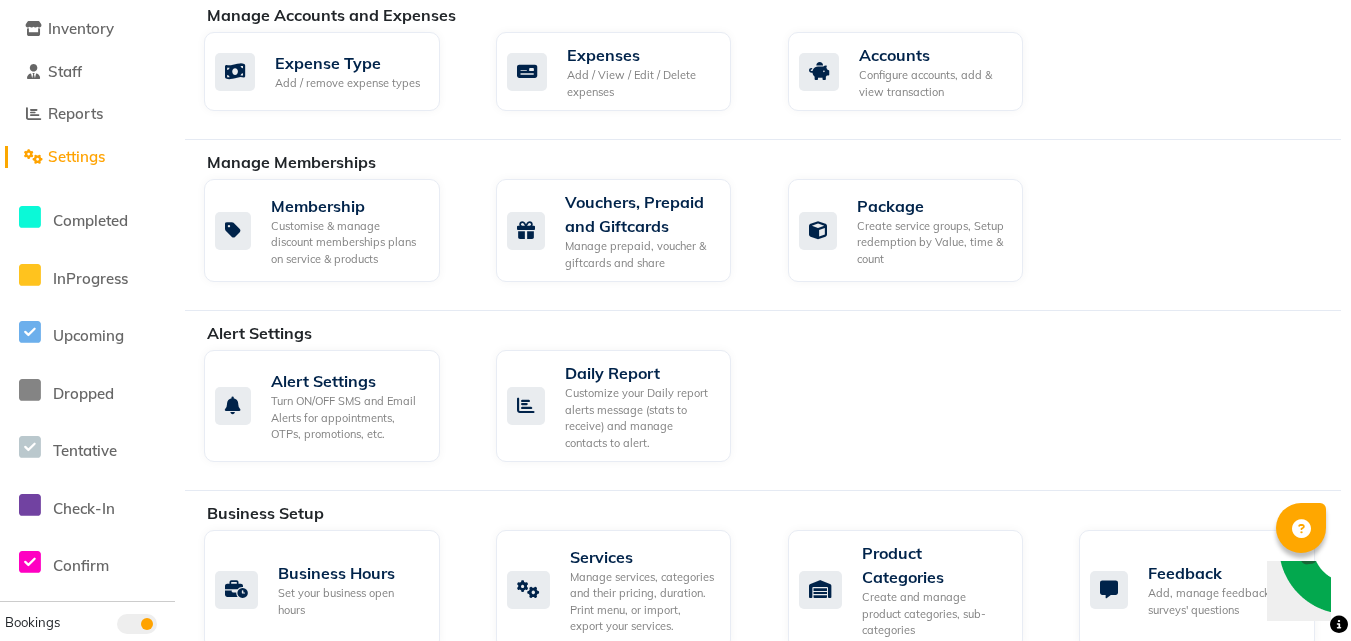 click on "Alert Settings   Alert Settings Turn ON/OFF SMS and Email Alerts for appointments, OTPs, promotions, etc.   Daily Report Customize your Daily report alerts message (stats to receive) and manage contacts to alert." 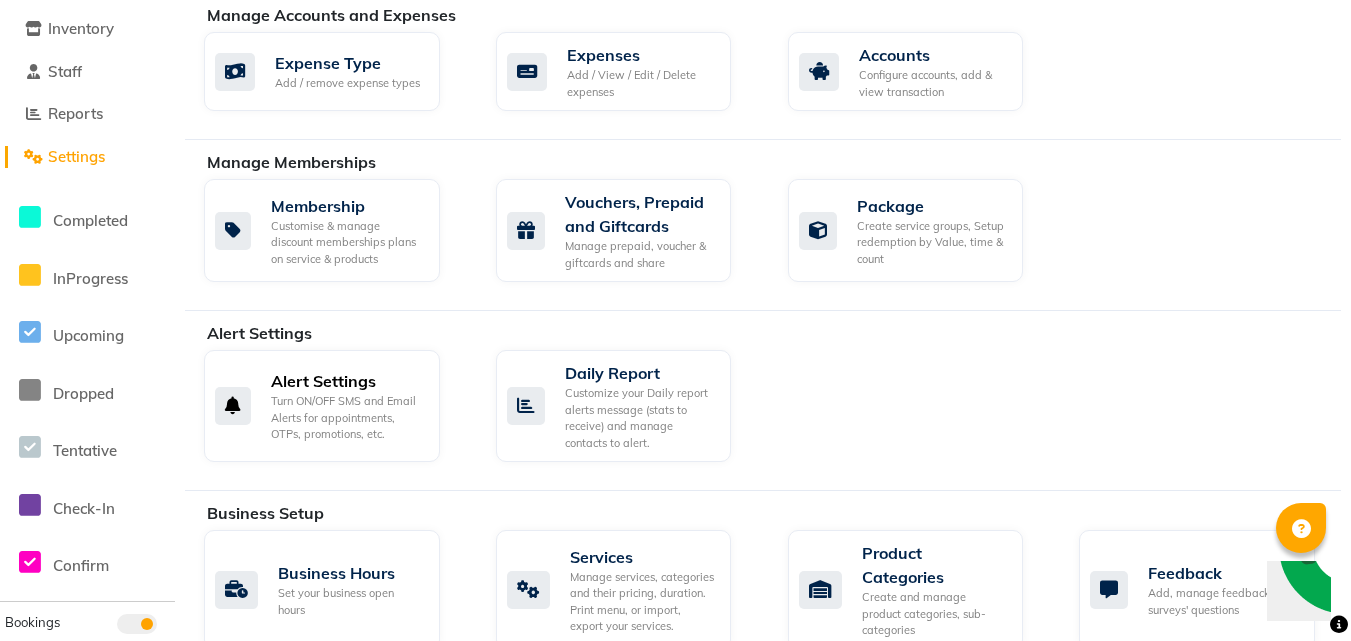 click on "Alert Settings Turn ON/OFF SMS and Email Alerts for appointments, OTPs, promotions, etc." 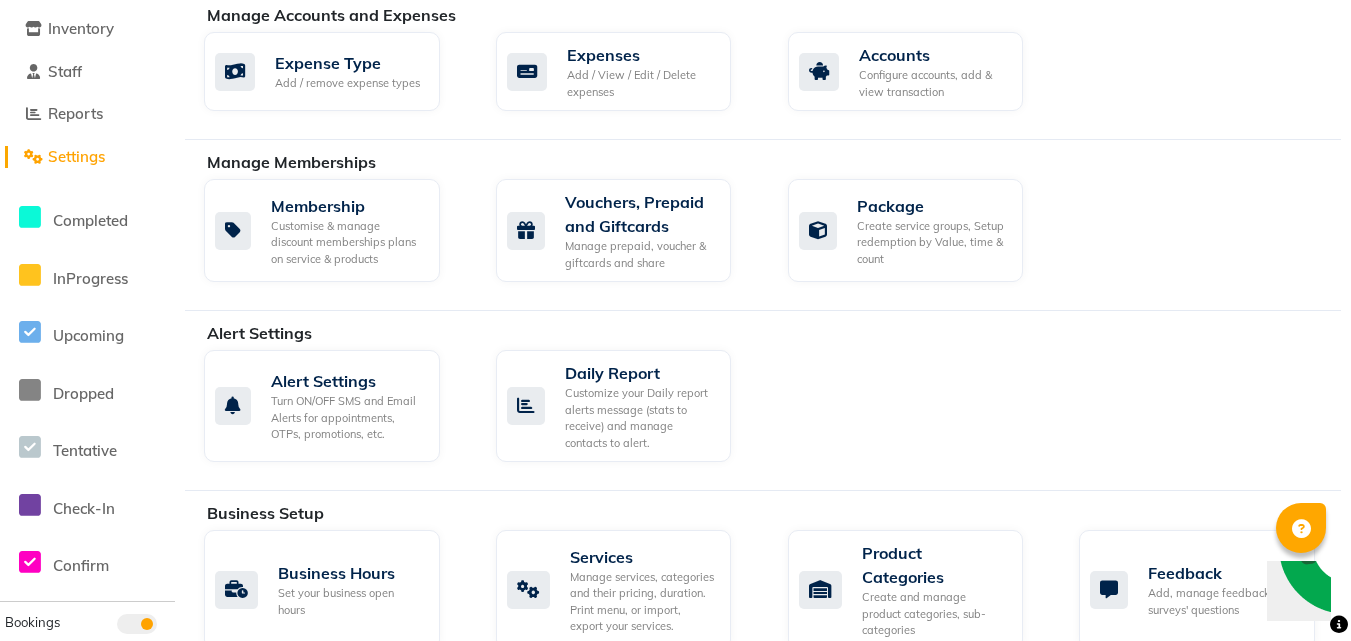 click on "08047224946 Select Location × Advance Cut Salon, Sector 15  WhatsApp Status  ✕ Status:  Connected Most Recent Message: 01-07-2025     01:55 PM Recent Service Activity: 01-07-2025     02:27 PM Default Panel My Panel English ENGLISH Español العربية मराठी हिंदी ગુજરાતી தமிழ் 中文 Notifications nothing to show Manager Manage Profile Change Password Sign out  Version:3.14.0  ☀ Advance Cut Salon, Sector 15  Calendar  Invoice  Clients  Leads   Marketing  Members  Inventory  Staff  Reports  Settings Completed InProgress Upcoming Dropped Tentative Check-In Confirm Bookings Generate Report Segments Page Builder  Invoice Configurations   Invoice Configuration Manage Tax, Payment Mode, Prefixes, and OTP Settings  Invoice Template Customize and Manage Receipts  Manage Accounts and Expenses   Expense Type Add / remove expense types  Expenses Add / View / Edit / Delete expenses  Accounts Configure accounts, add & view transaction Manage Memberships   Package" at bounding box center [675, 471] 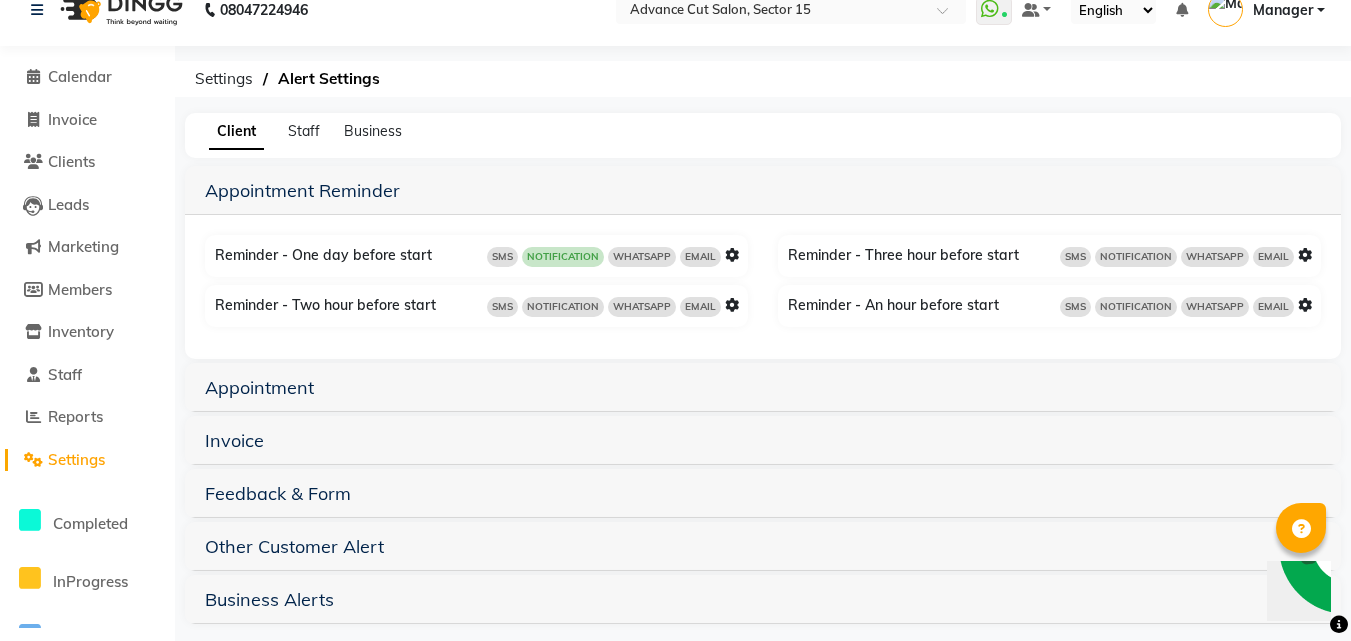 scroll, scrollTop: 0, scrollLeft: 0, axis: both 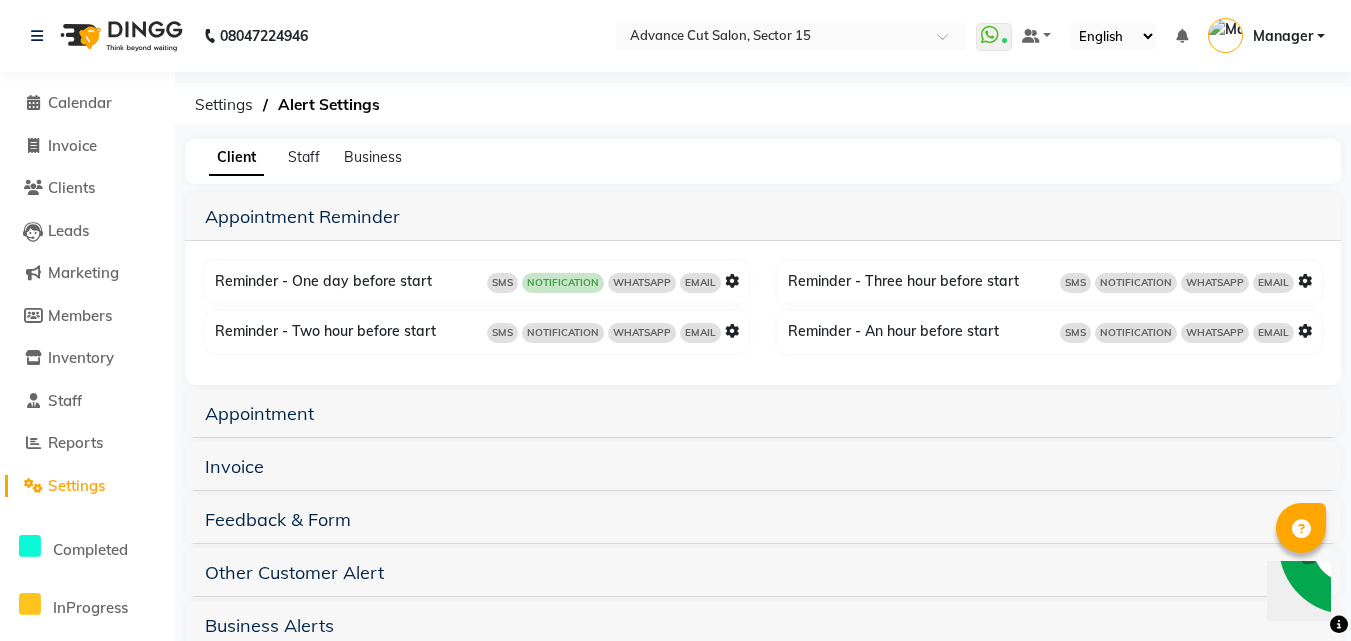 click on "Settings" 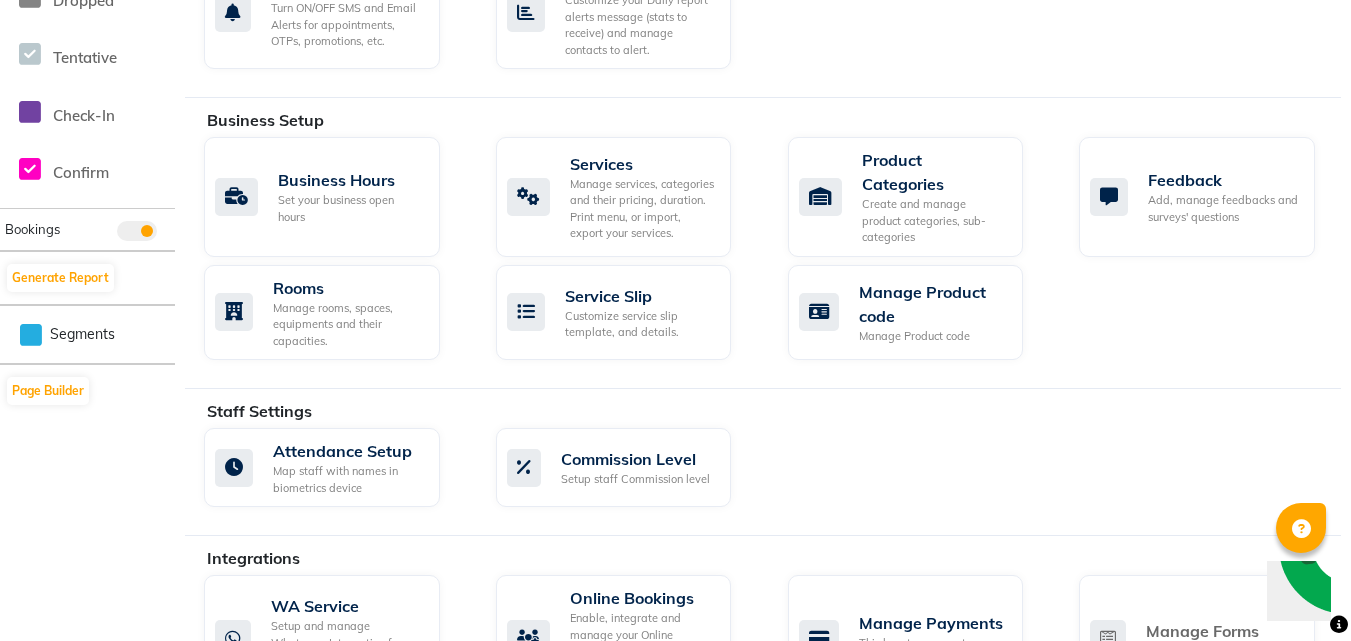 scroll, scrollTop: 952, scrollLeft: 0, axis: vertical 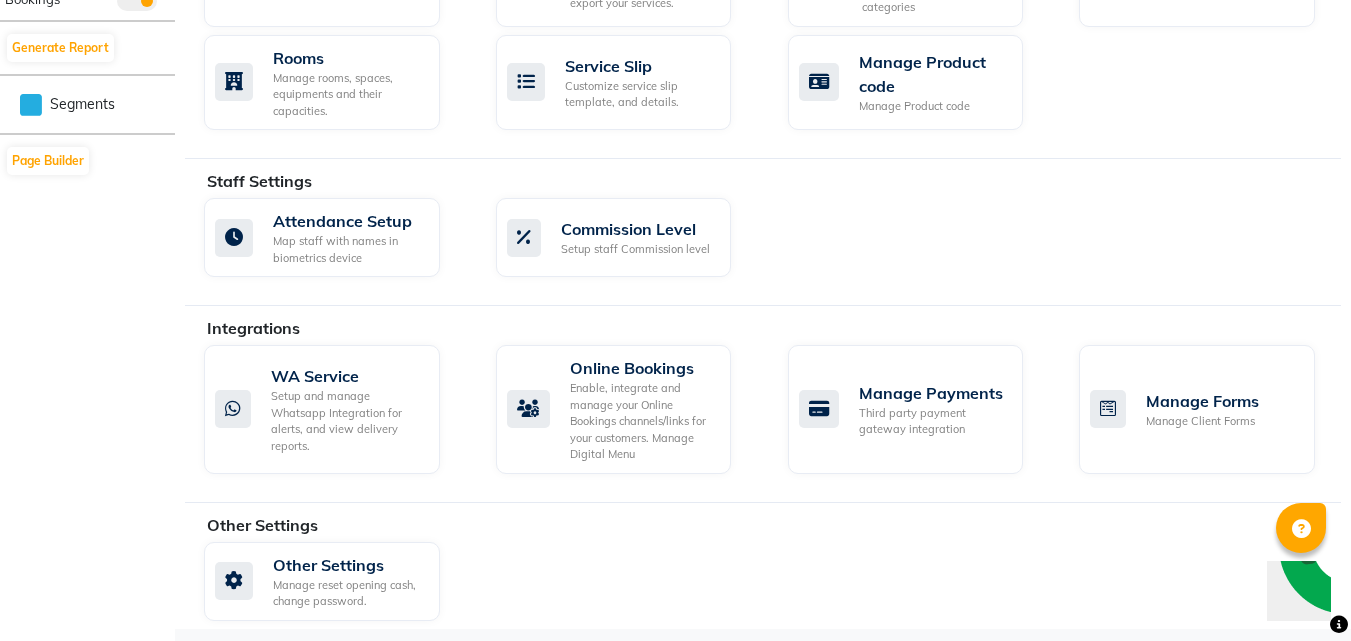 click on "Other Settings" 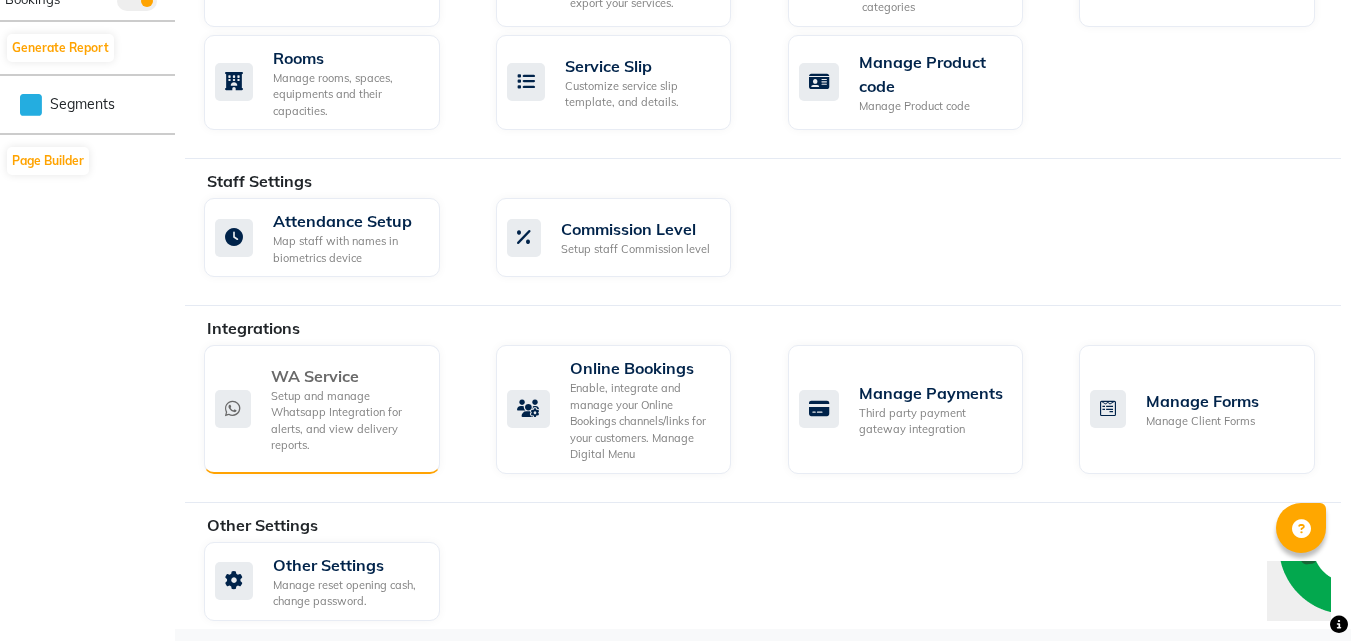 click on "Setup and manage Whatsapp Integration for alerts, and view delivery reports." 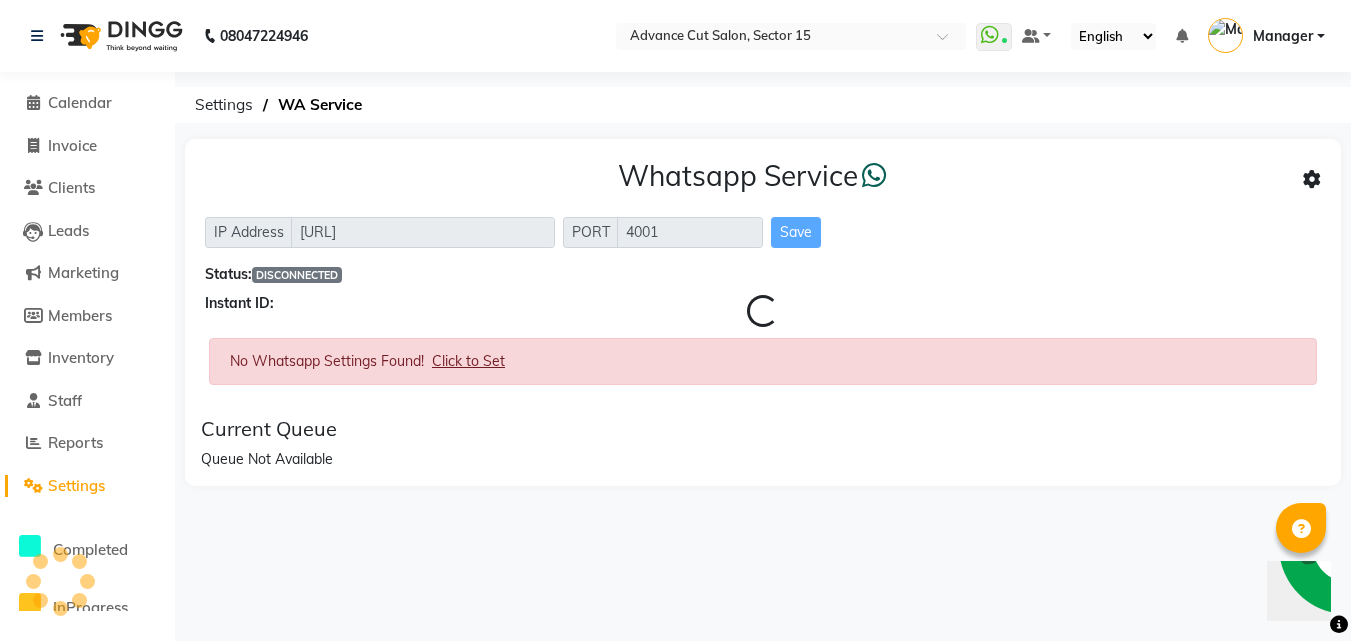 scroll, scrollTop: 0, scrollLeft: 0, axis: both 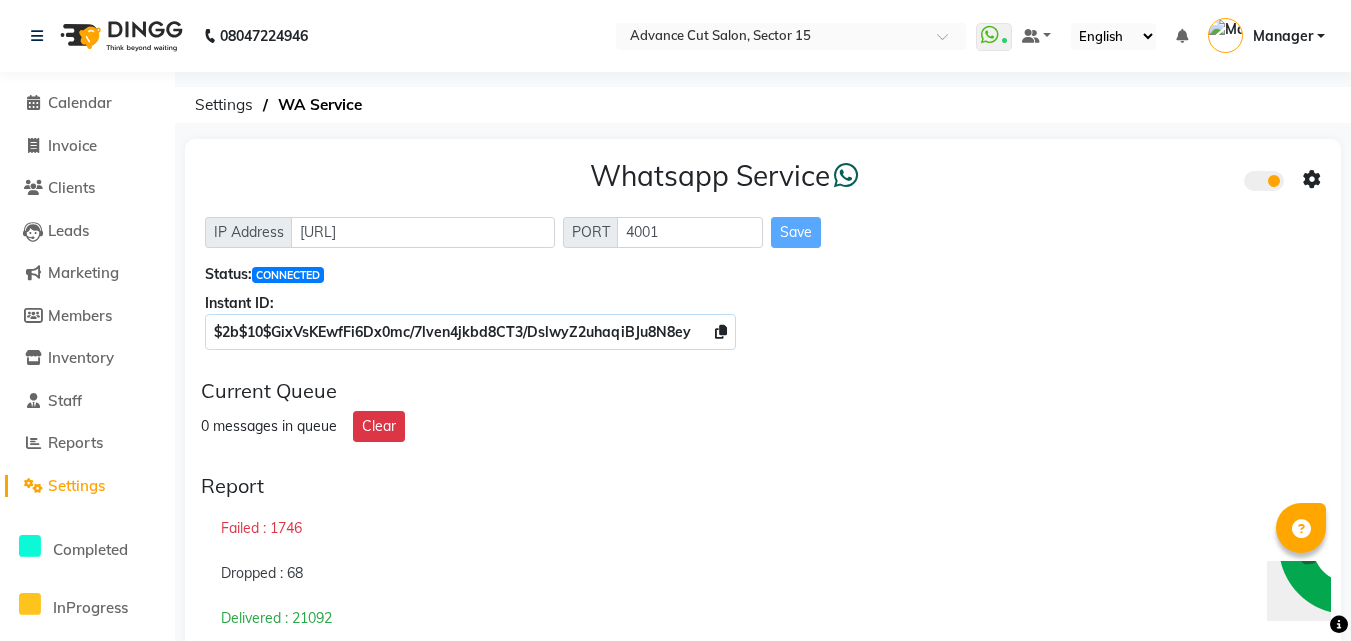 click on "CONNECTED" 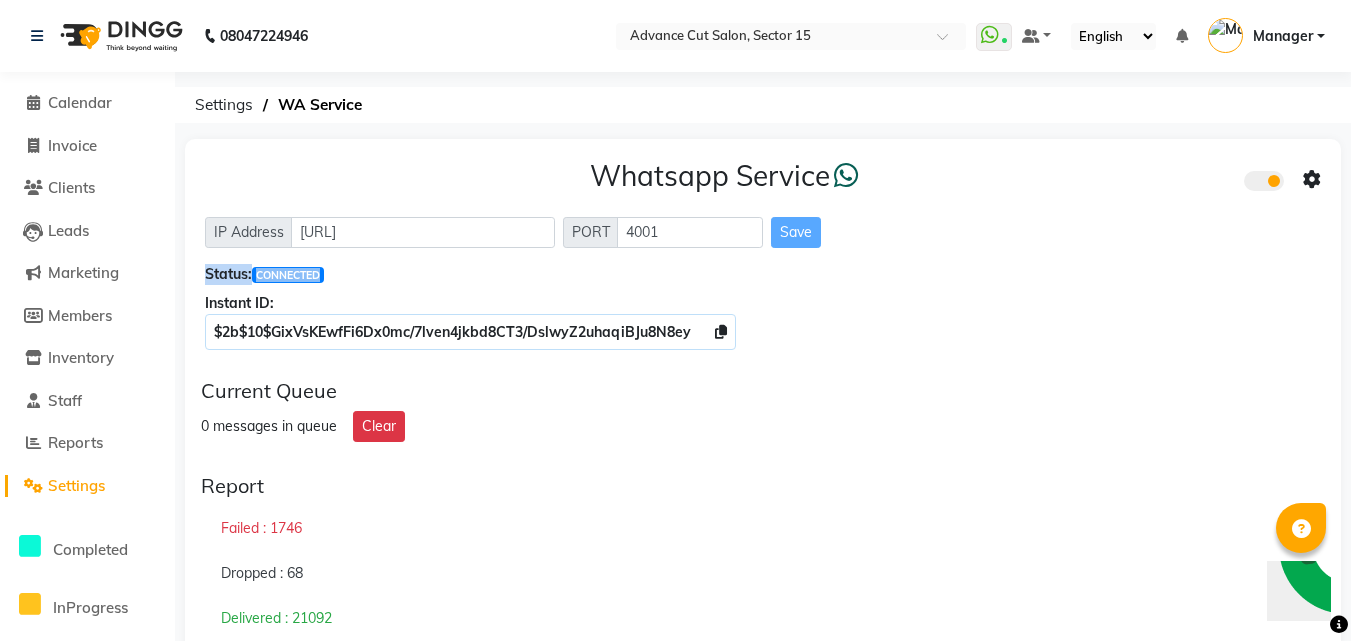click on "CONNECTED" 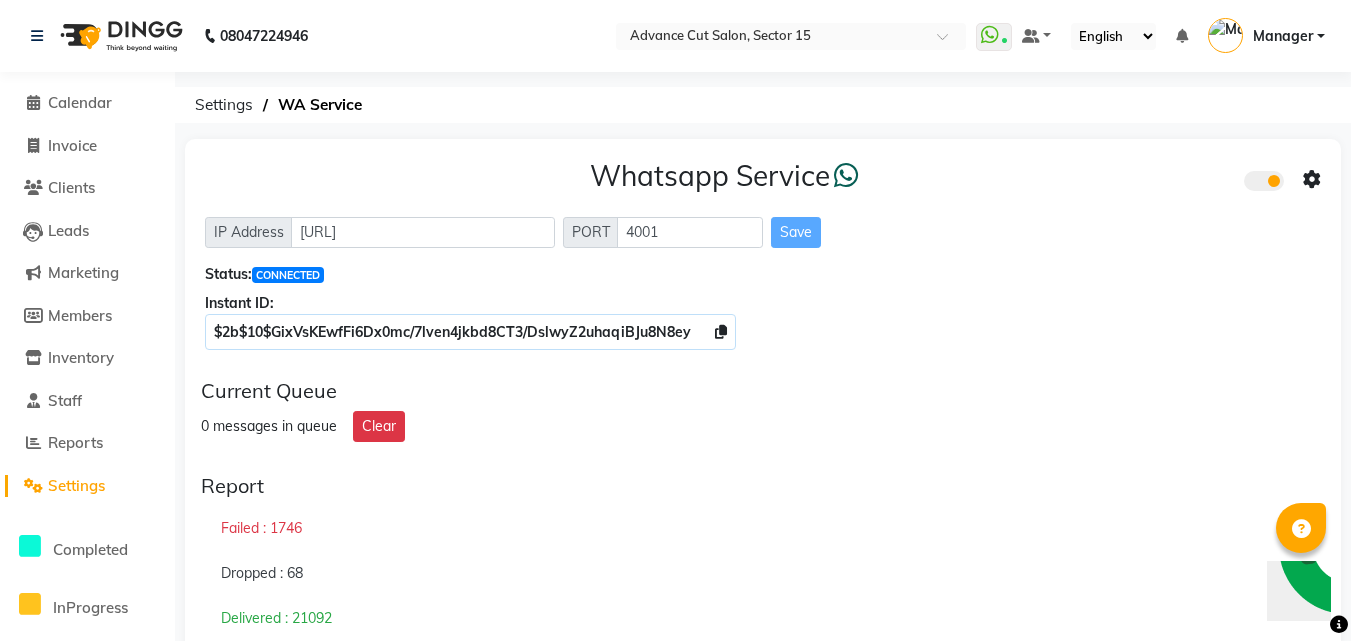 click on "CONNECTED" 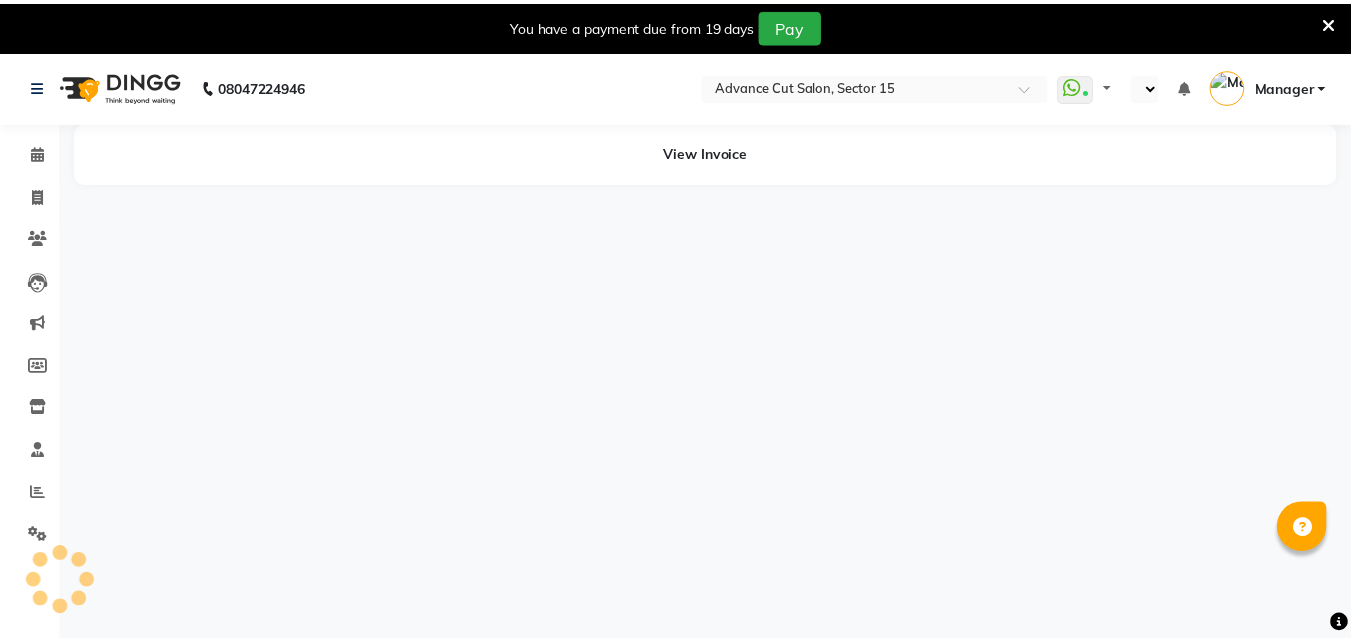 scroll, scrollTop: 0, scrollLeft: 0, axis: both 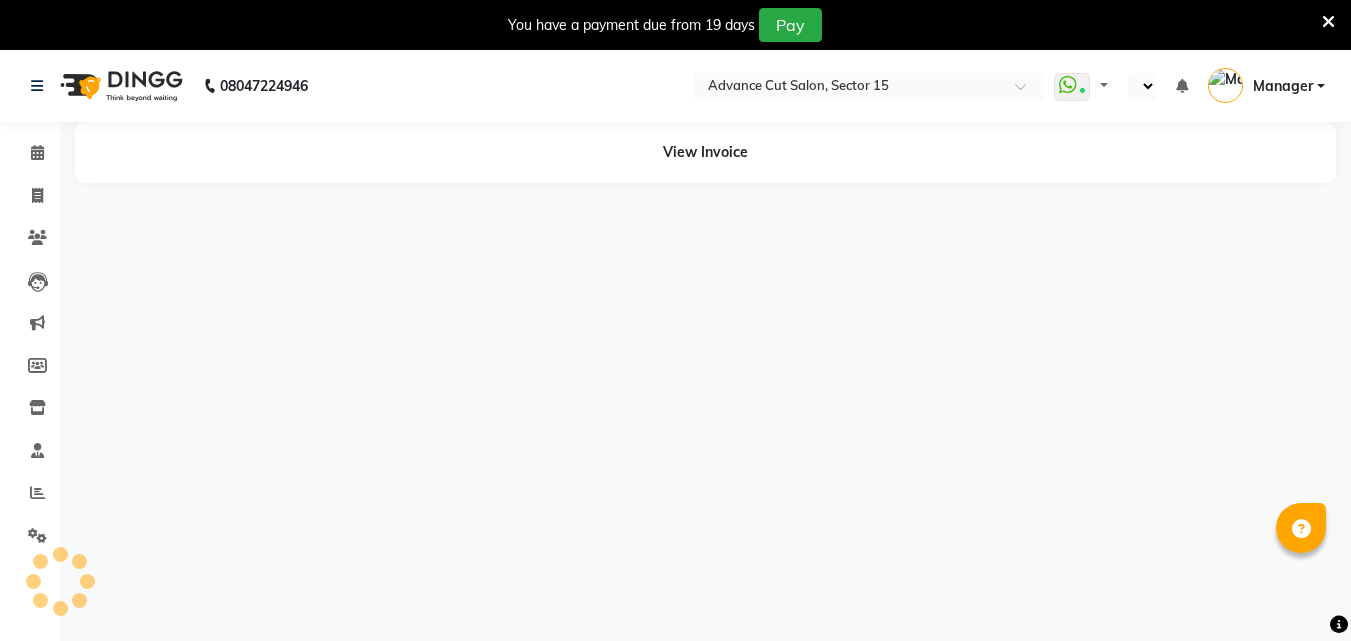 select on "en" 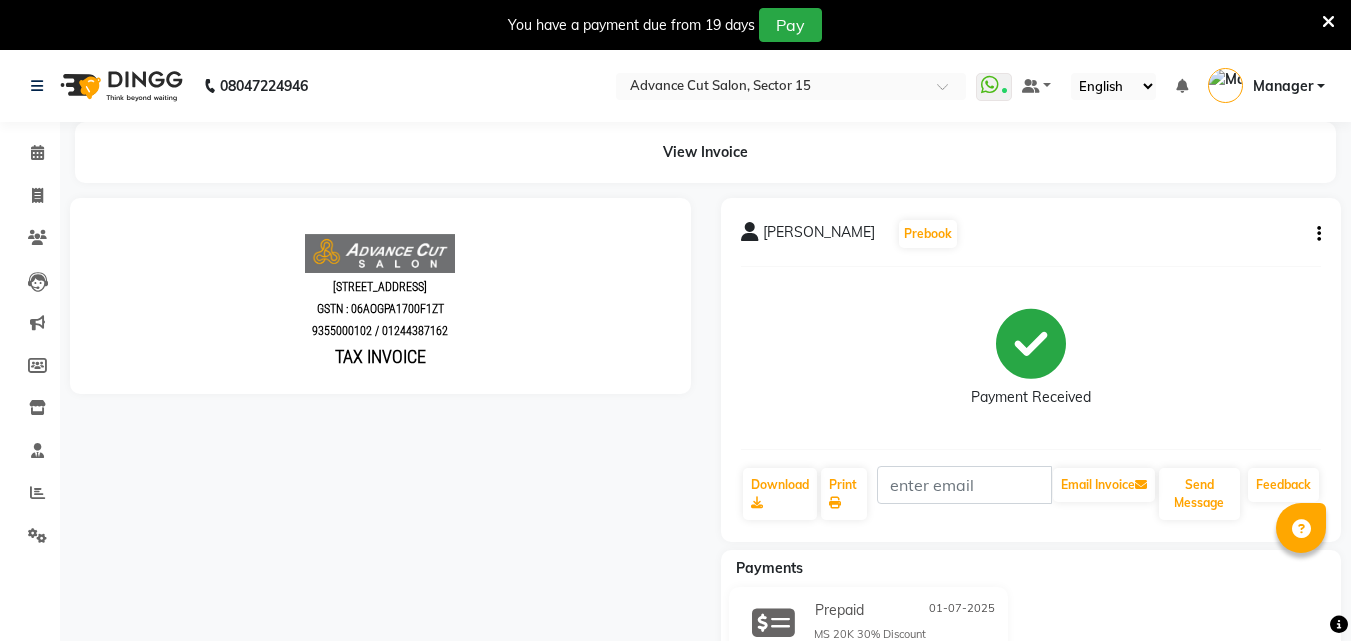 scroll, scrollTop: 0, scrollLeft: 0, axis: both 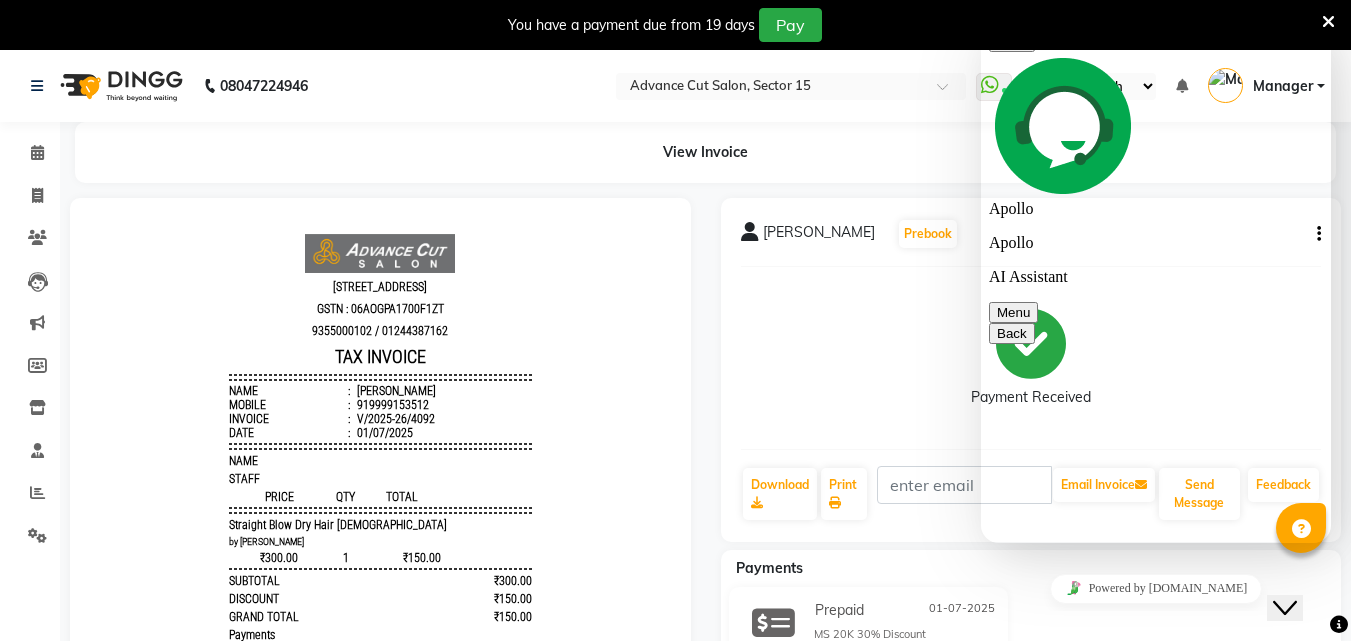 click 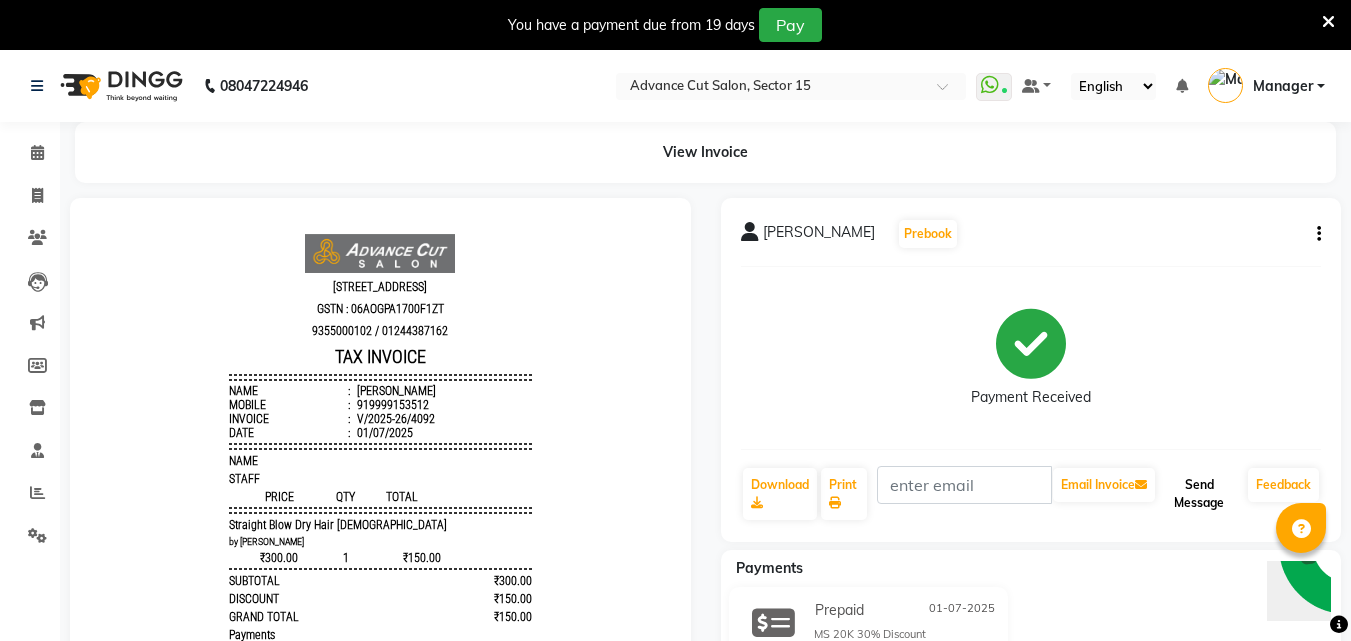 click on "Send Message" 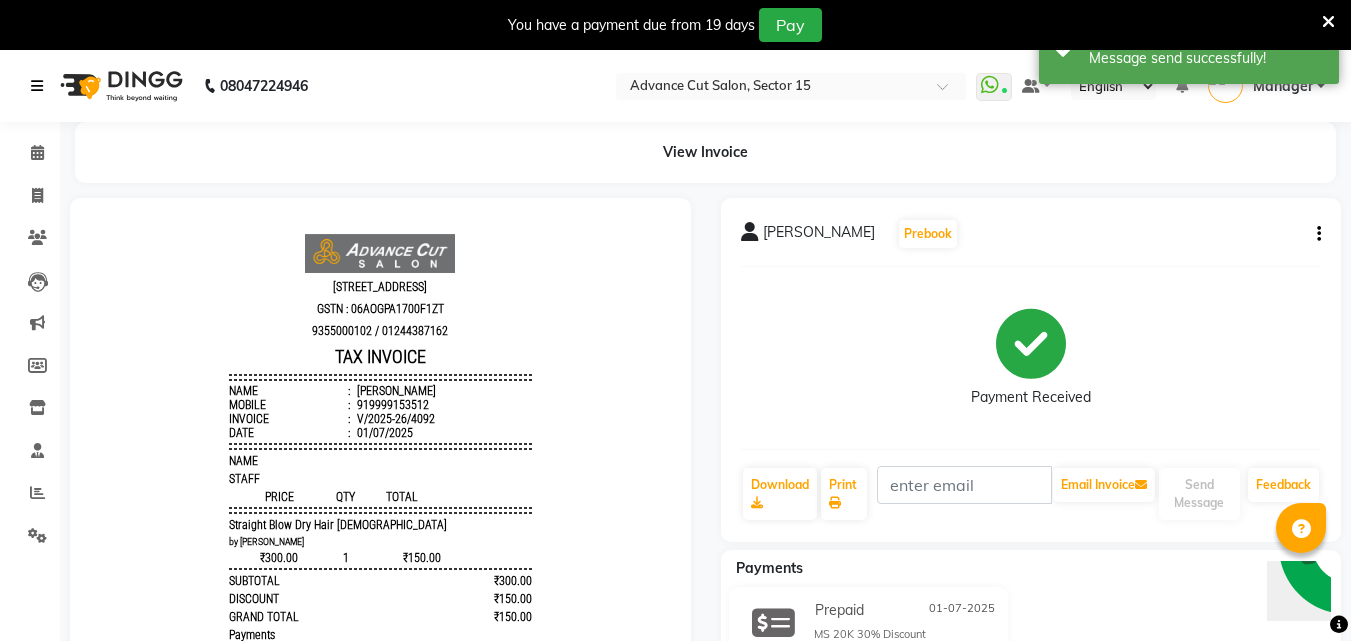 click at bounding box center (37, 86) 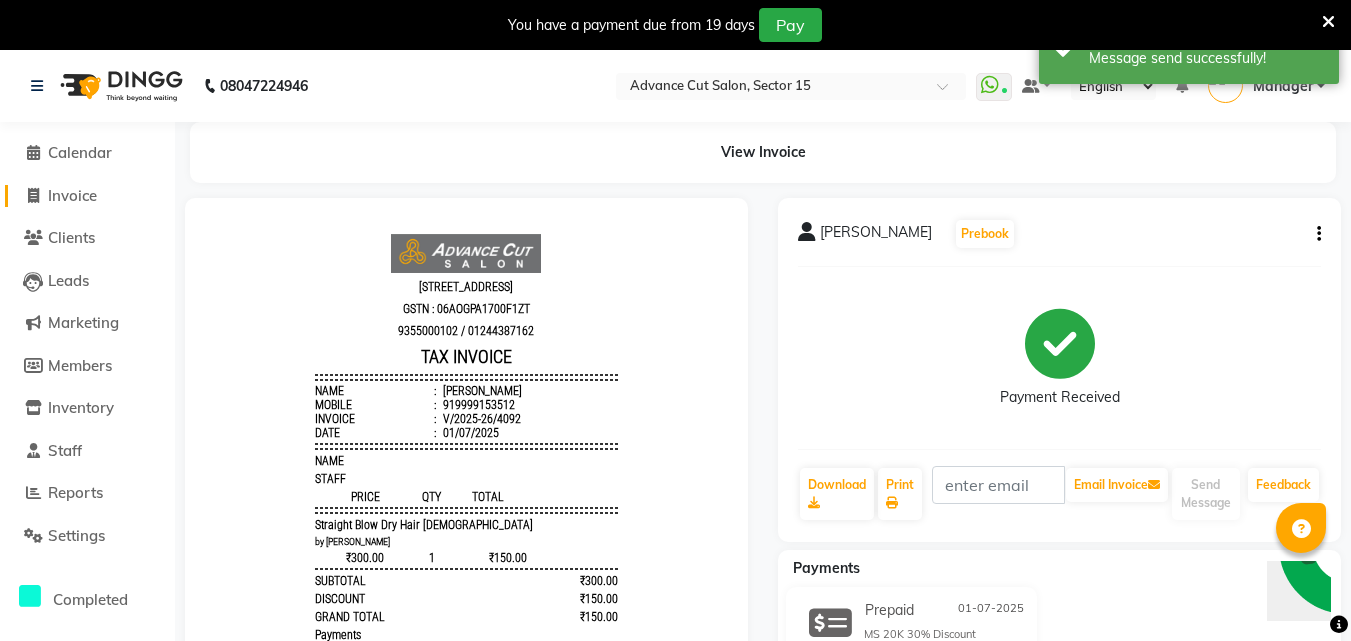 click on "Invoice" 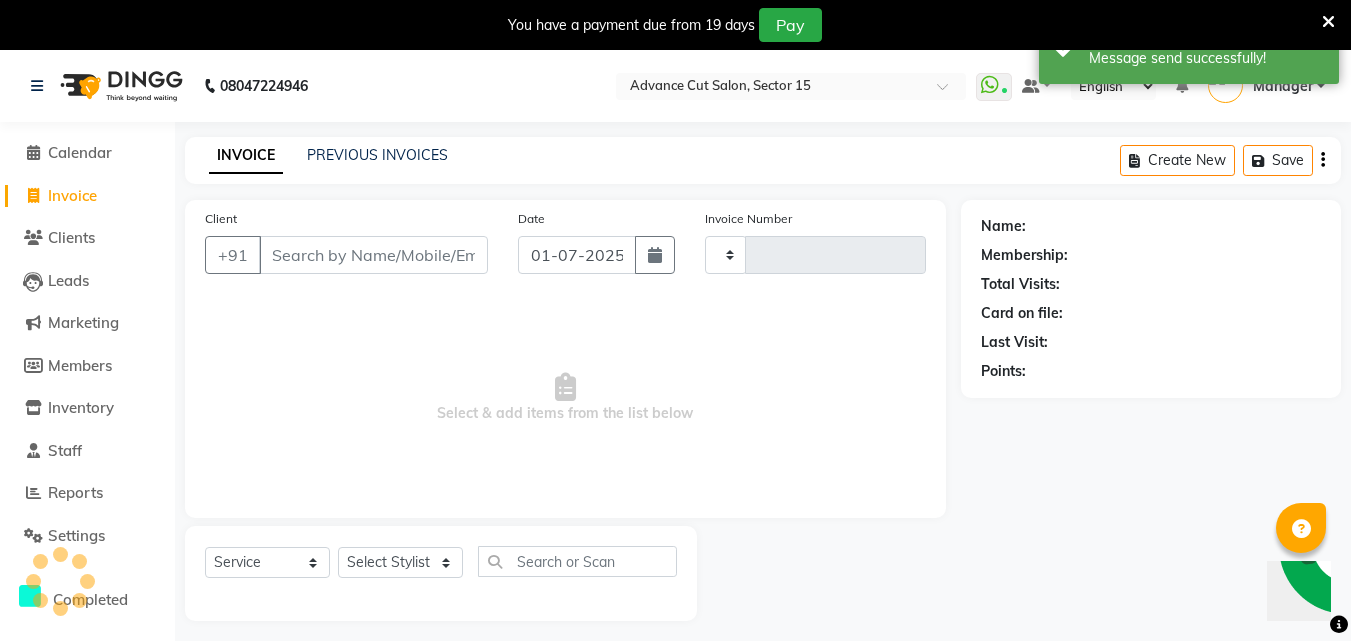 scroll, scrollTop: 50, scrollLeft: 0, axis: vertical 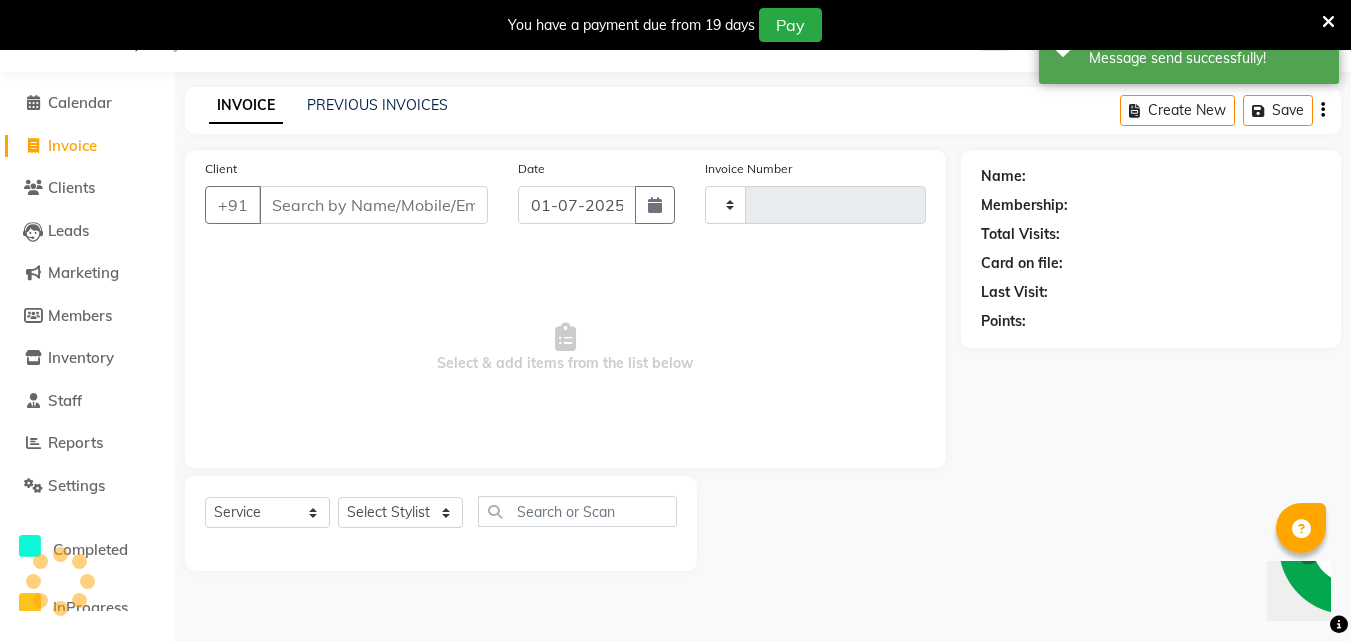 type on "4096" 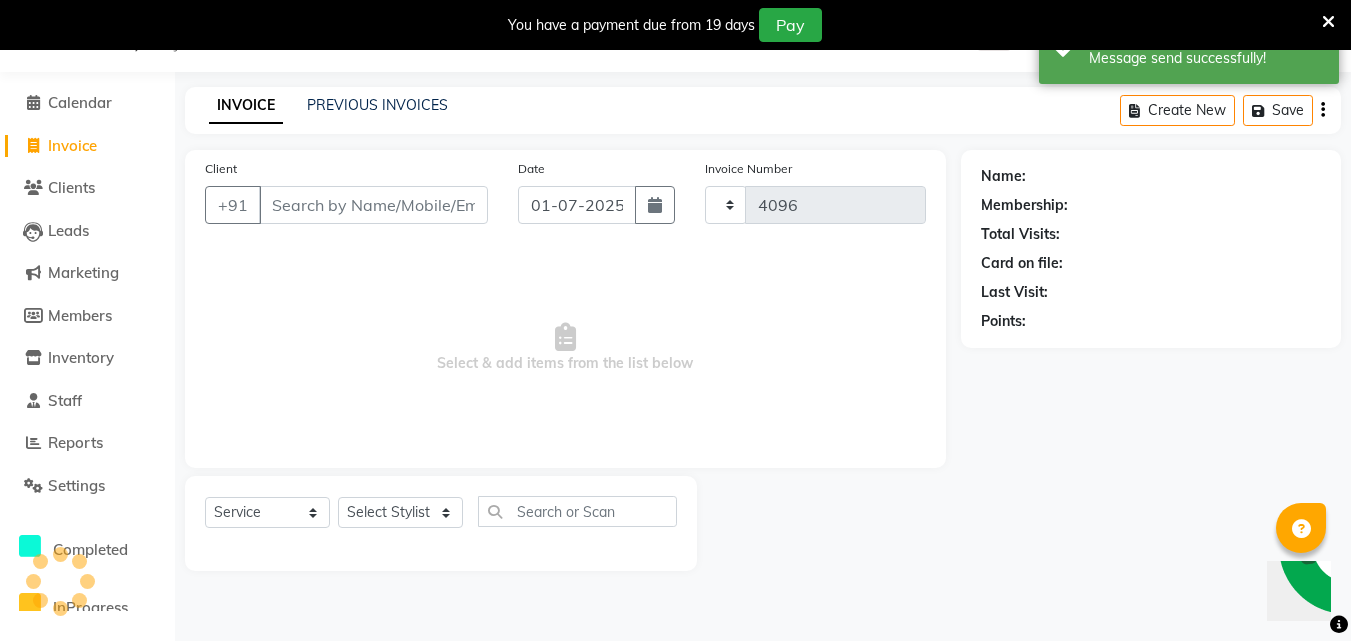 select on "6255" 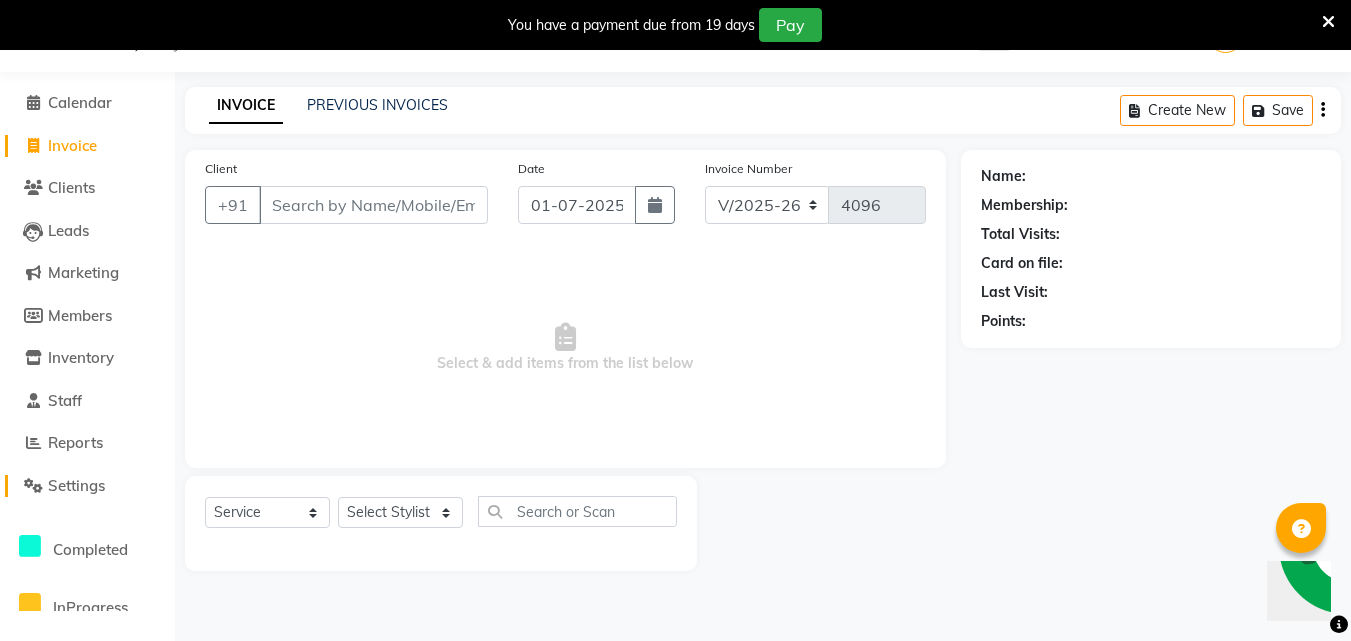 click on "Settings" 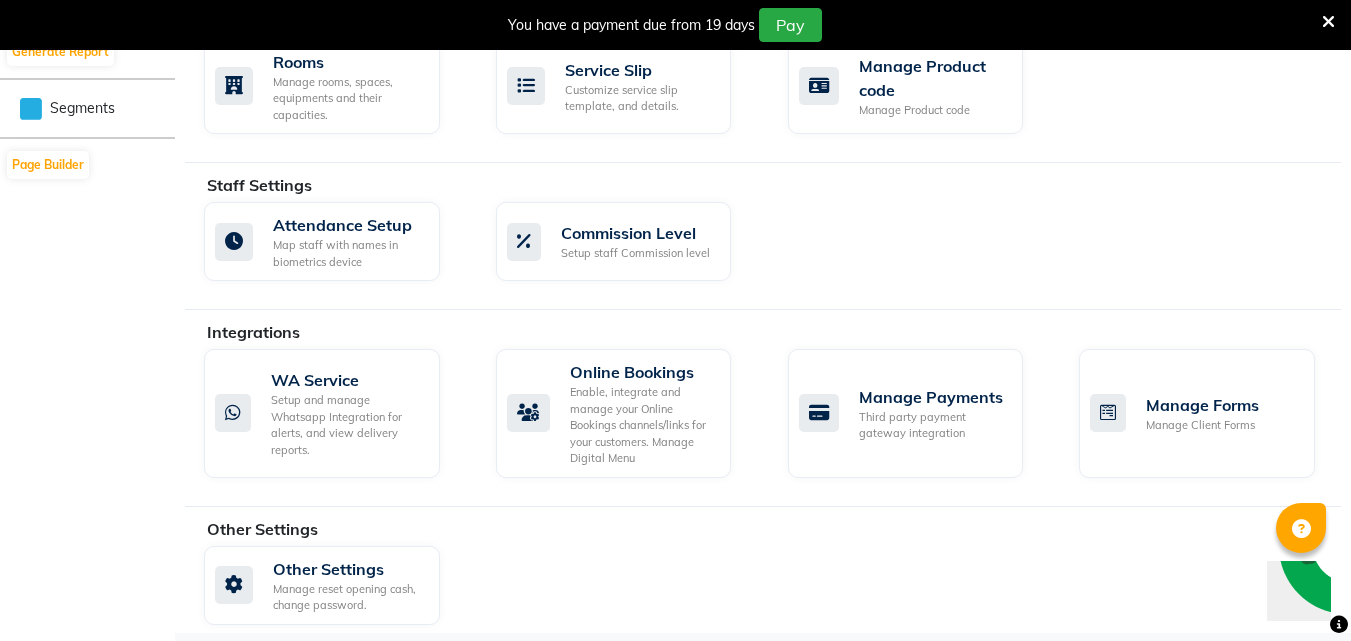 scroll, scrollTop: 1002, scrollLeft: 0, axis: vertical 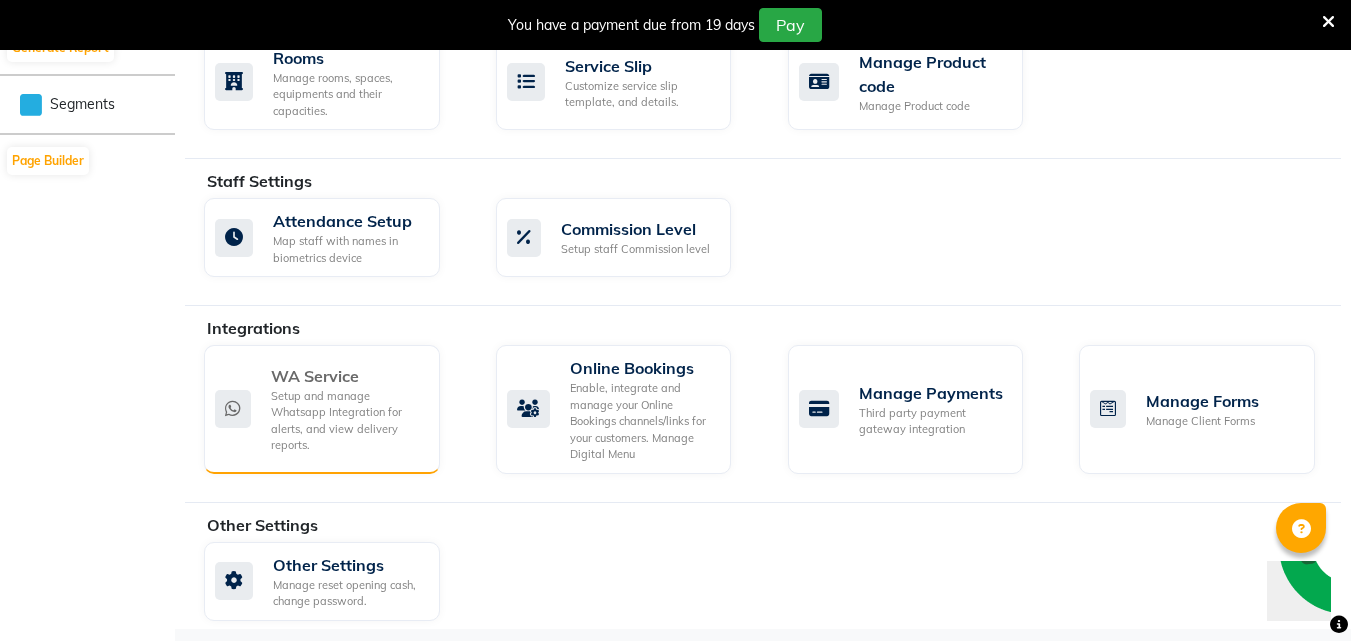 click on "WA Service Setup and manage Whatsapp Integration for alerts, and view delivery reports." 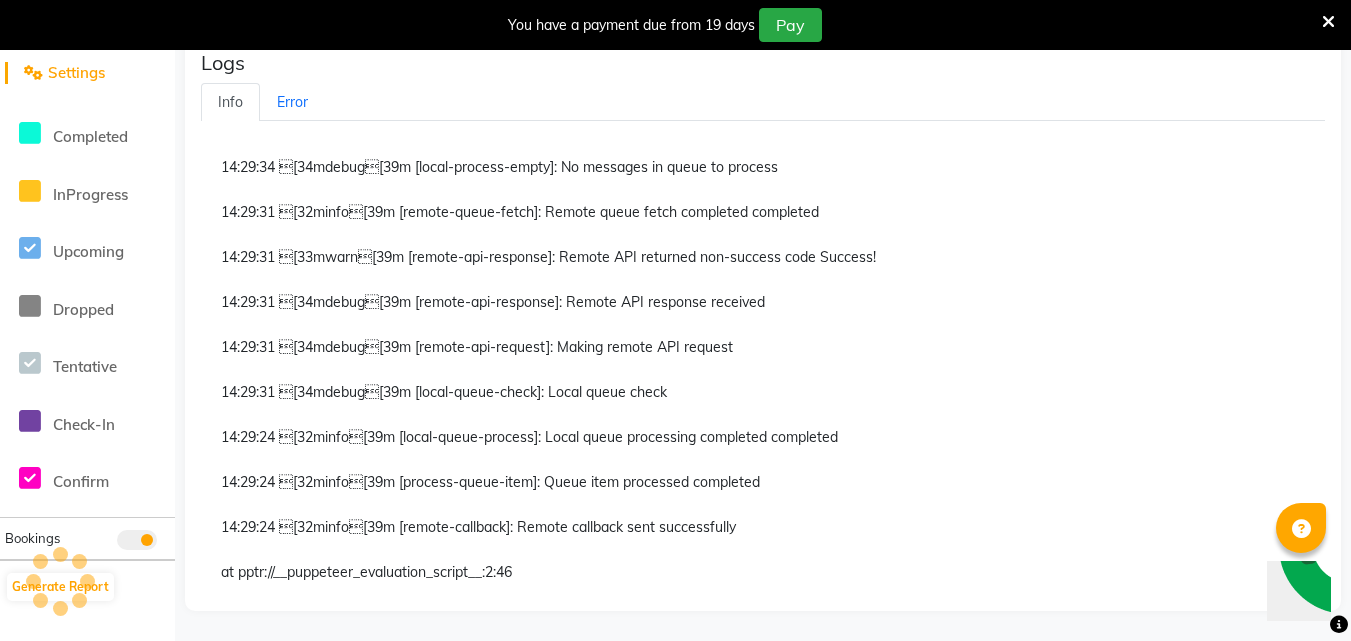scroll, scrollTop: 672, scrollLeft: 0, axis: vertical 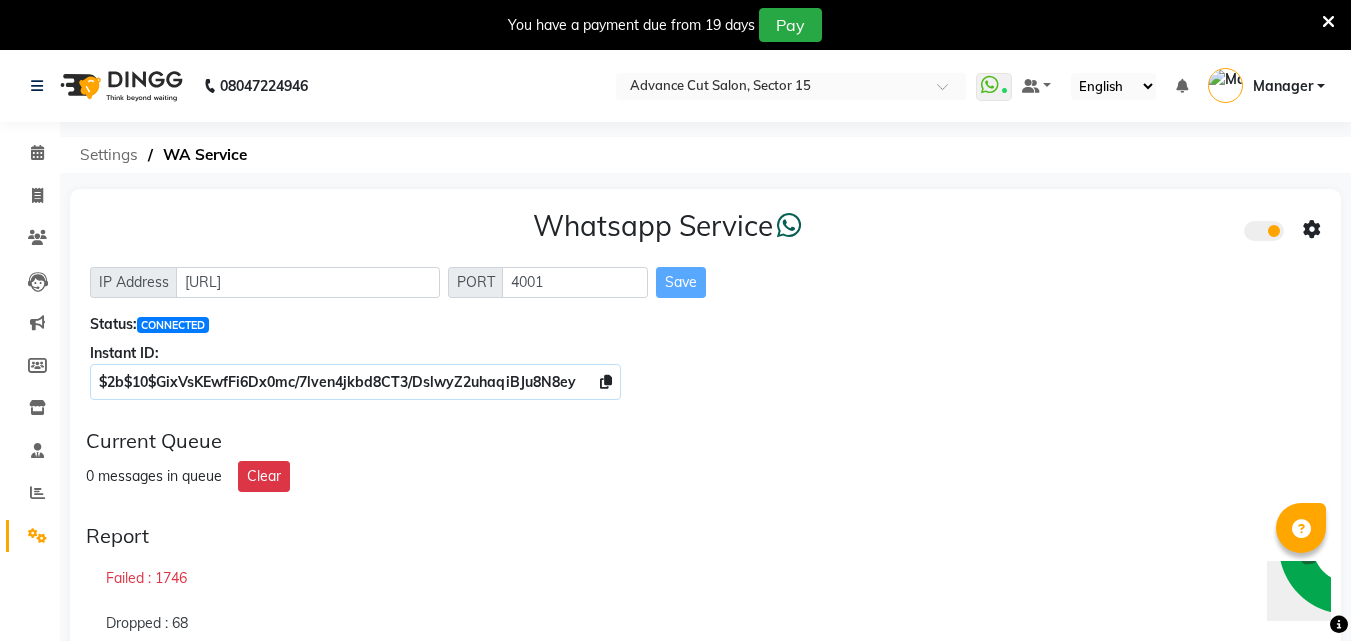 click on "Settings" 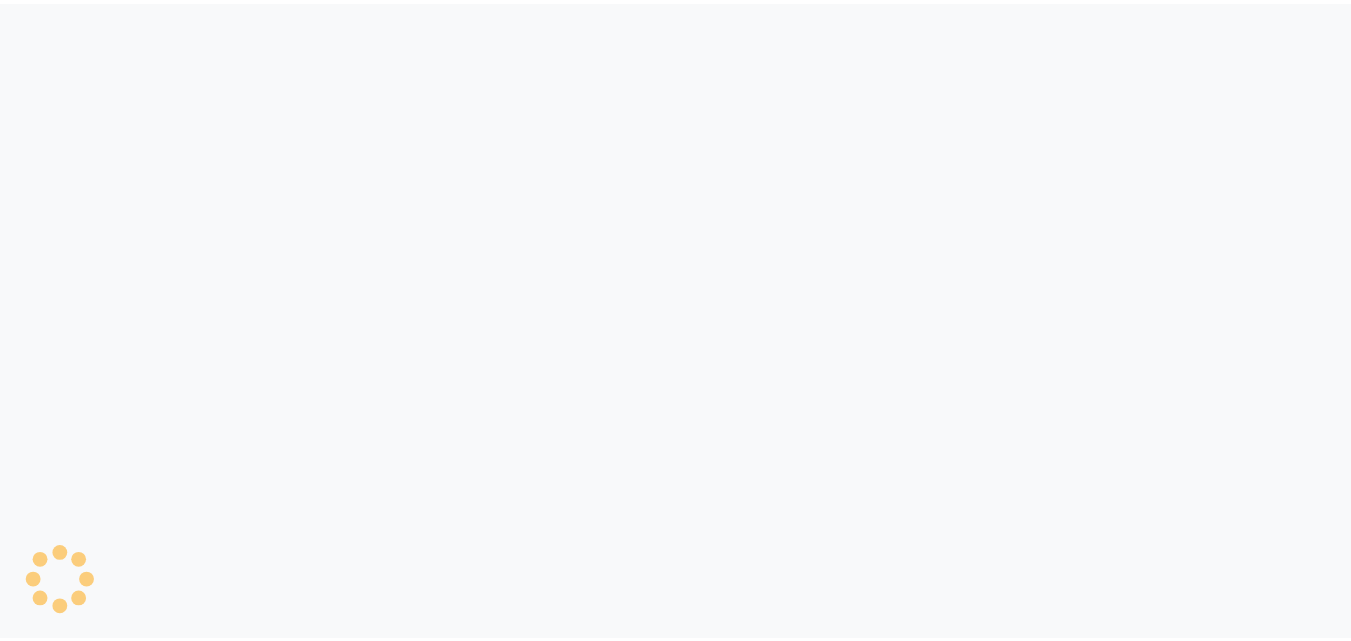 scroll, scrollTop: 0, scrollLeft: 0, axis: both 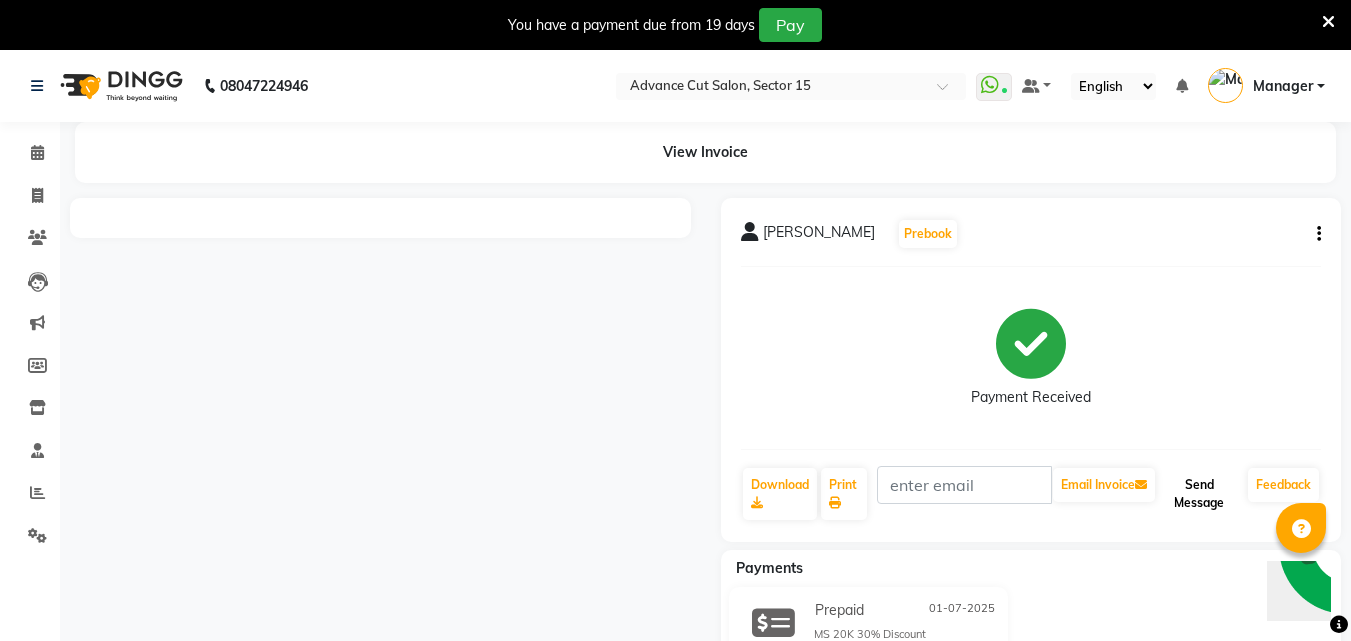 click on "Send Message" 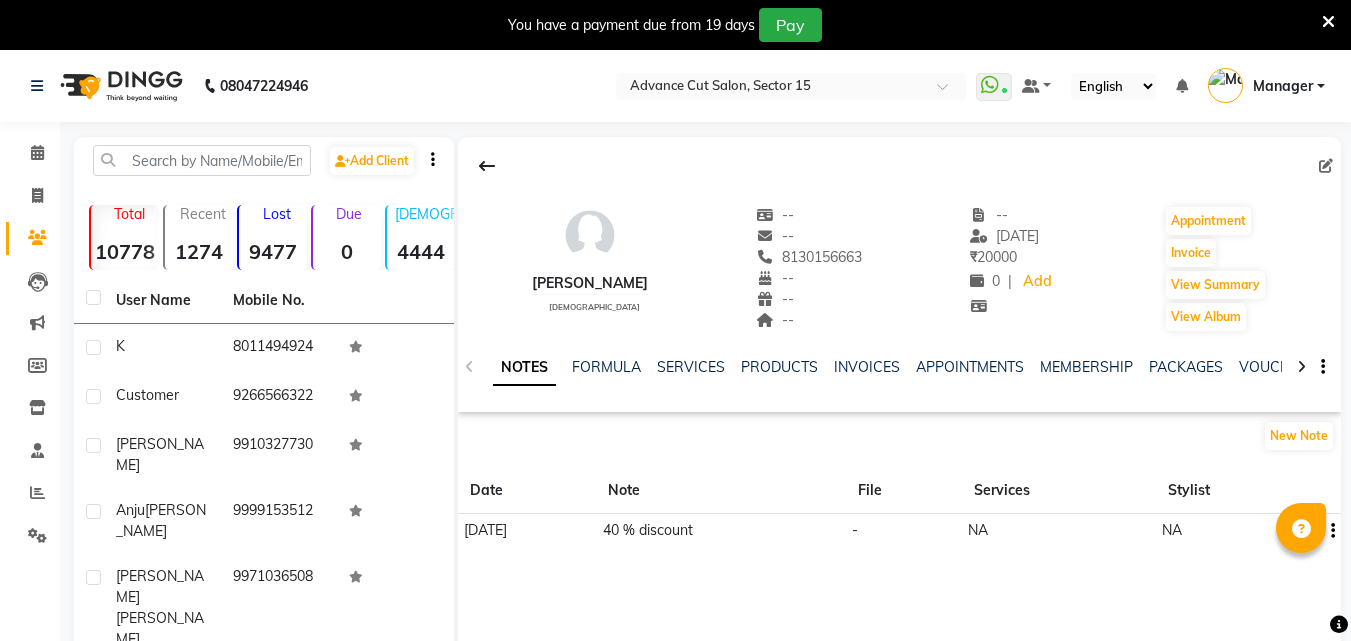 scroll, scrollTop: 0, scrollLeft: 0, axis: both 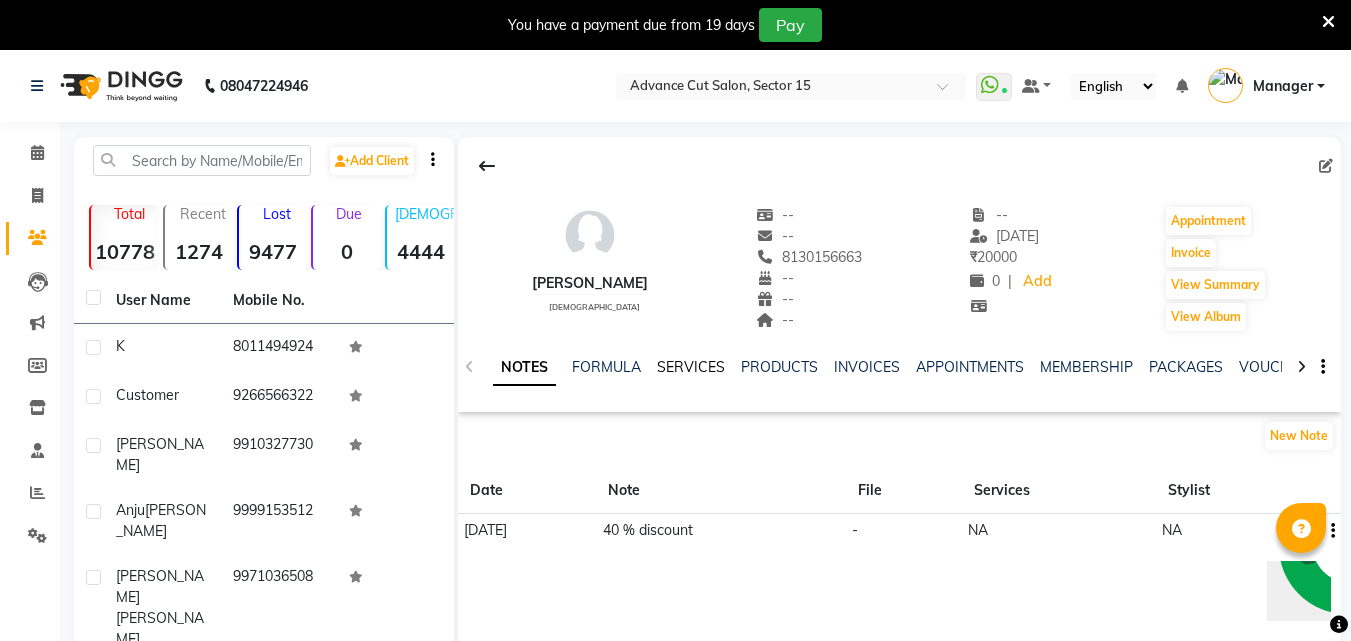 click on "SERVICES" 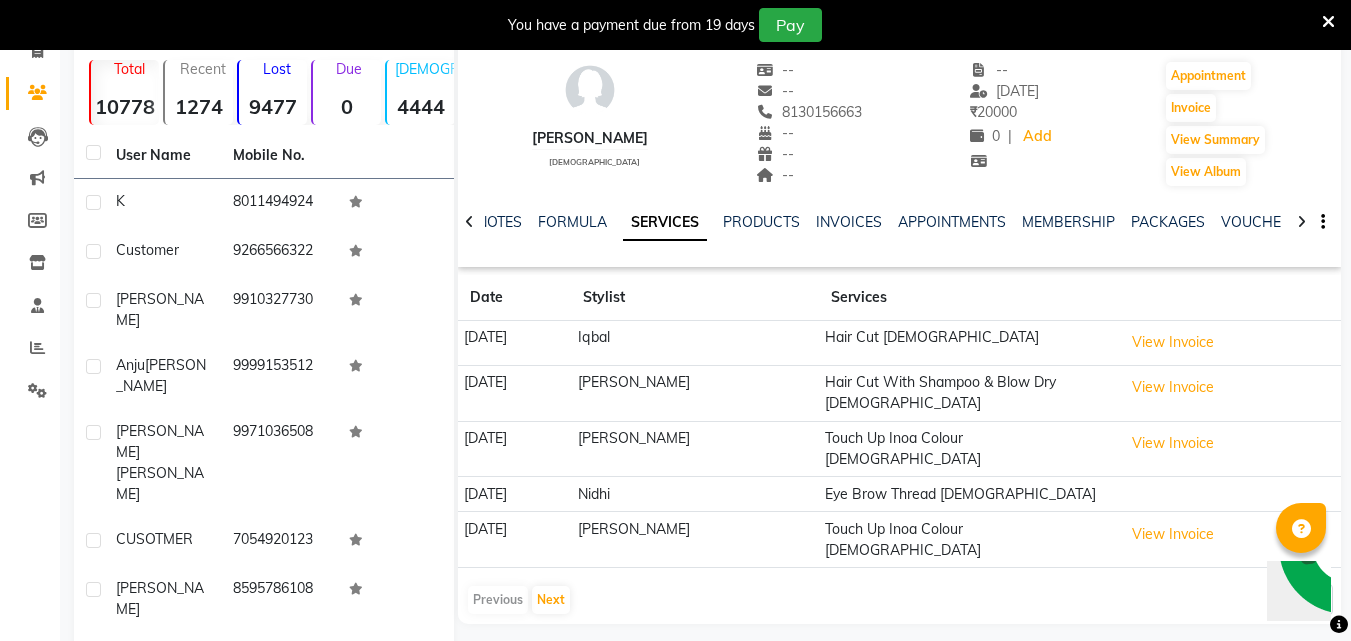 scroll, scrollTop: 160, scrollLeft: 0, axis: vertical 